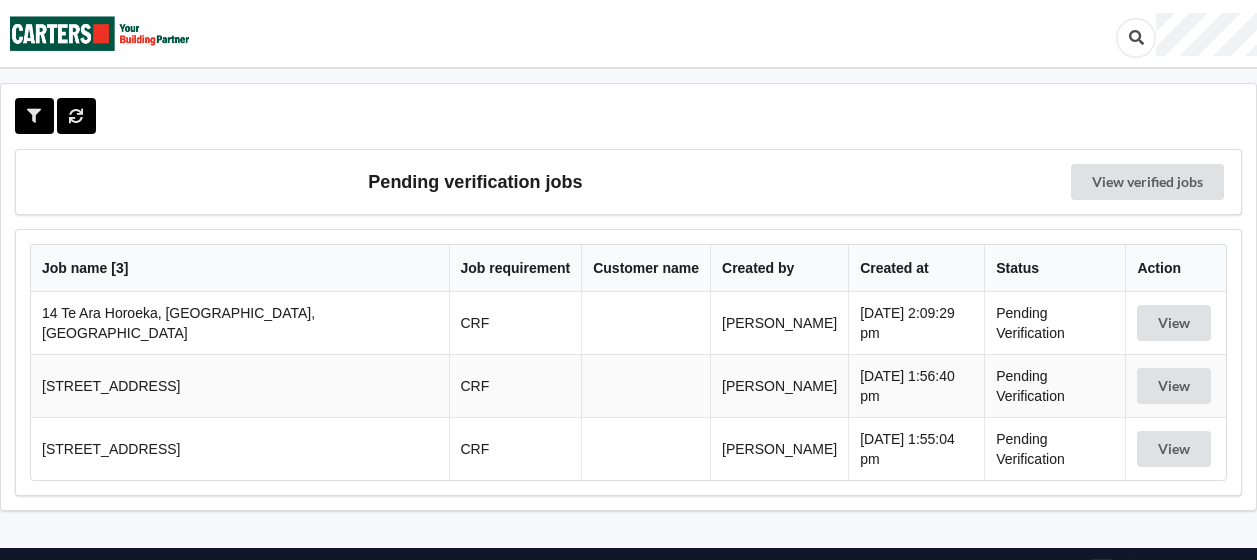 scroll, scrollTop: 0, scrollLeft: 0, axis: both 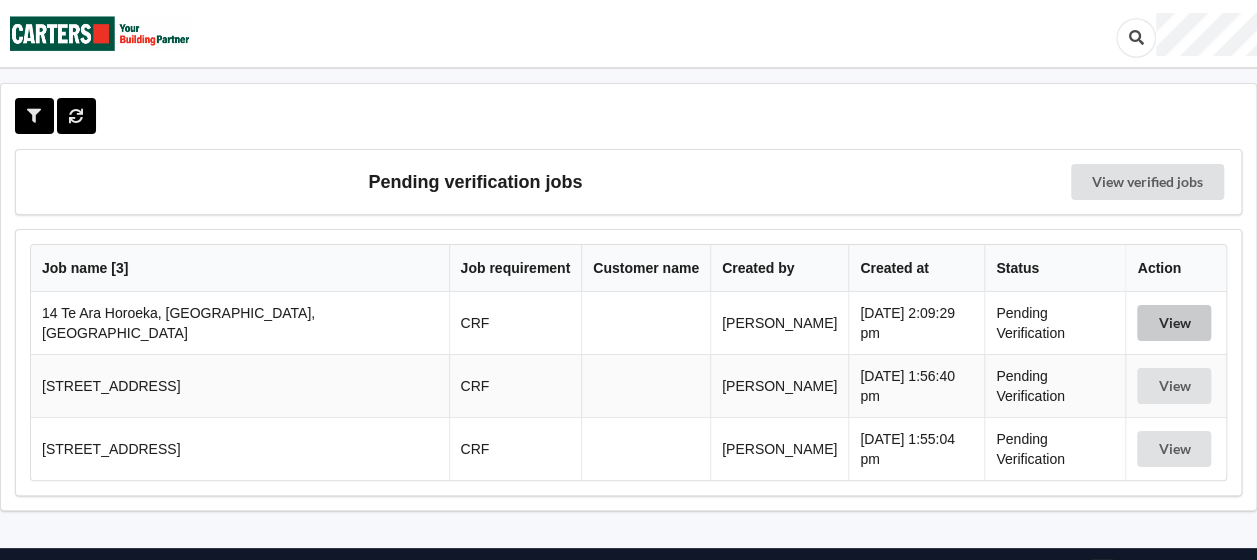 click on "View" at bounding box center (1174, 323) 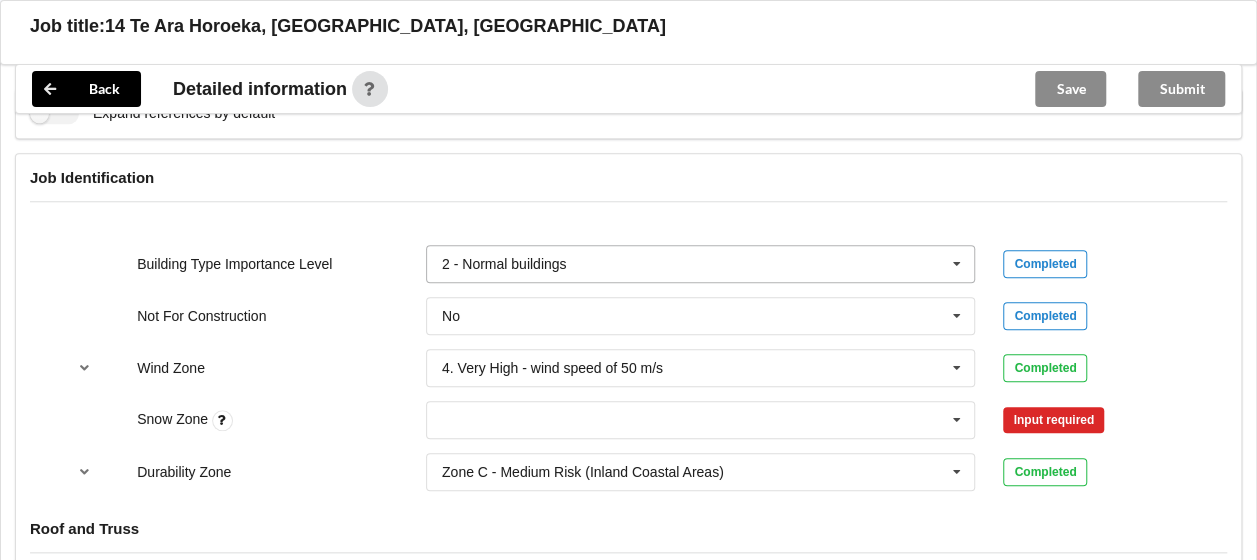 scroll, scrollTop: 1000, scrollLeft: 0, axis: vertical 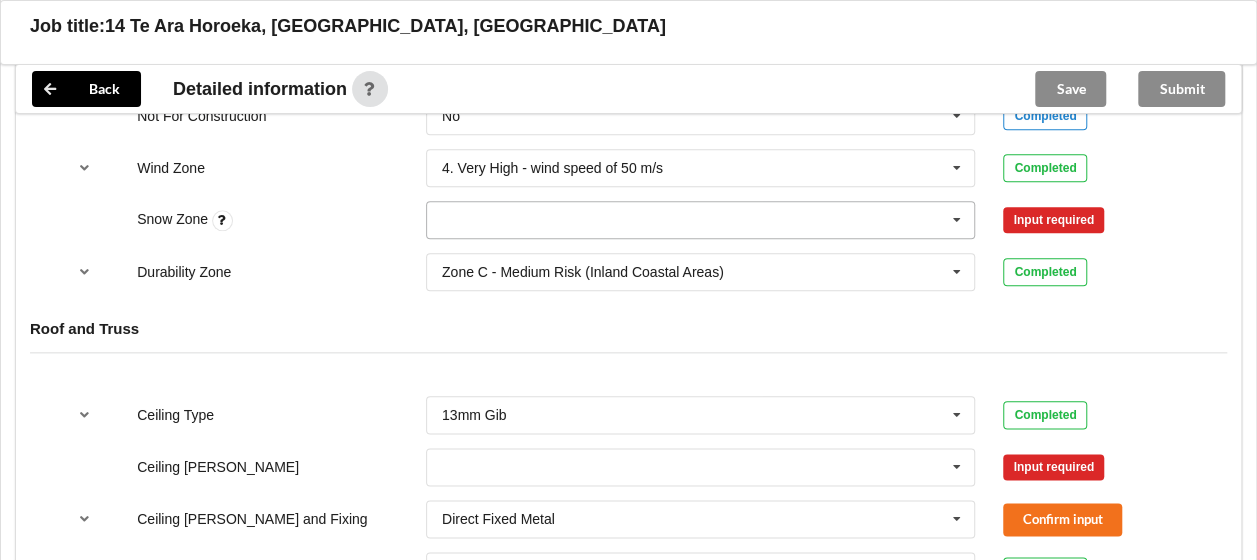 click at bounding box center [957, 220] 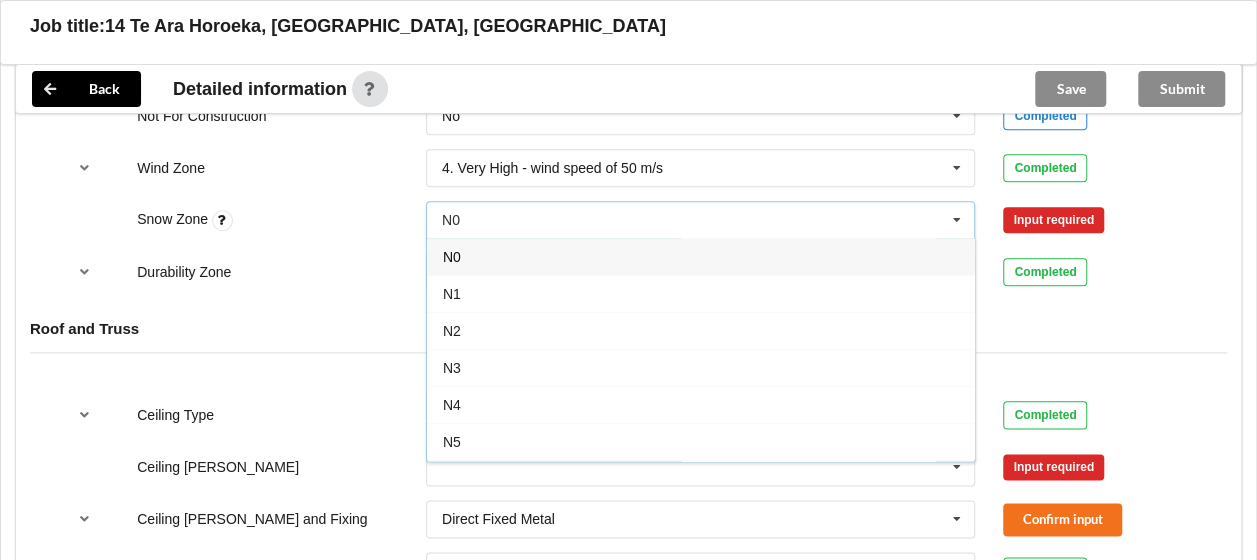 drag, startPoint x: 782, startPoint y: 286, endPoint x: 890, endPoint y: 264, distance: 110.217964 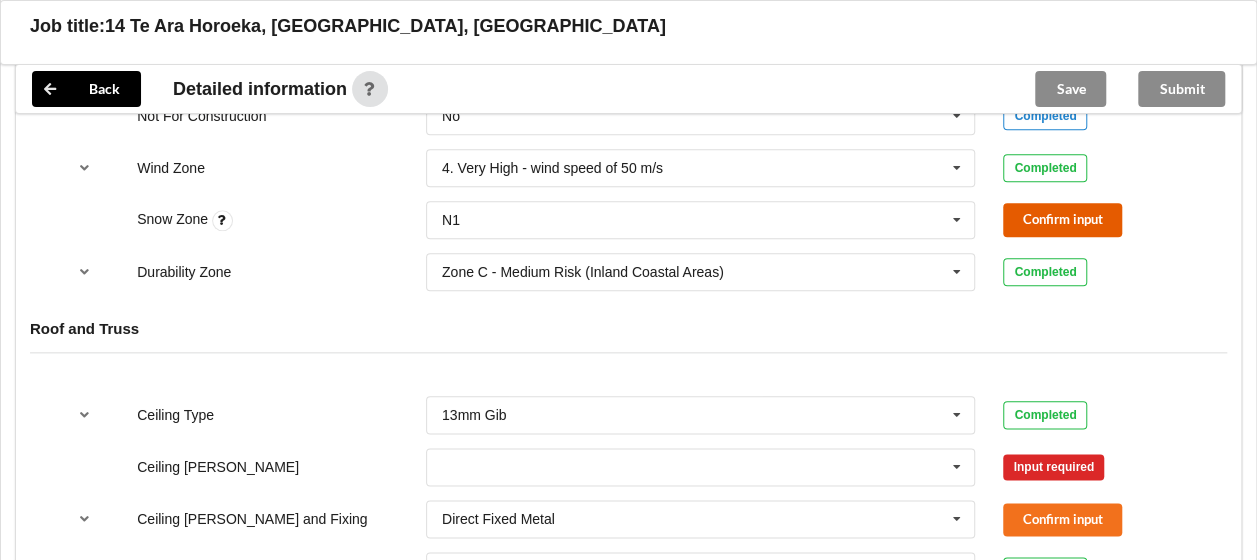 click on "Confirm input" at bounding box center (1062, 219) 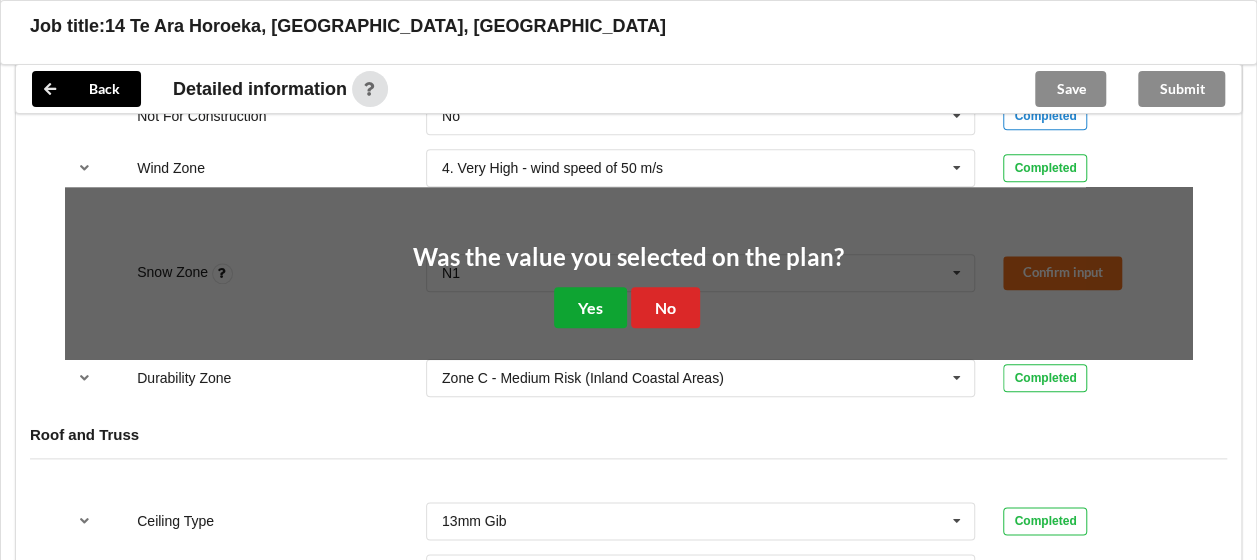 click on "Yes" at bounding box center [590, 307] 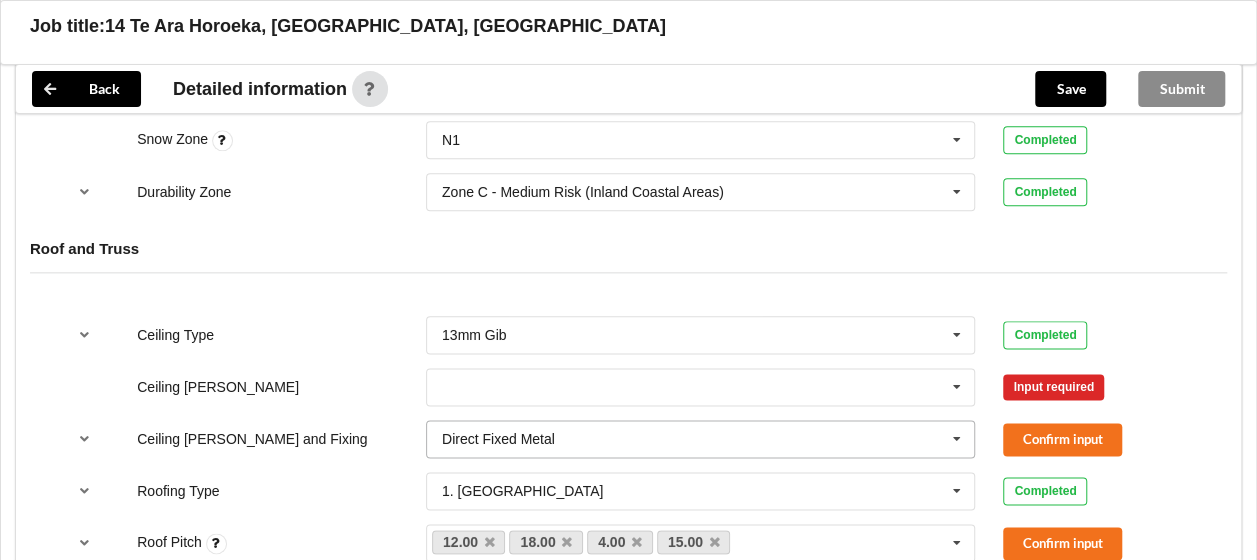 scroll, scrollTop: 1200, scrollLeft: 0, axis: vertical 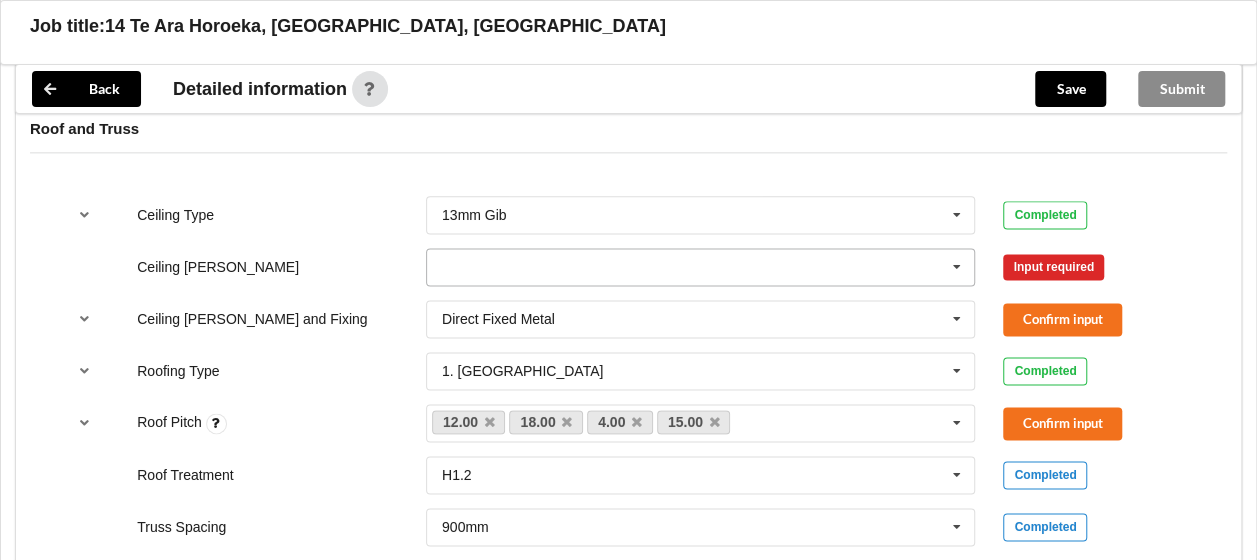 click at bounding box center (957, 267) 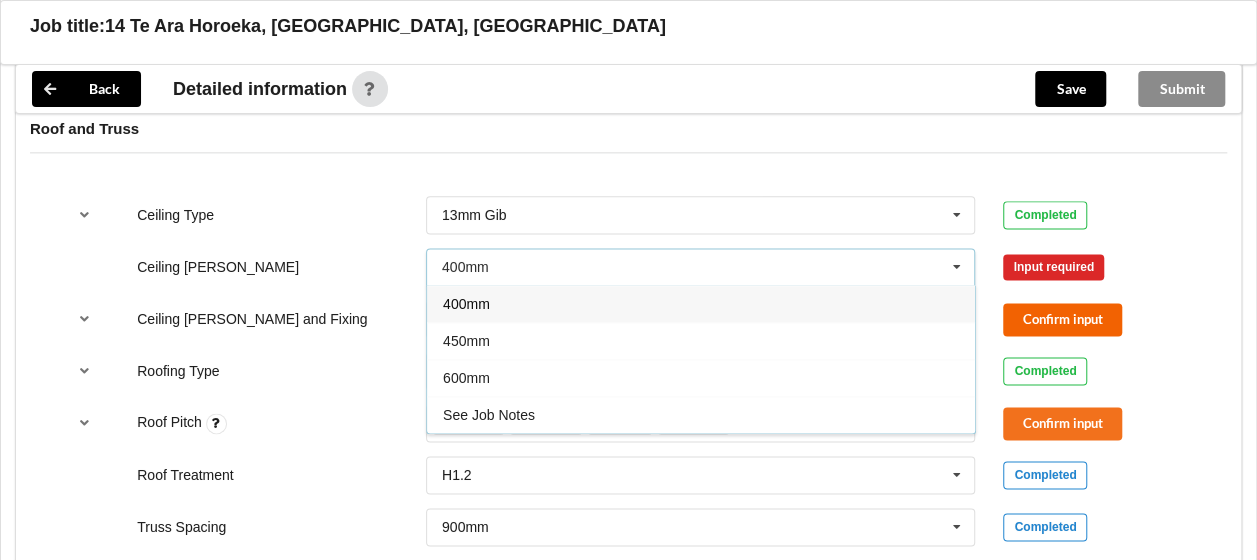 drag, startPoint x: 878, startPoint y: 332, endPoint x: 1032, endPoint y: 315, distance: 154.93547 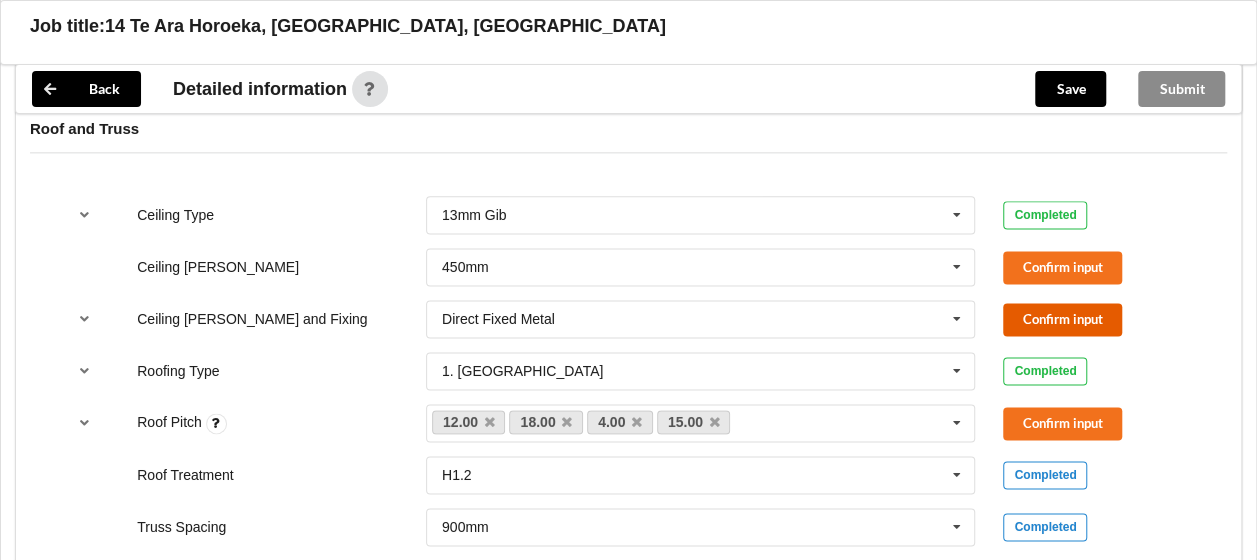 click on "Confirm input" at bounding box center [1062, 319] 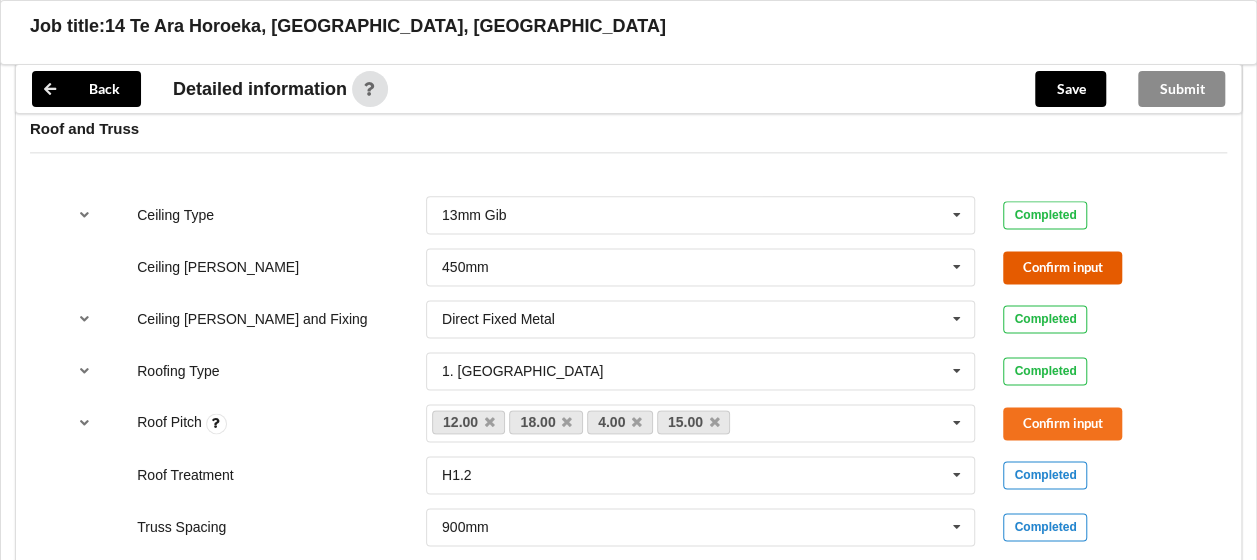 click on "Confirm input" at bounding box center (1062, 267) 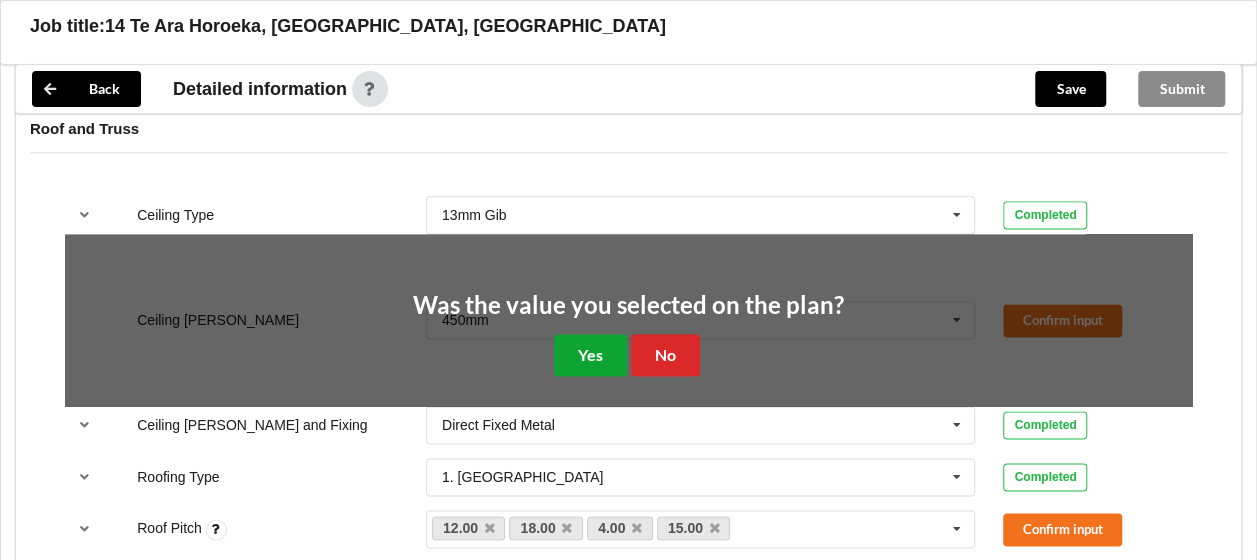 drag, startPoint x: 578, startPoint y: 355, endPoint x: 640, endPoint y: 342, distance: 63.348244 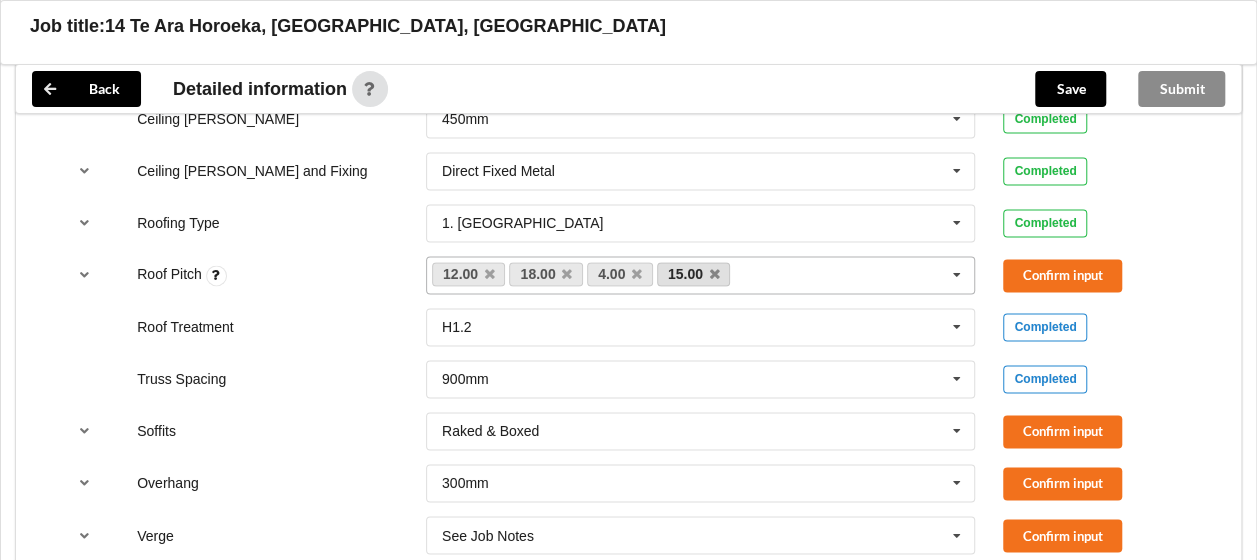 scroll, scrollTop: 1300, scrollLeft: 0, axis: vertical 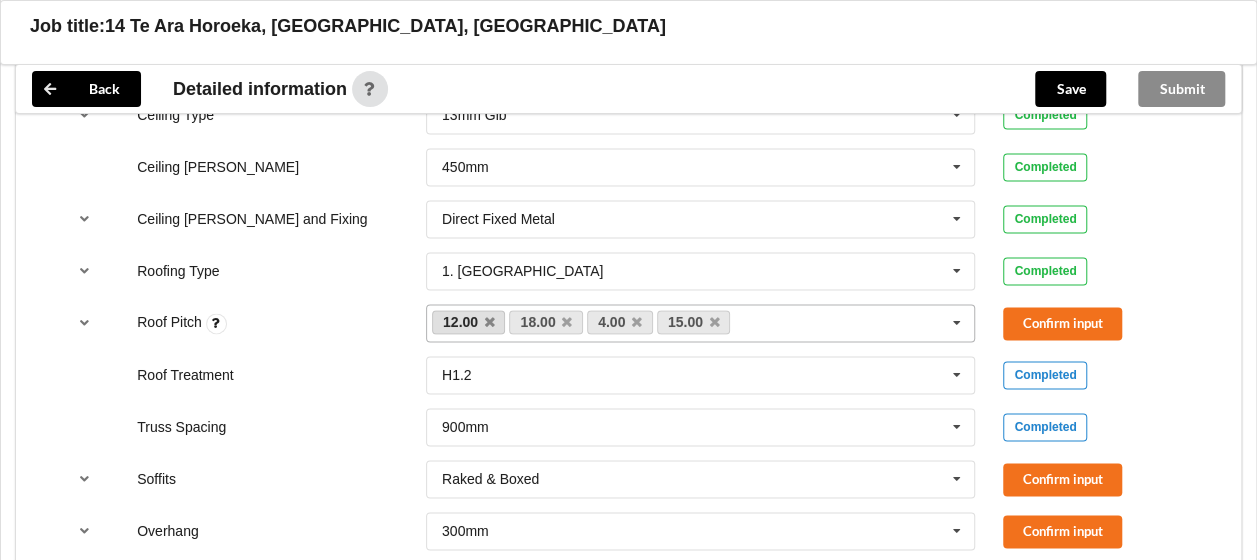 click on "12.00" at bounding box center [469, 322] 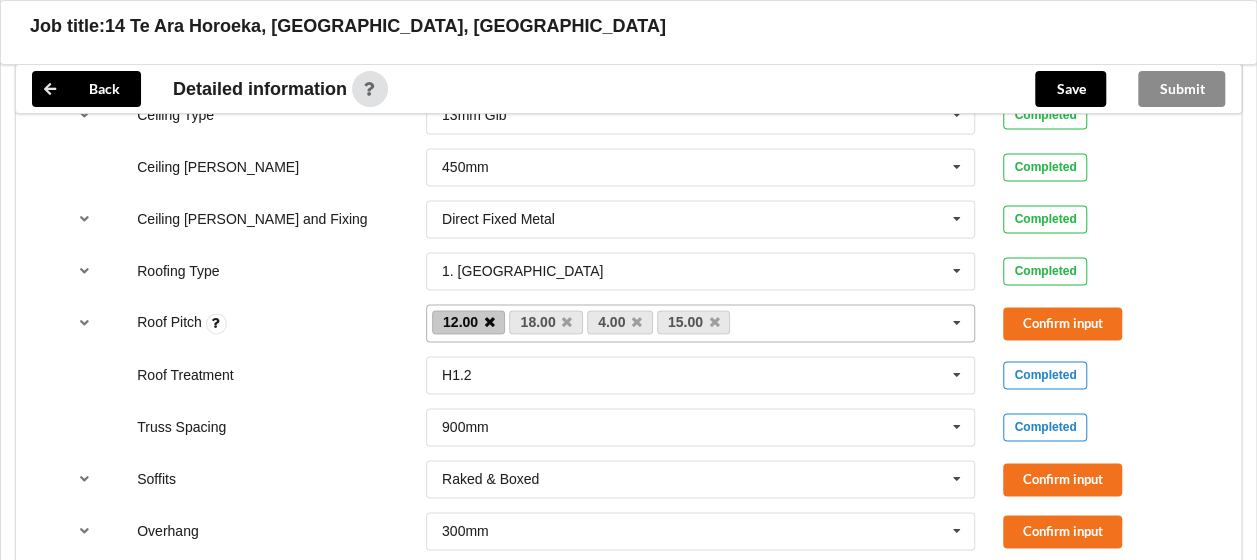 click at bounding box center [489, 322] 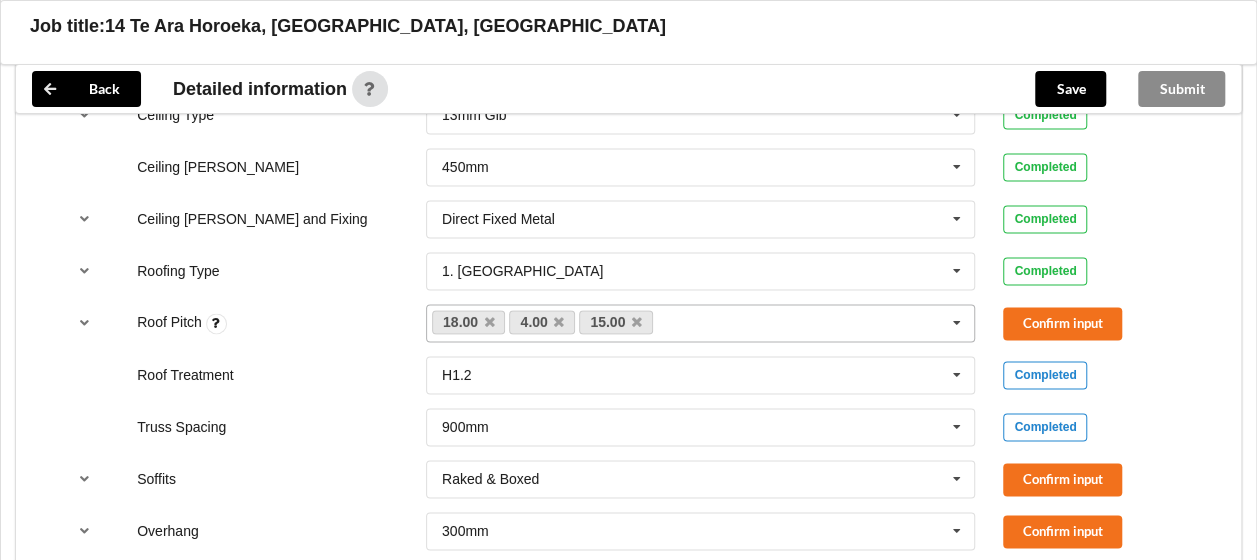 click at bounding box center [489, 322] 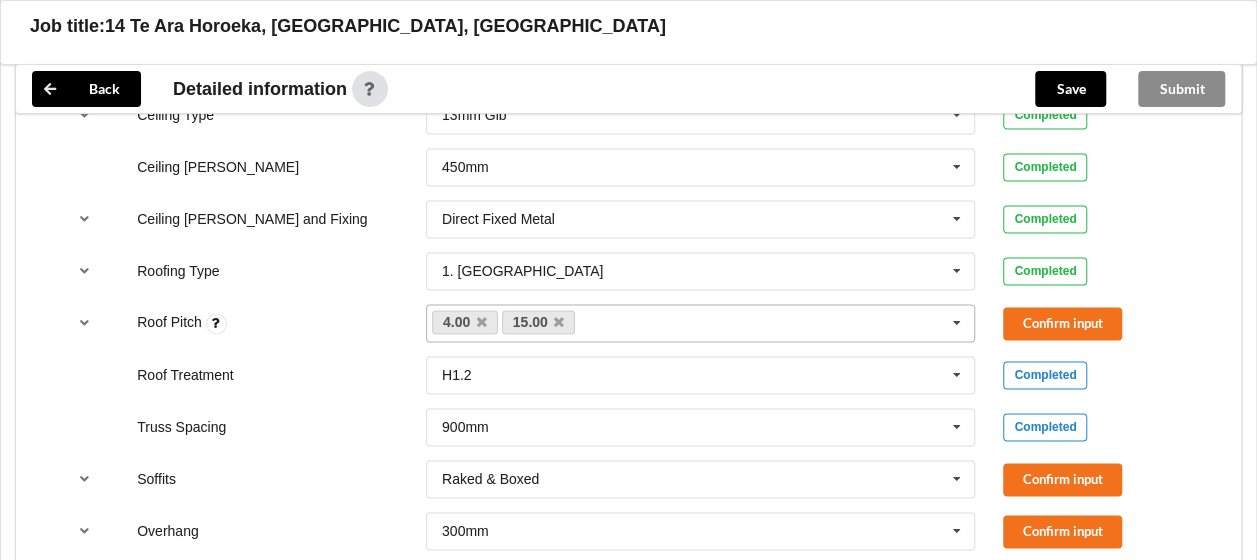 click on "4.00" at bounding box center [465, 322] 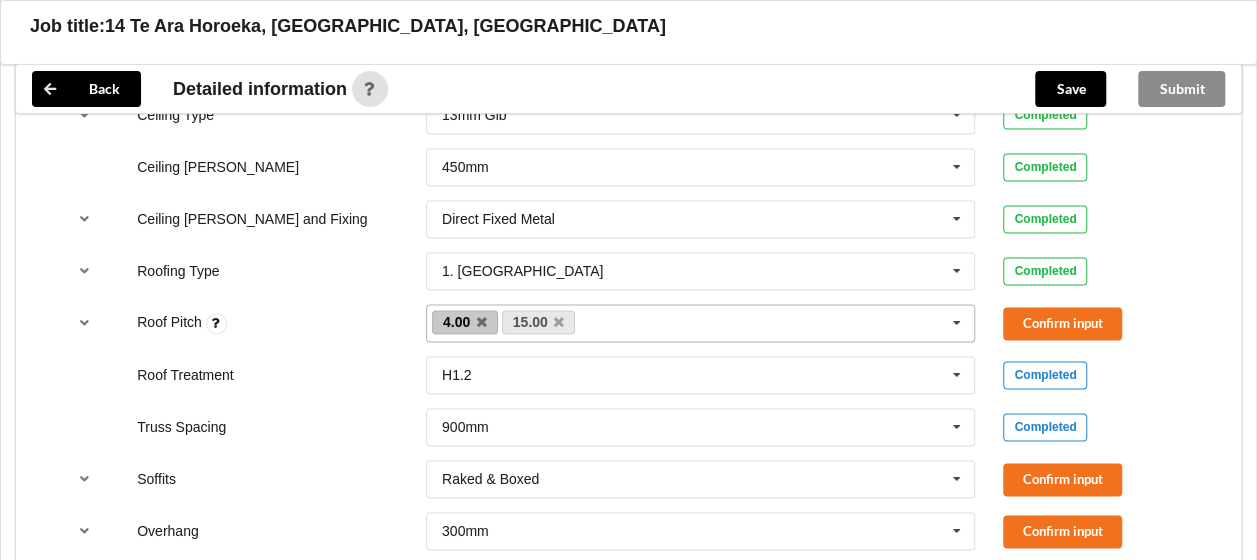 click on "4.00" at bounding box center [465, 322] 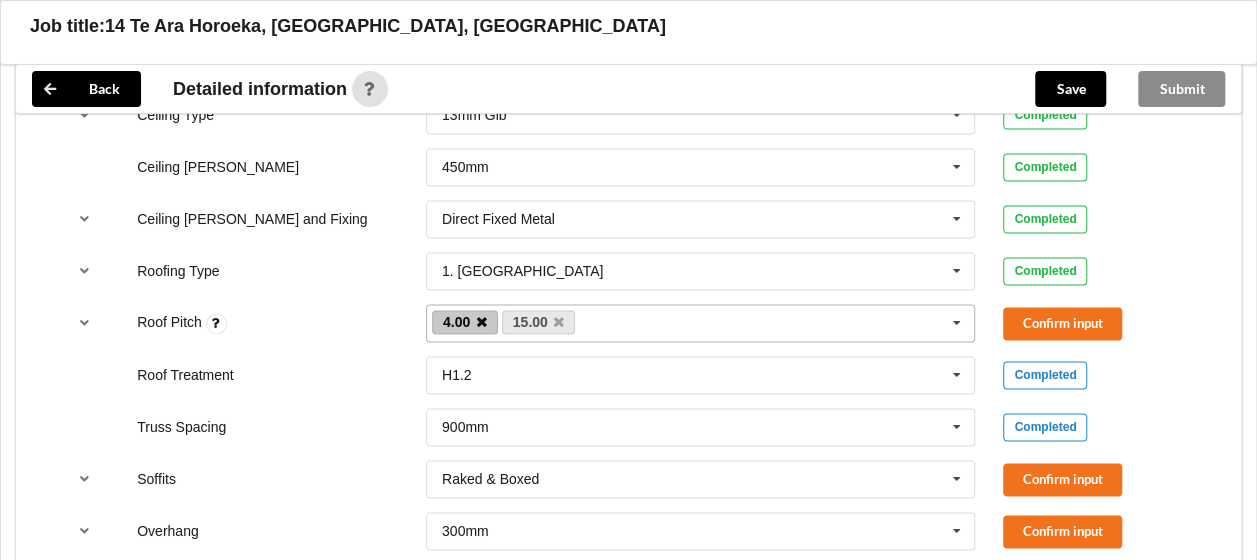 click at bounding box center [482, 322] 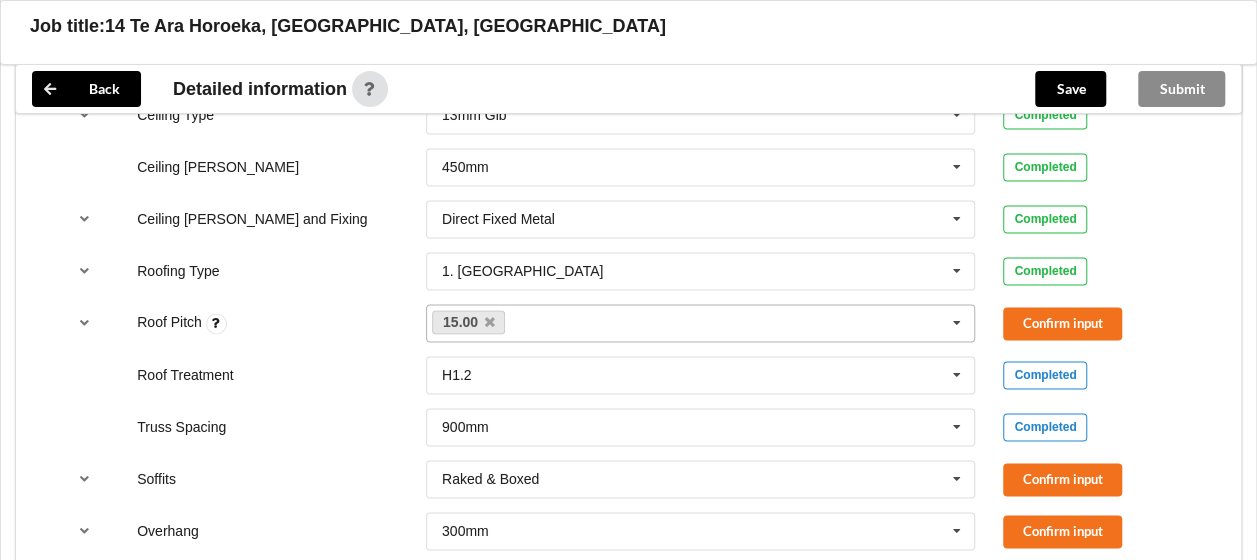 click on "15.00" at bounding box center [469, 322] 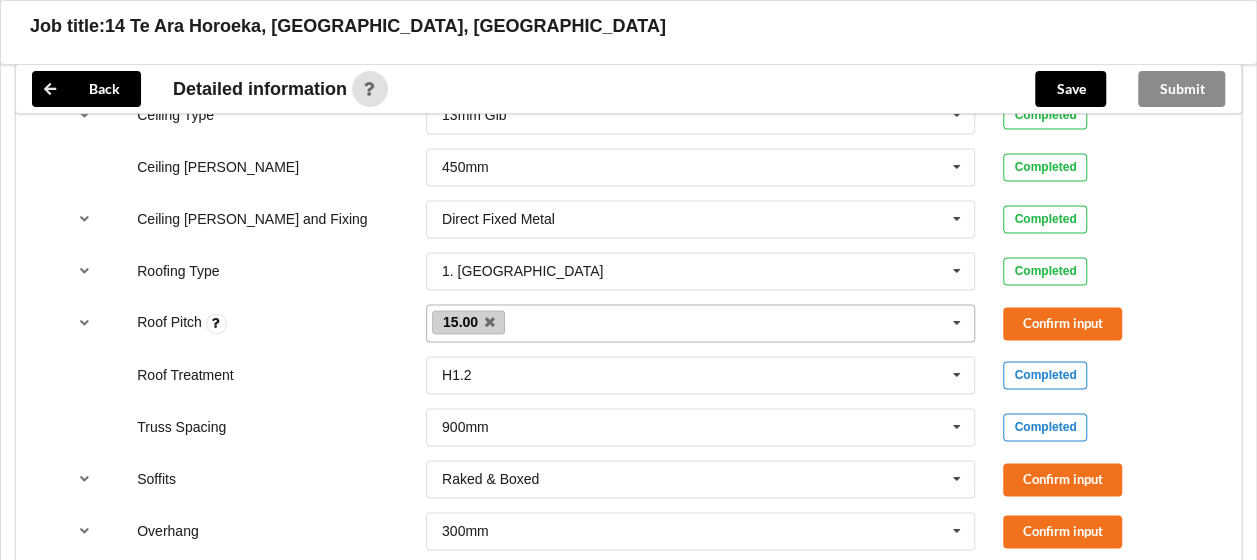 click at bounding box center (489, 322) 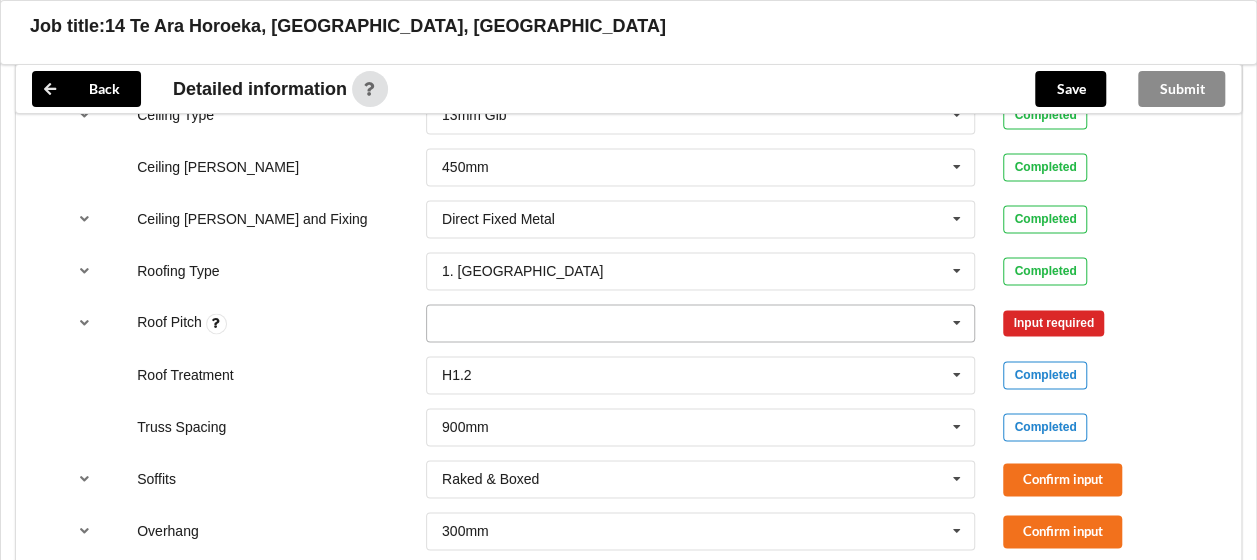 click on "4.00 12.00 15.00 18.00 None" at bounding box center [701, 323] 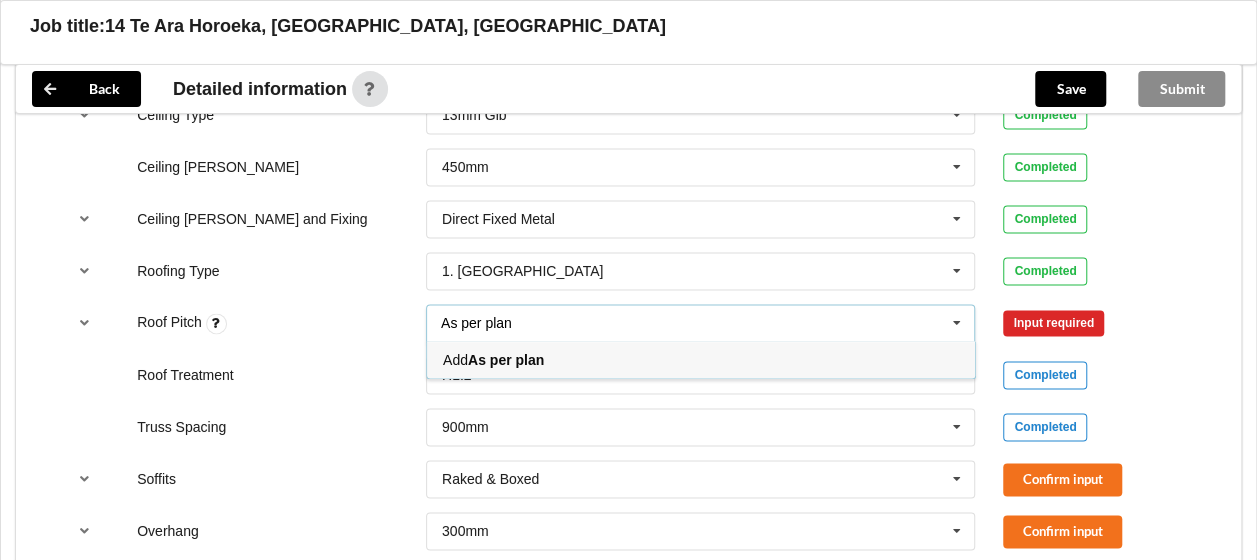 type on "As per plan" 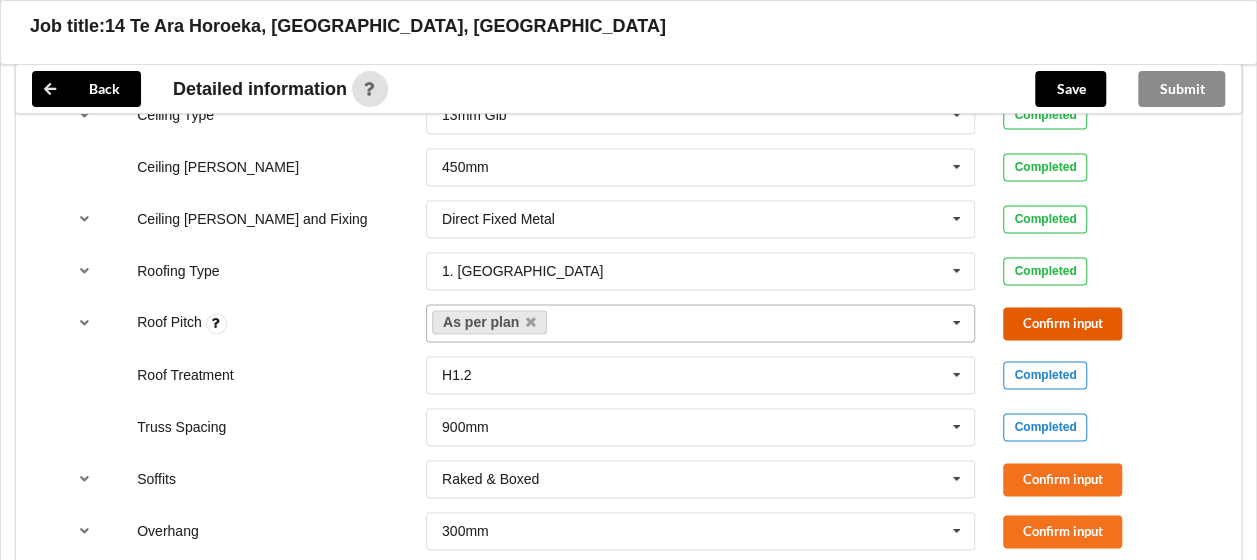 click on "Confirm input" at bounding box center (1062, 323) 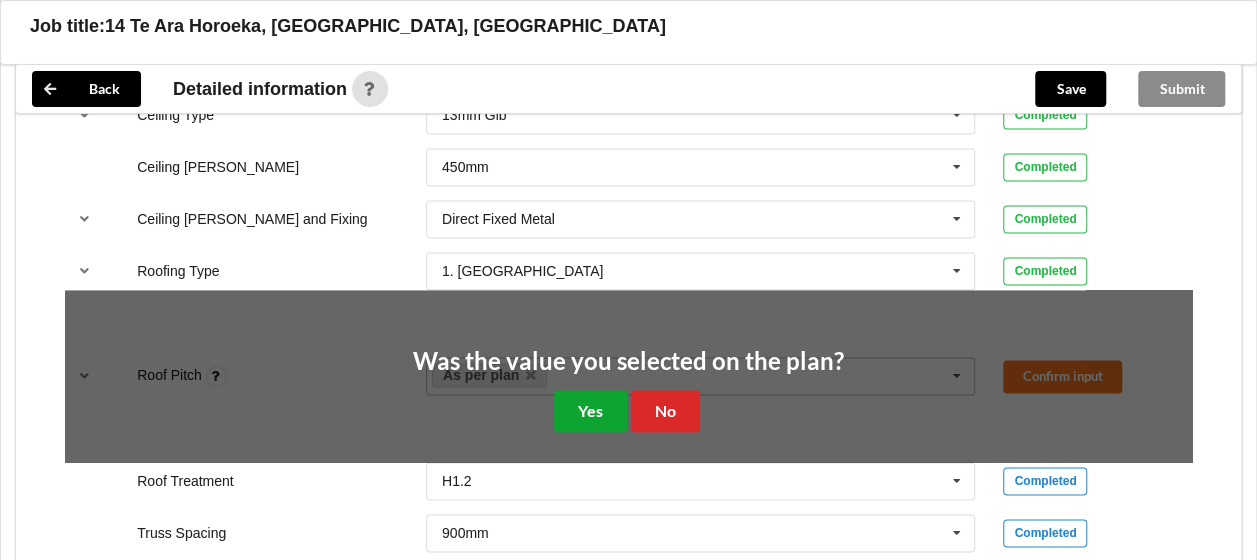 click on "Yes" at bounding box center (590, 410) 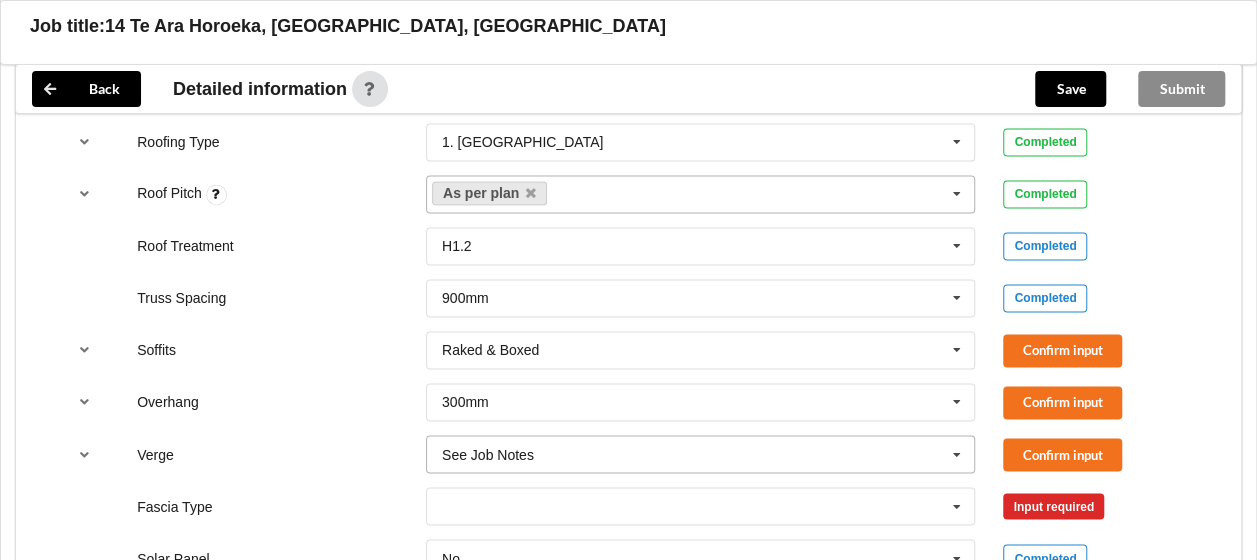 scroll, scrollTop: 1500, scrollLeft: 0, axis: vertical 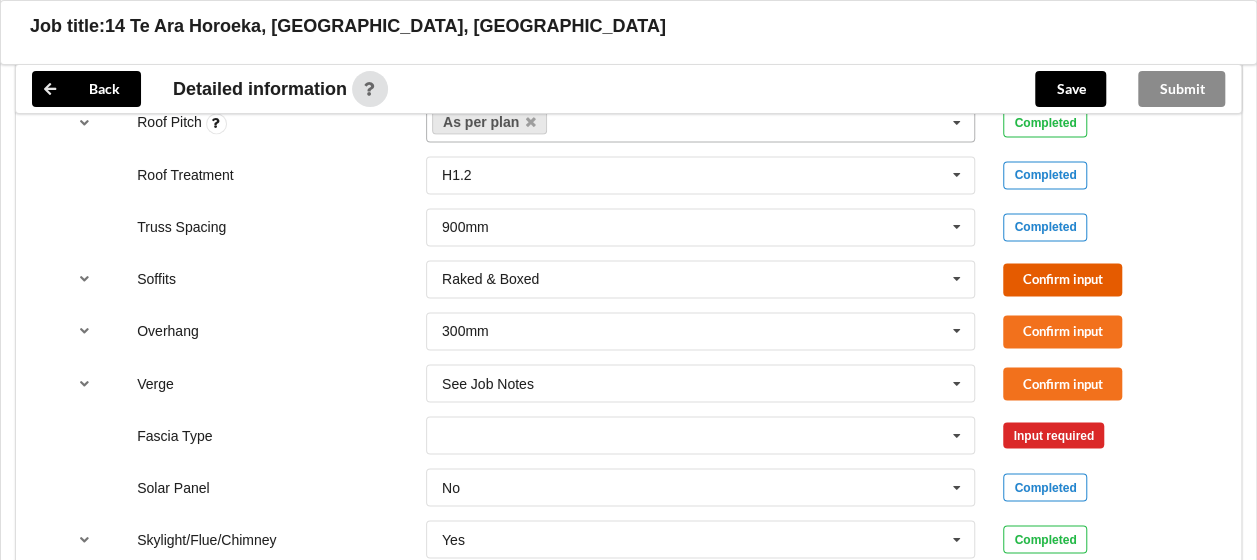 click on "Confirm input" at bounding box center [1062, 279] 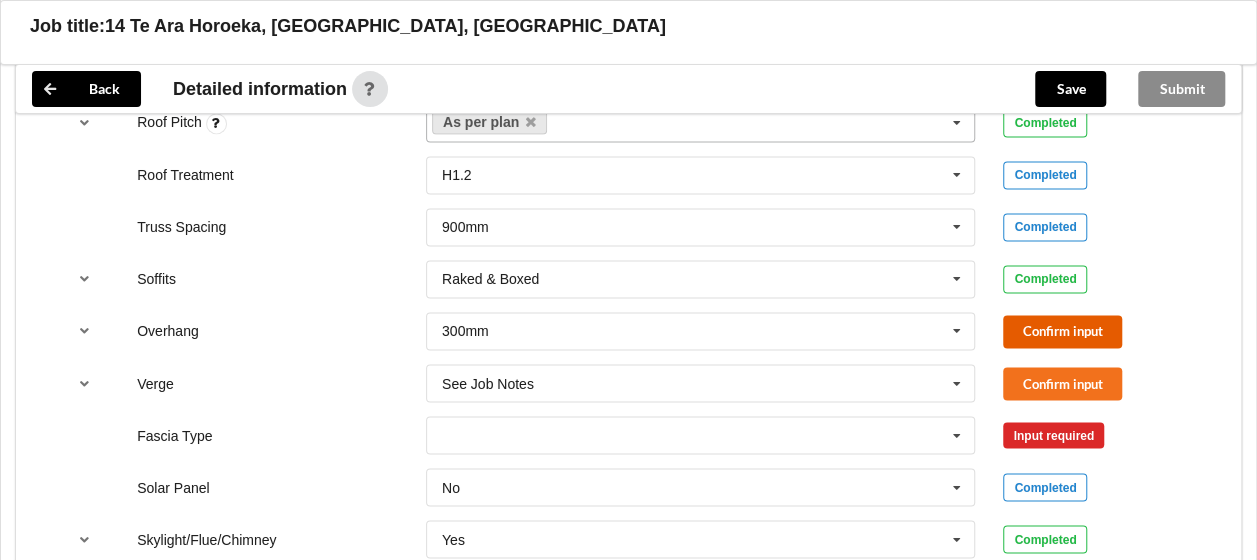click on "Confirm input" at bounding box center [1062, 331] 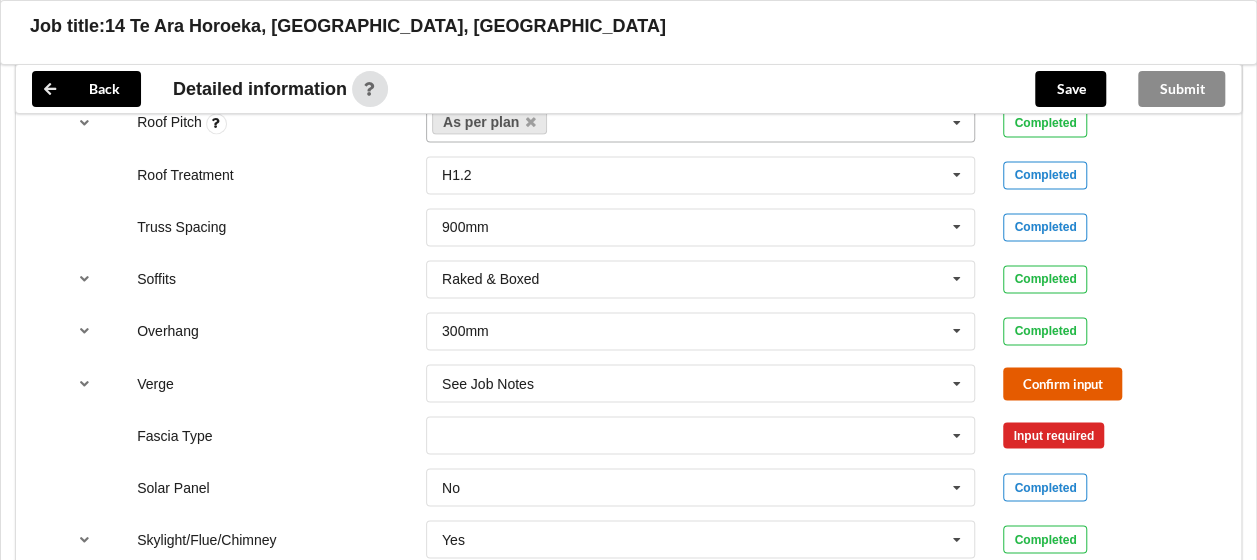 click on "Confirm input" at bounding box center [1062, 383] 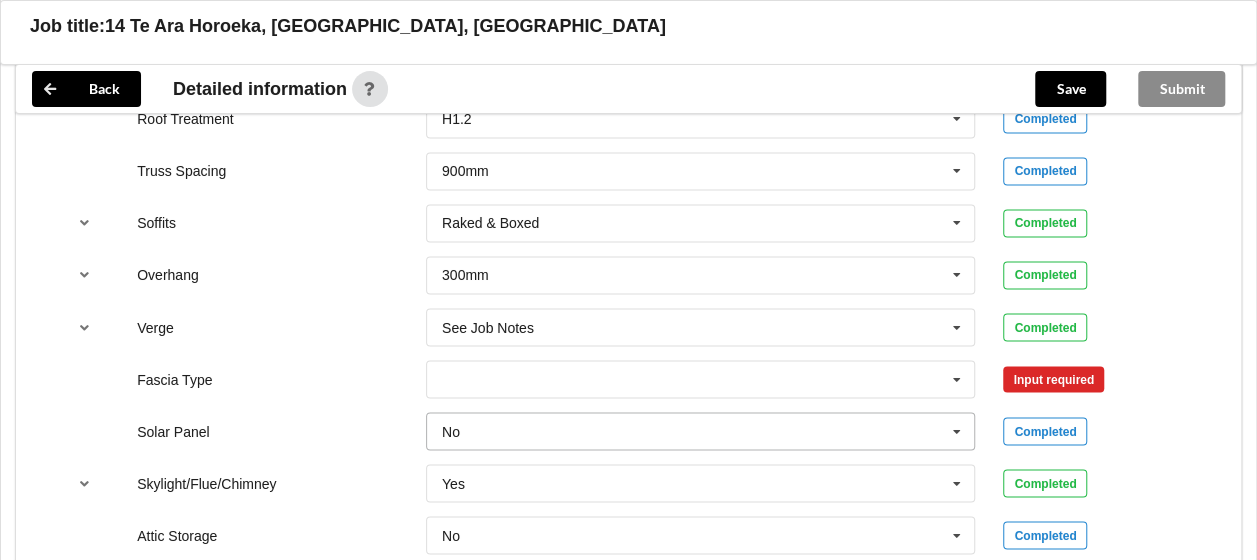 scroll, scrollTop: 1600, scrollLeft: 0, axis: vertical 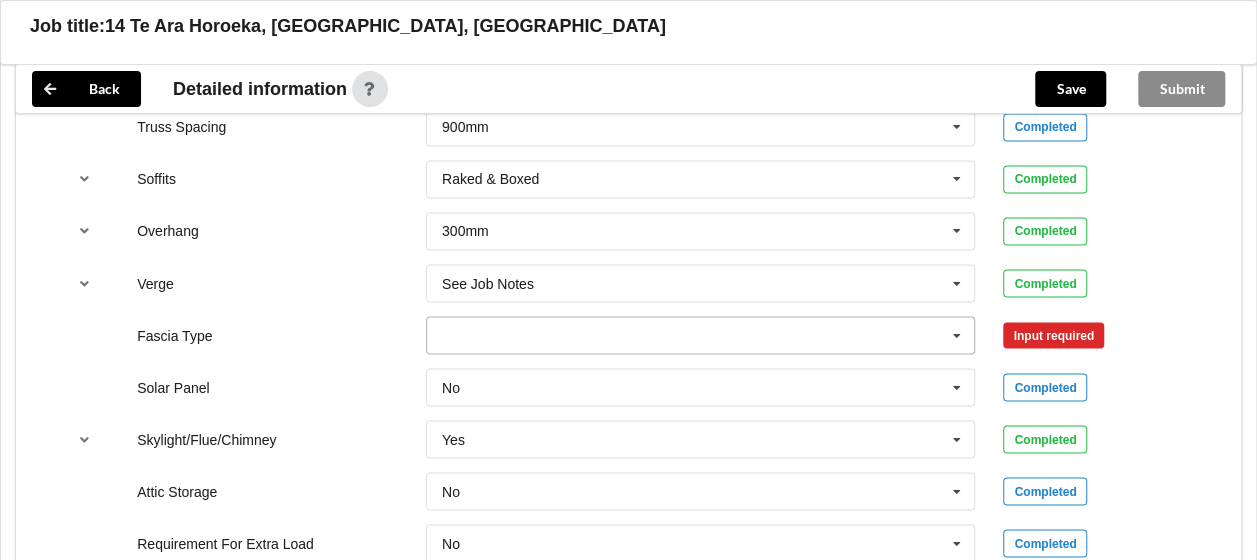 click at bounding box center [957, 335] 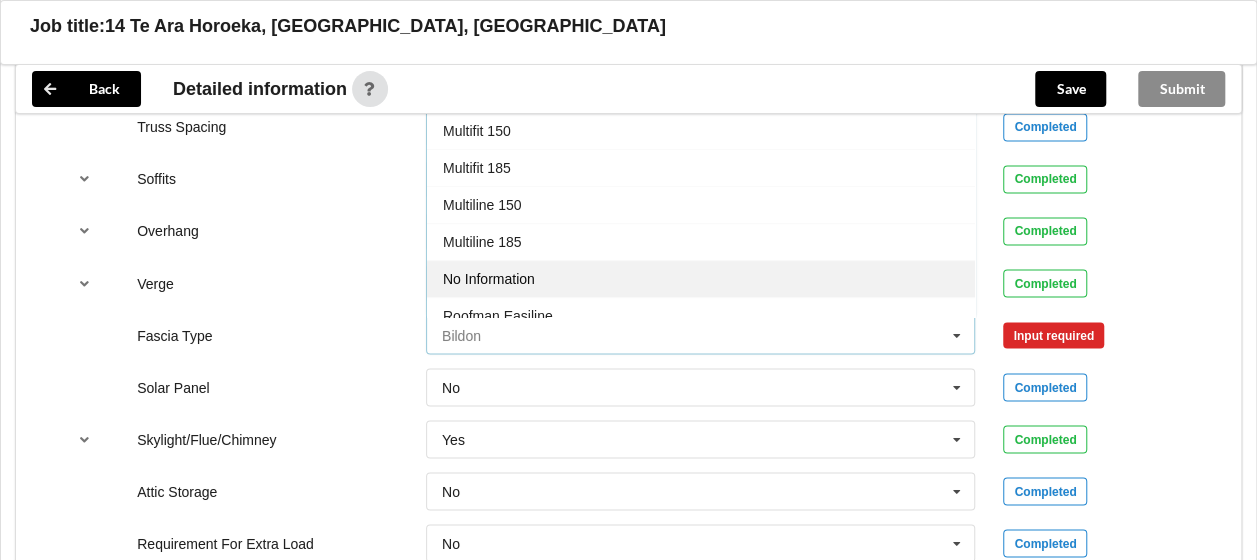 scroll, scrollTop: 600, scrollLeft: 0, axis: vertical 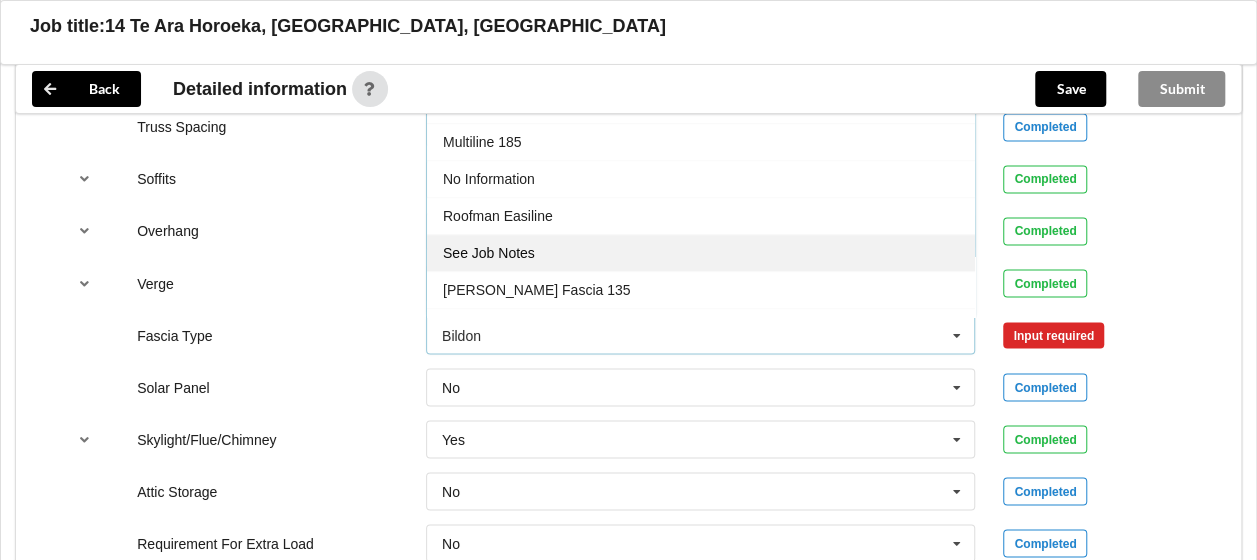 click on "See Job Notes" at bounding box center (701, 252) 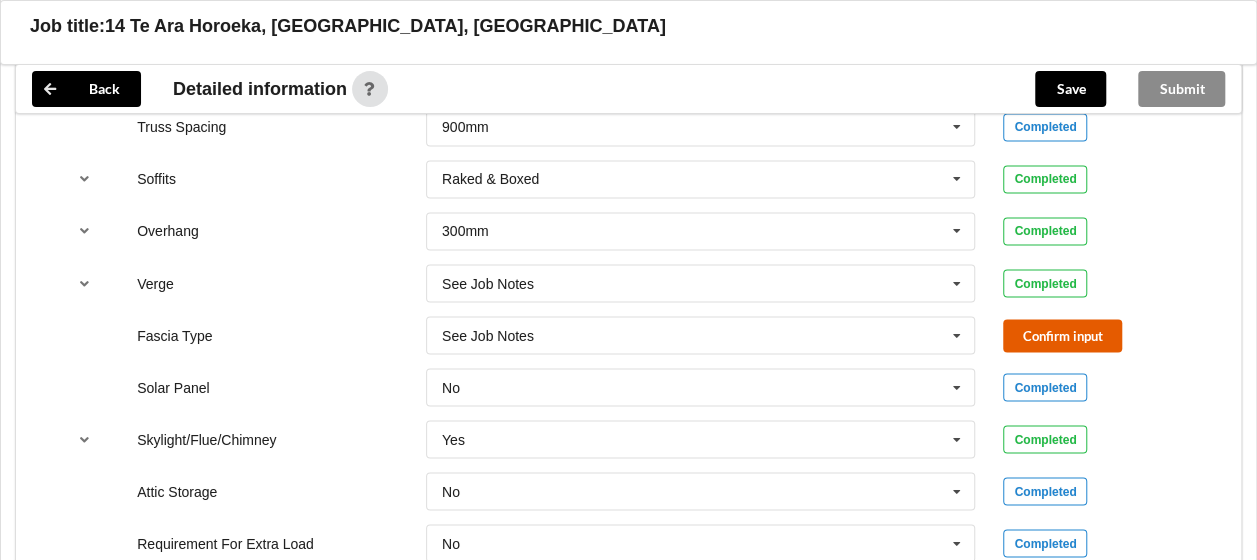 click on "Confirm input" at bounding box center [1062, 335] 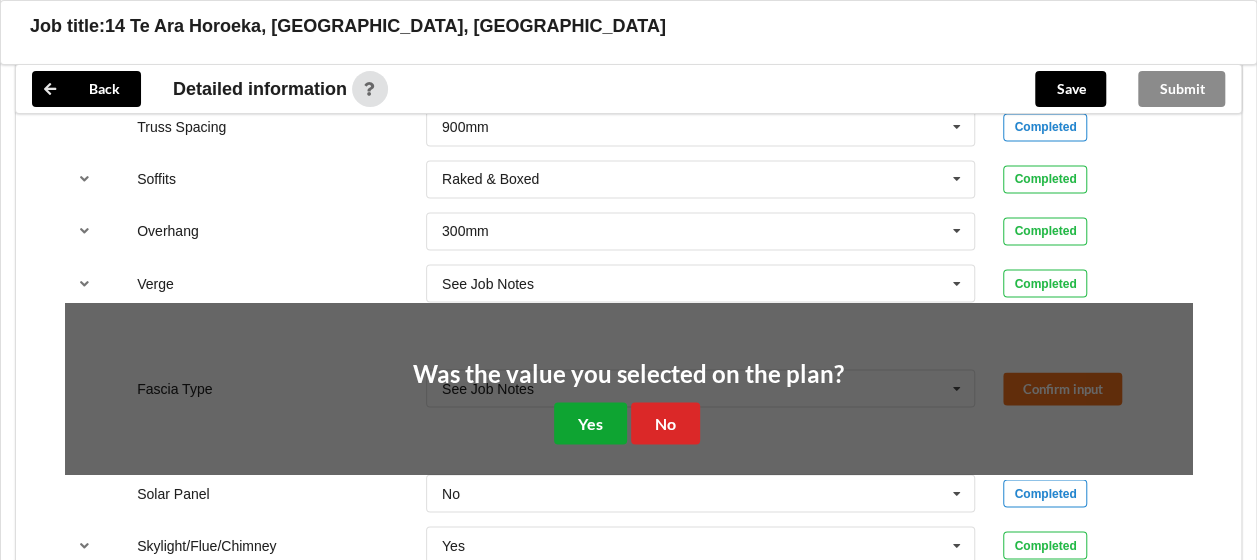 click on "Yes" at bounding box center [590, 422] 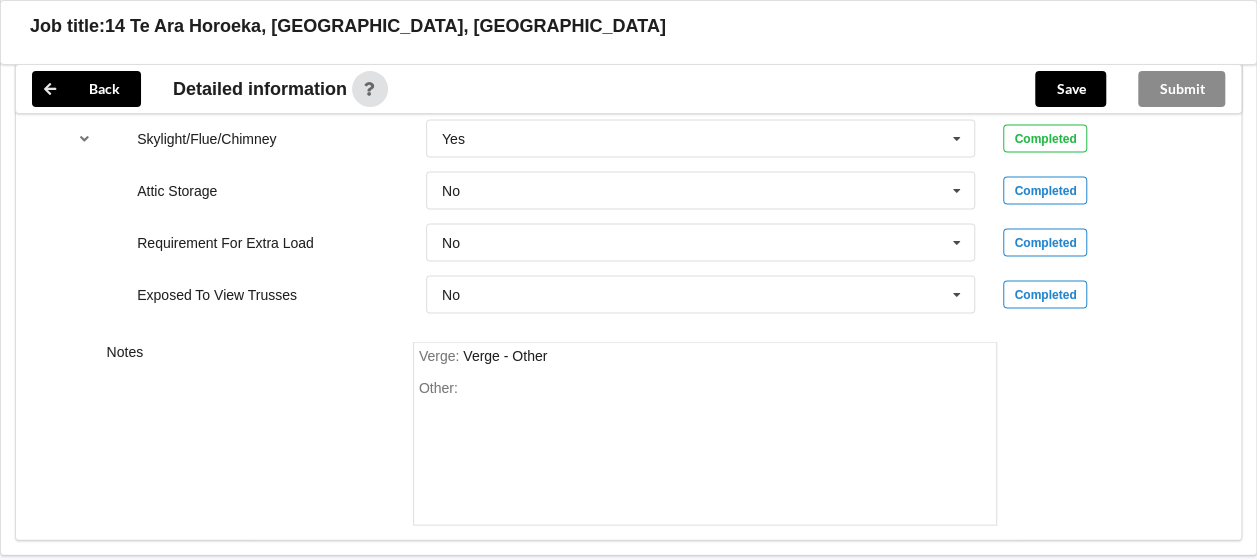 scroll, scrollTop: 2004, scrollLeft: 0, axis: vertical 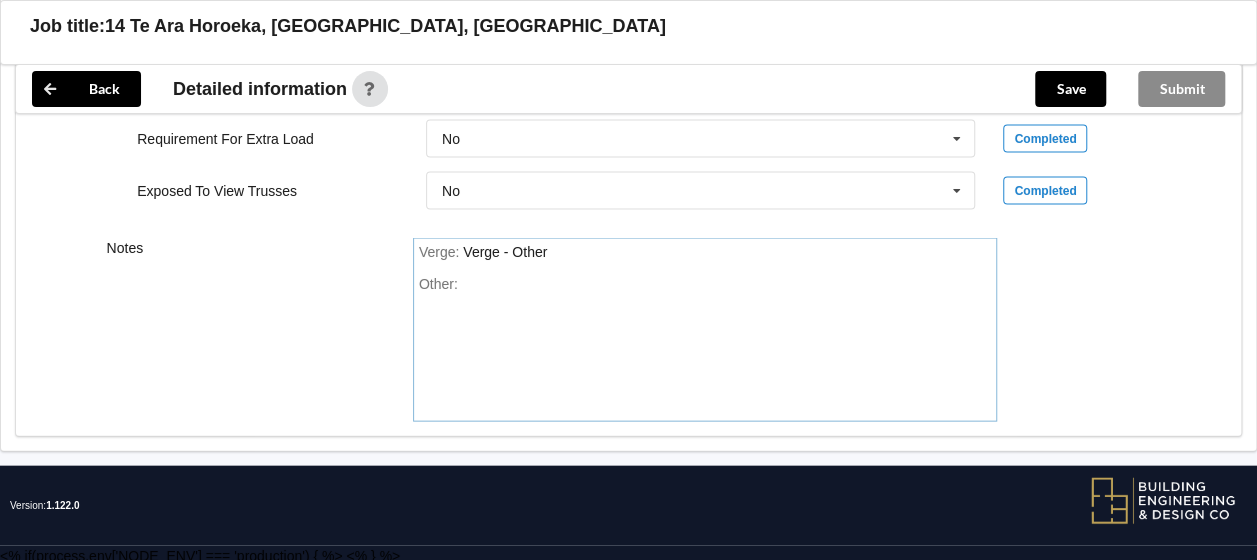 click on "Other:" at bounding box center (705, 346) 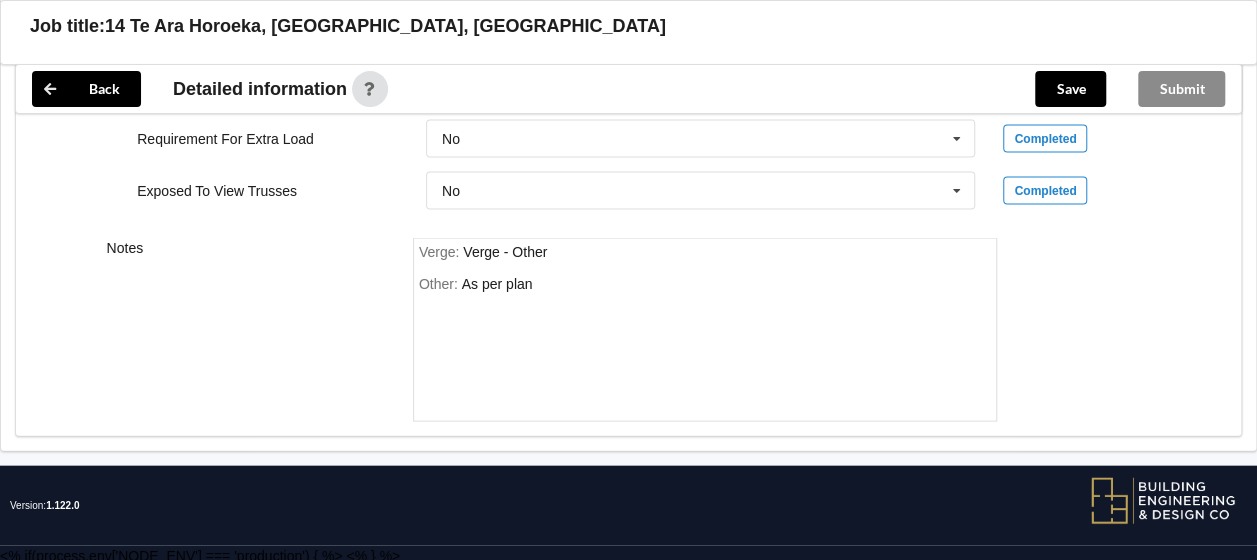 click on "Save" at bounding box center (1070, 89) 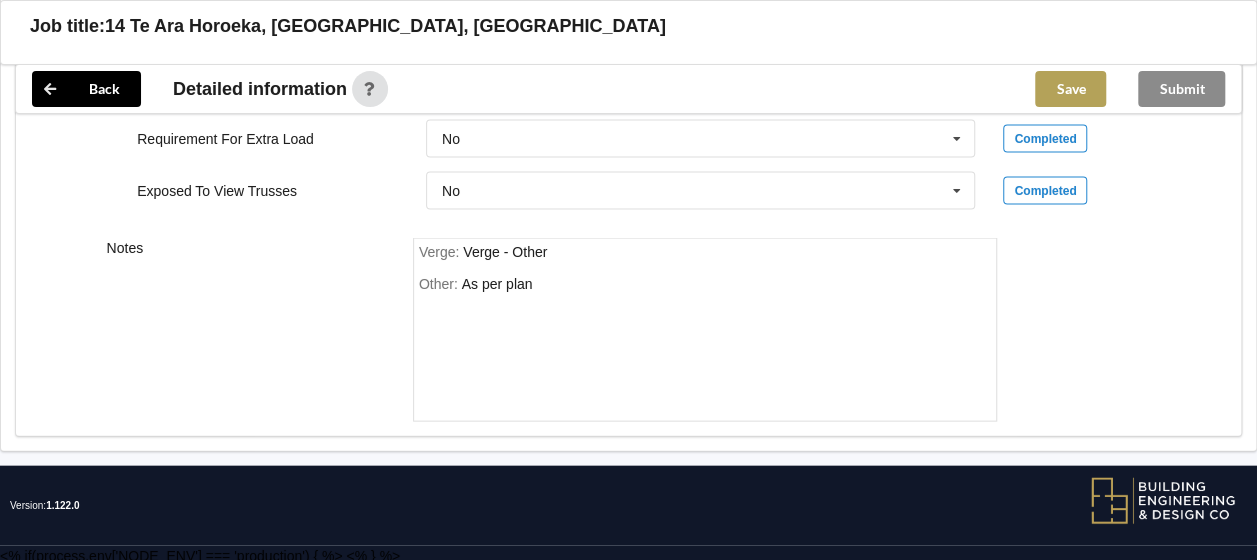 click on "Save" at bounding box center (1070, 89) 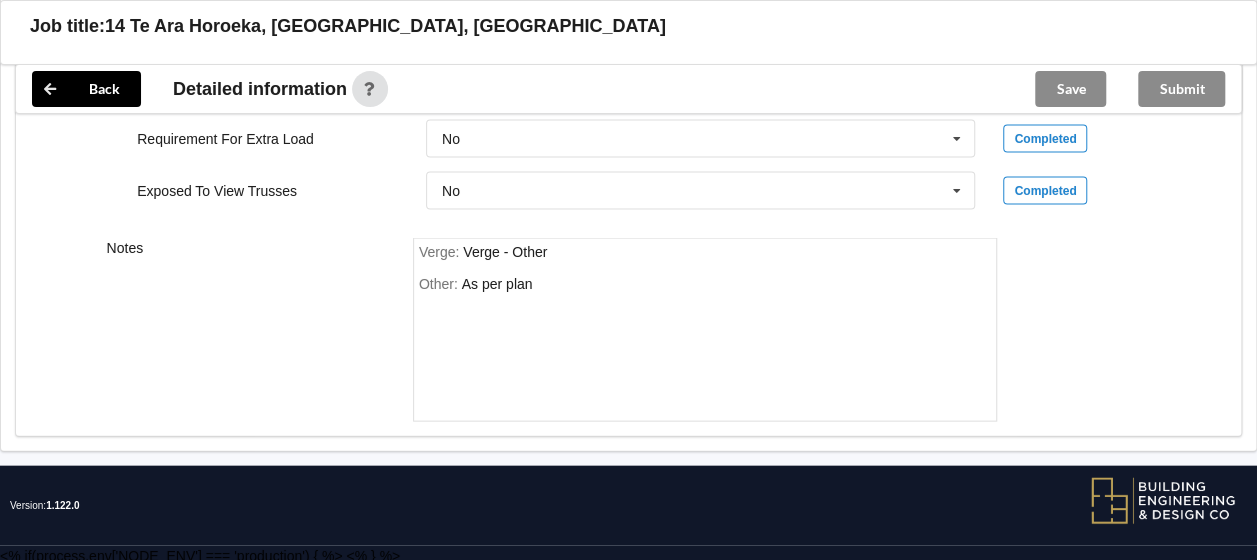scroll, scrollTop: 1912, scrollLeft: 0, axis: vertical 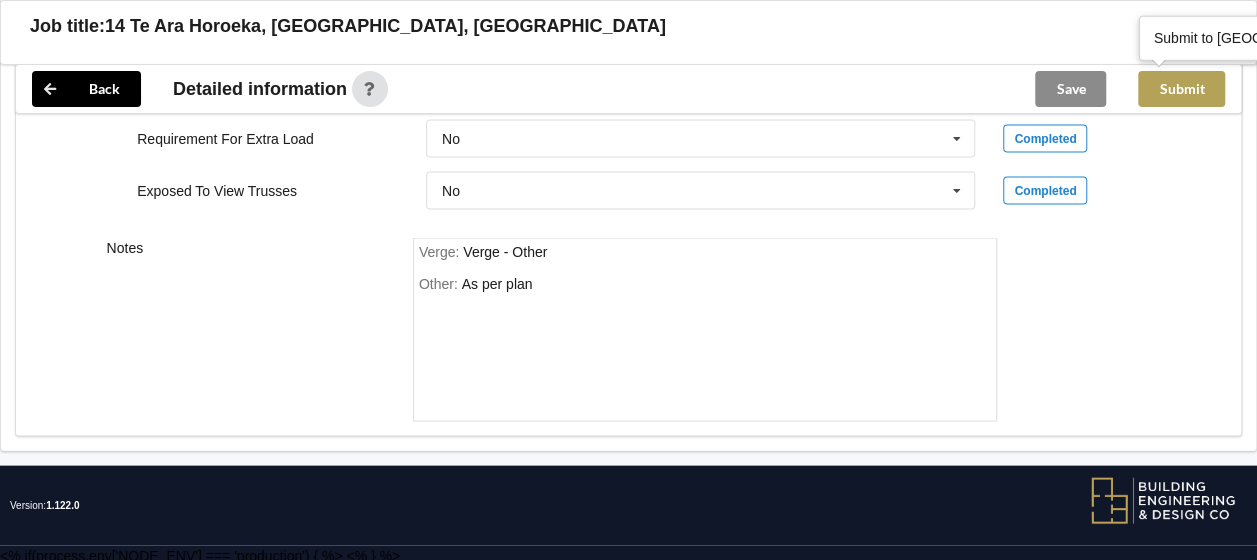 click on "Submit" at bounding box center (1181, 89) 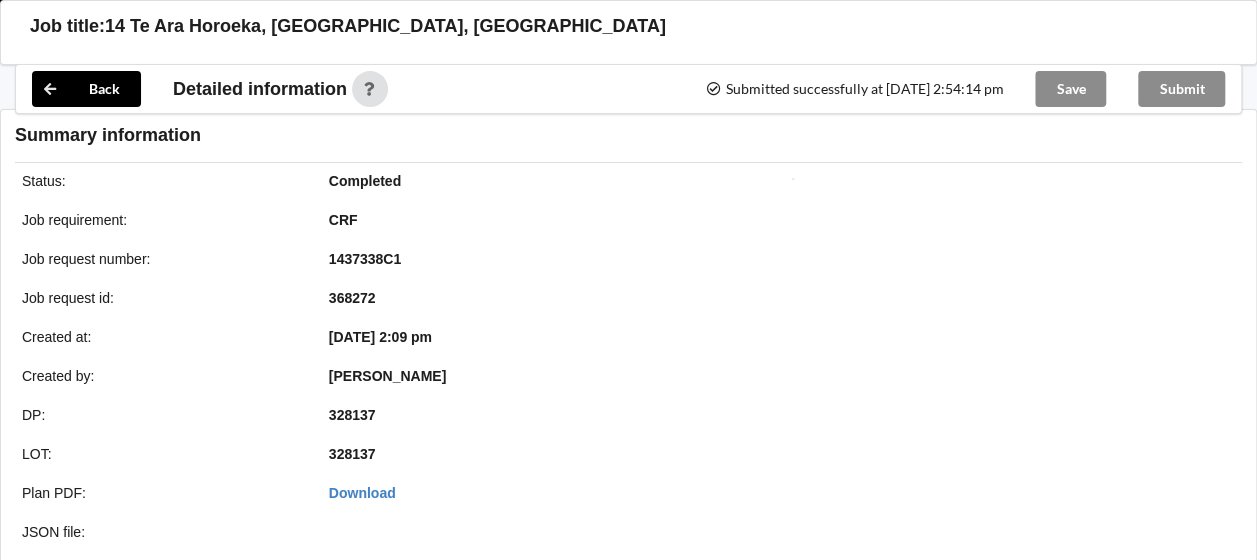 scroll, scrollTop: 1912, scrollLeft: 0, axis: vertical 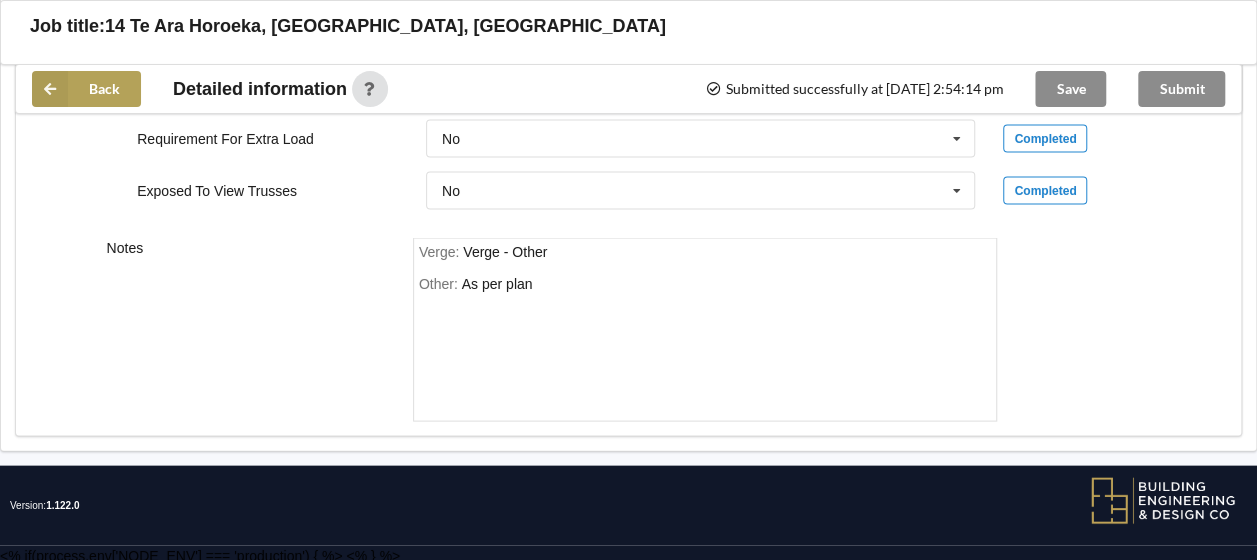 click on "Back" at bounding box center [86, 89] 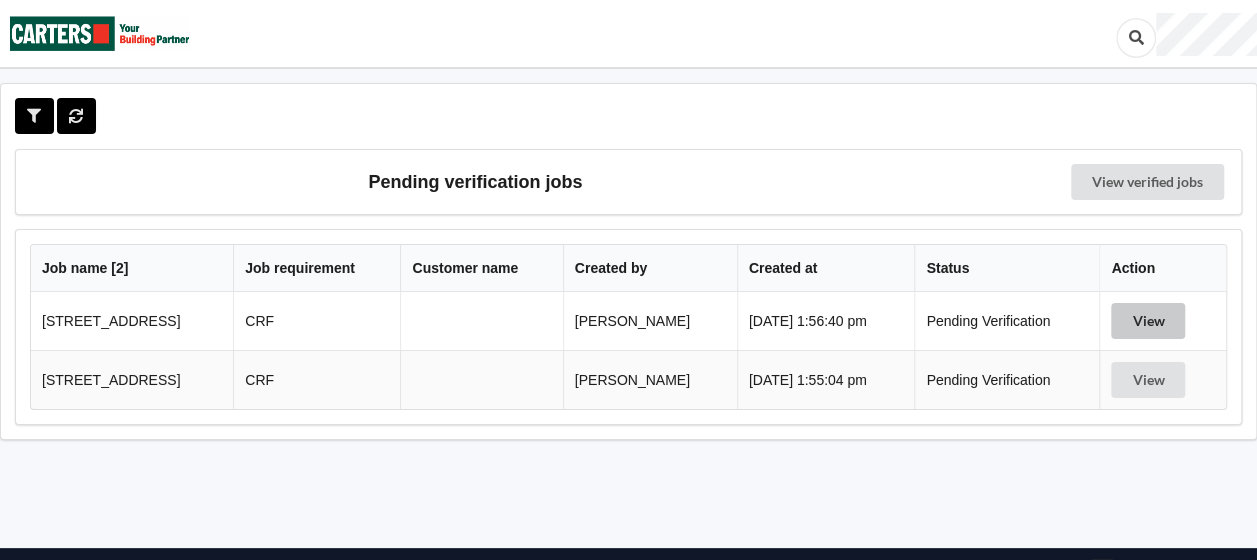 click on "View" at bounding box center (1148, 321) 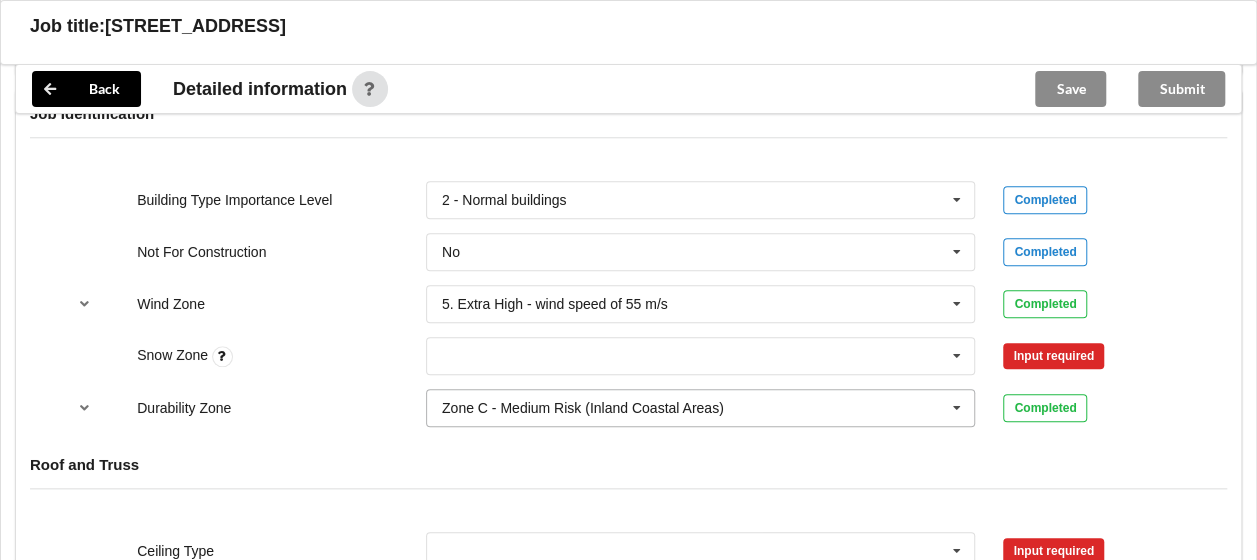 scroll, scrollTop: 1000, scrollLeft: 0, axis: vertical 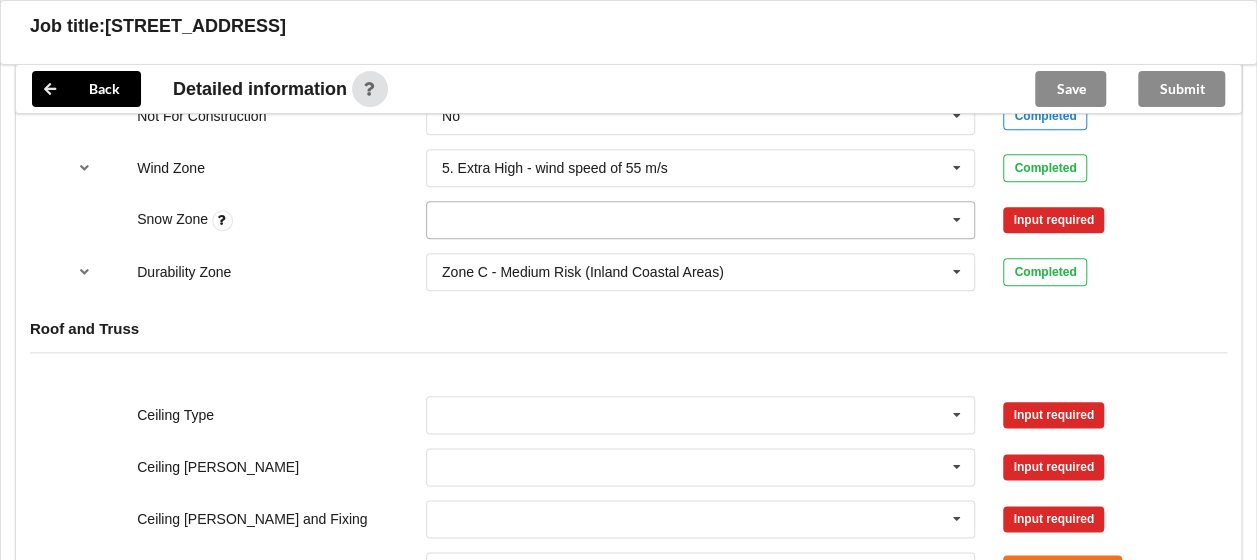 click at bounding box center [957, 220] 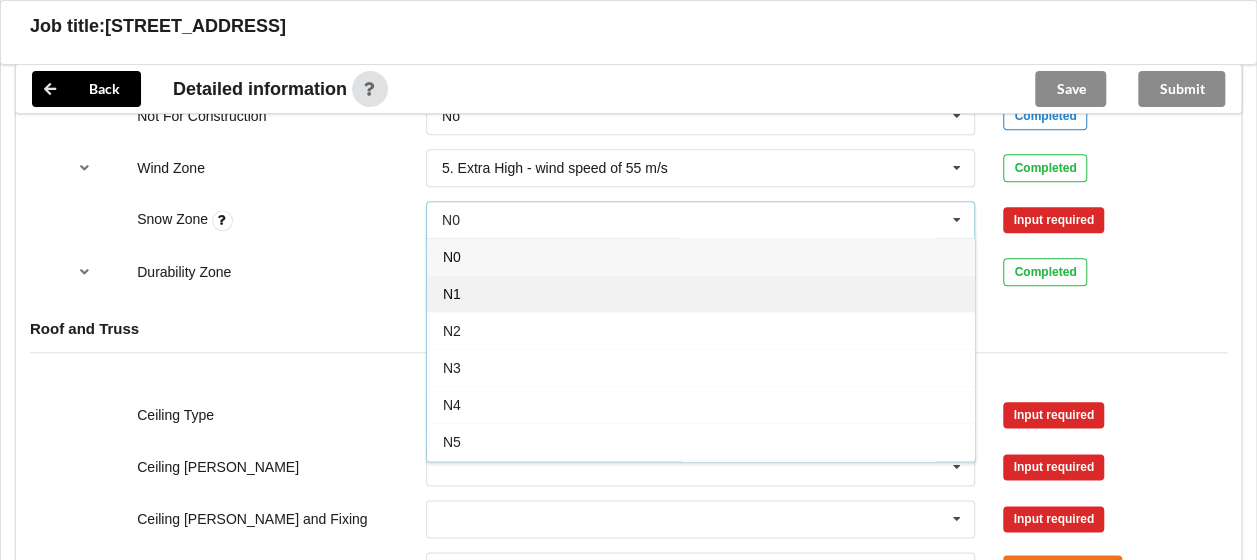 click on "N1" at bounding box center [701, 293] 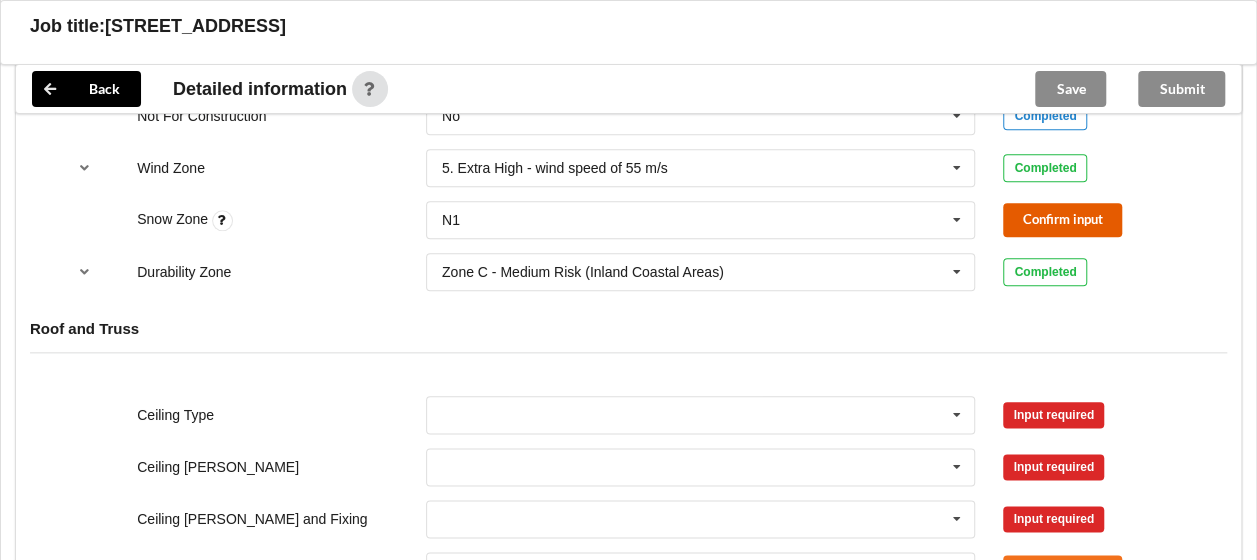 click on "Confirm input" at bounding box center [1062, 219] 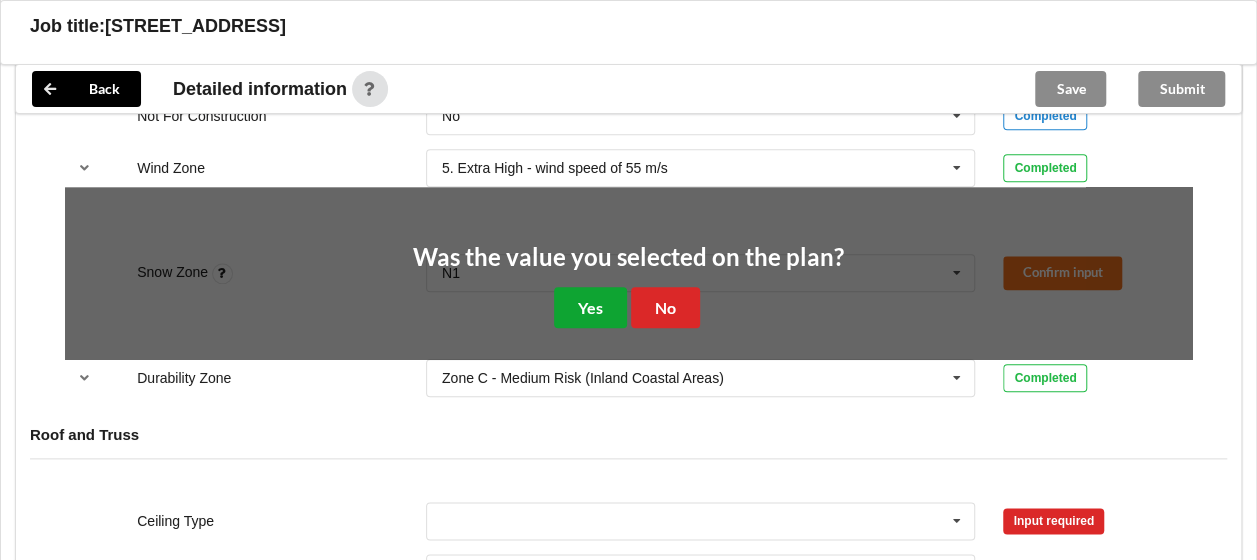 click on "Yes" at bounding box center [590, 307] 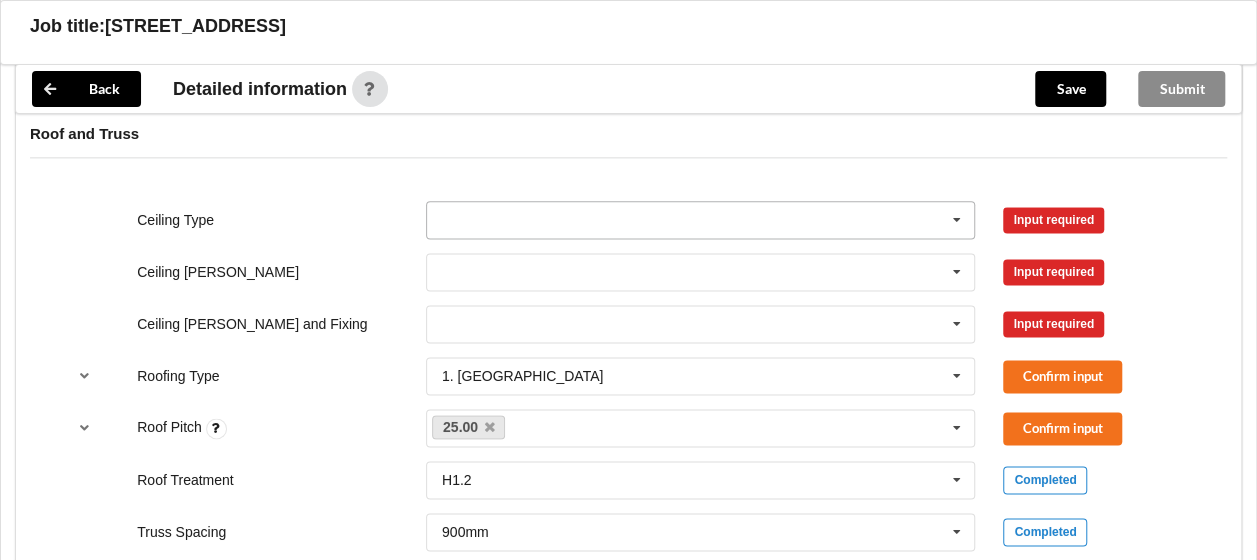 scroll, scrollTop: 1200, scrollLeft: 0, axis: vertical 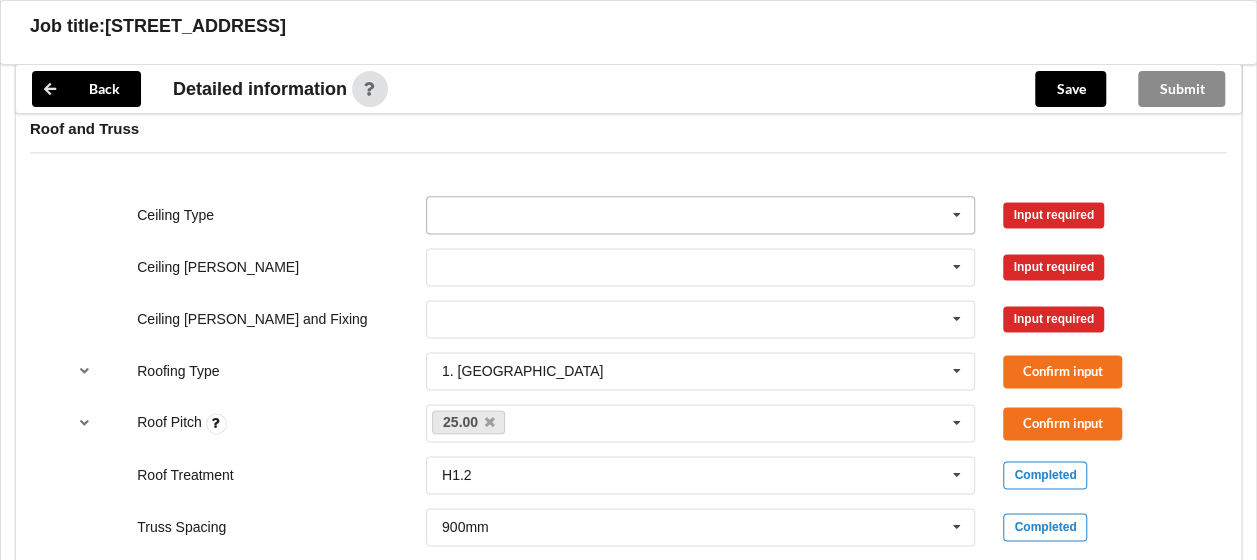 click at bounding box center [957, 215] 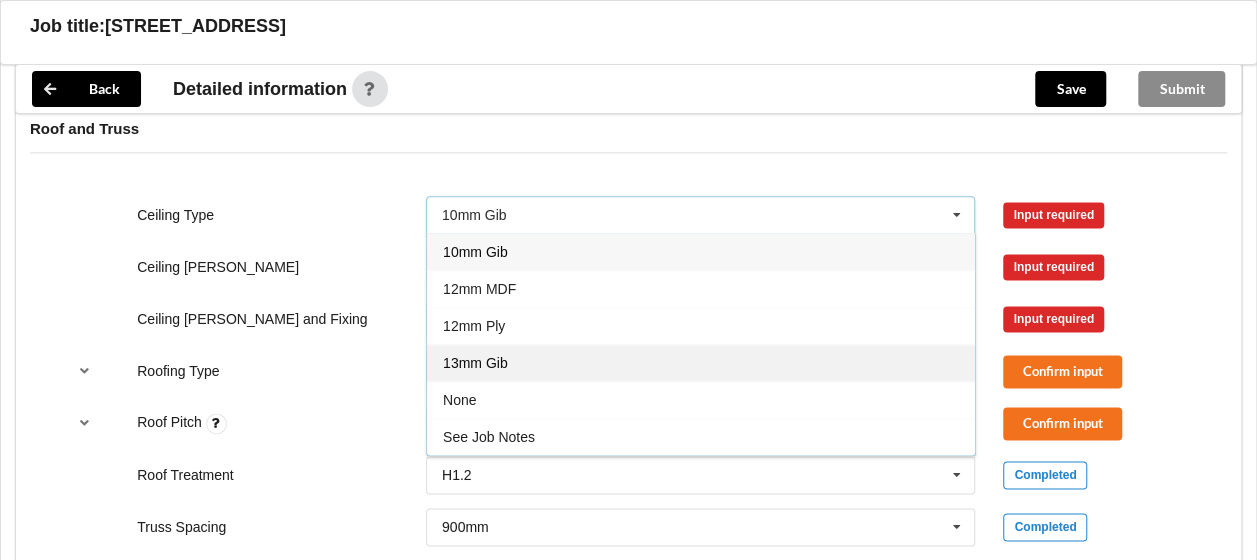 click on "13mm Gib" at bounding box center [701, 362] 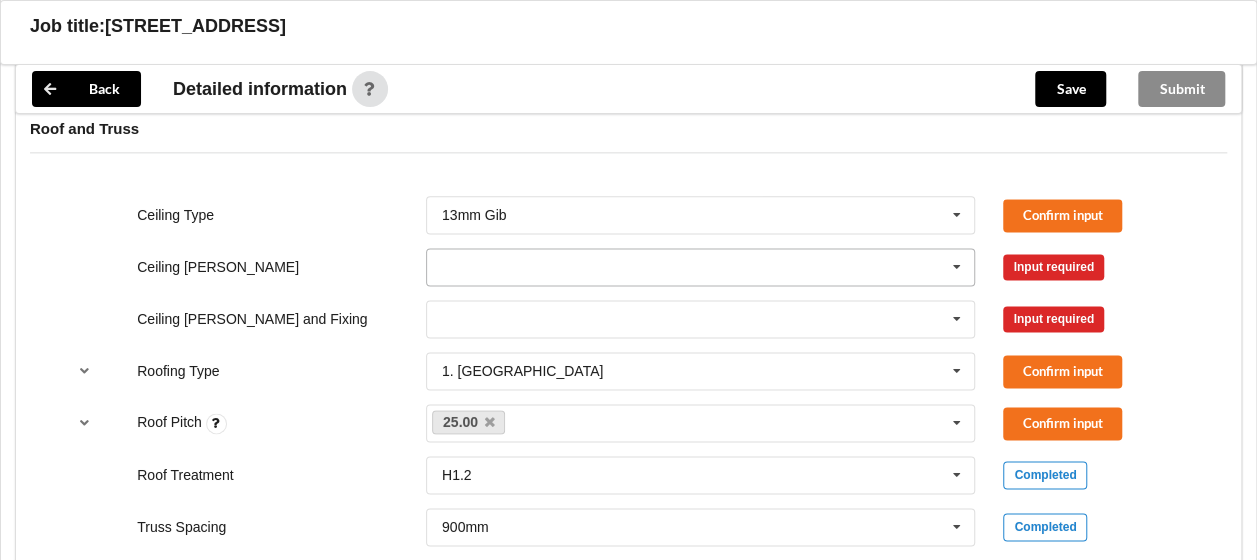 click at bounding box center (957, 267) 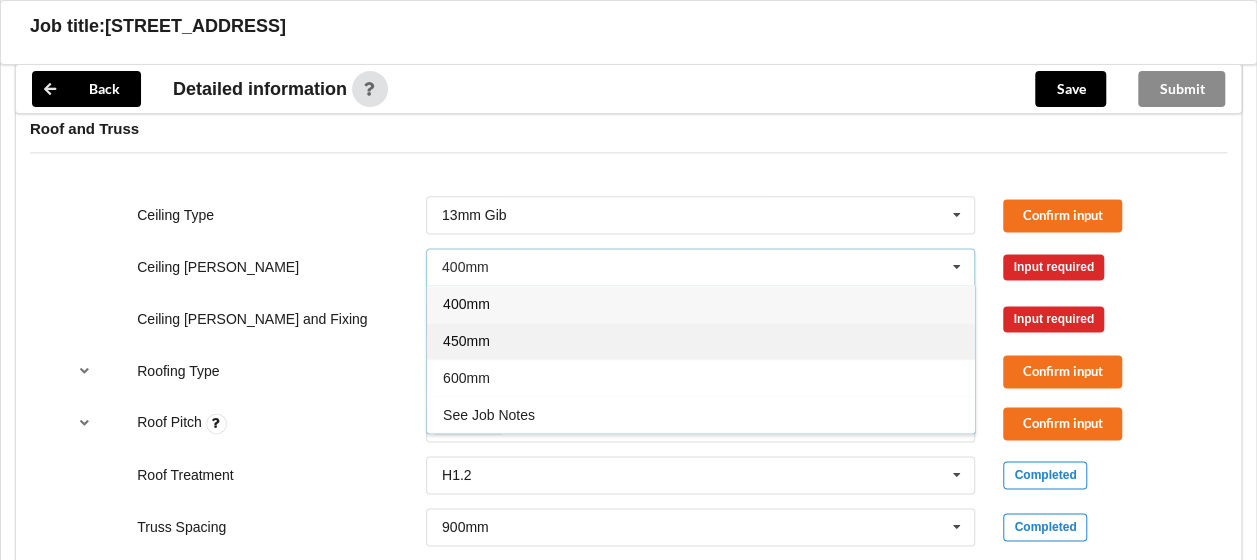 click on "450mm" at bounding box center (701, 340) 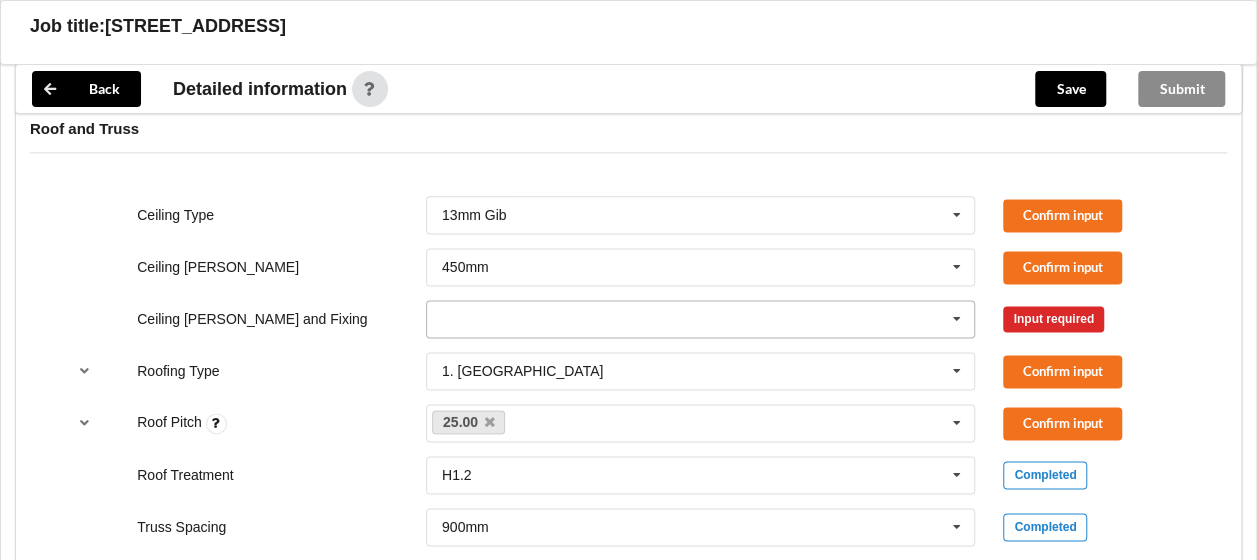 click at bounding box center (957, 319) 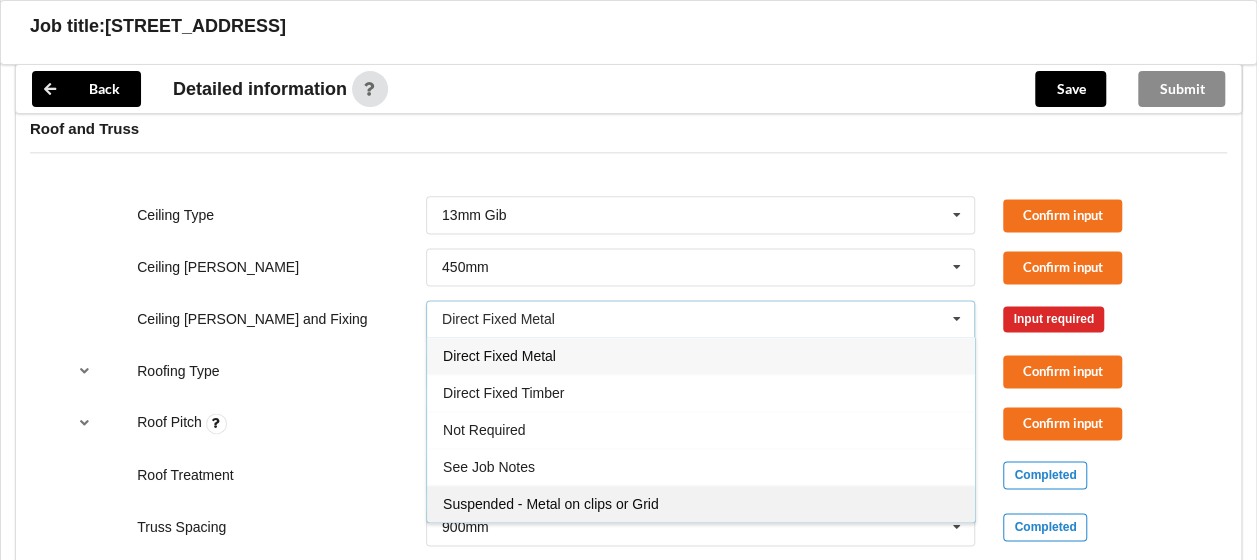 click on "Suspended - Metal on clips or Grid" at bounding box center [701, 503] 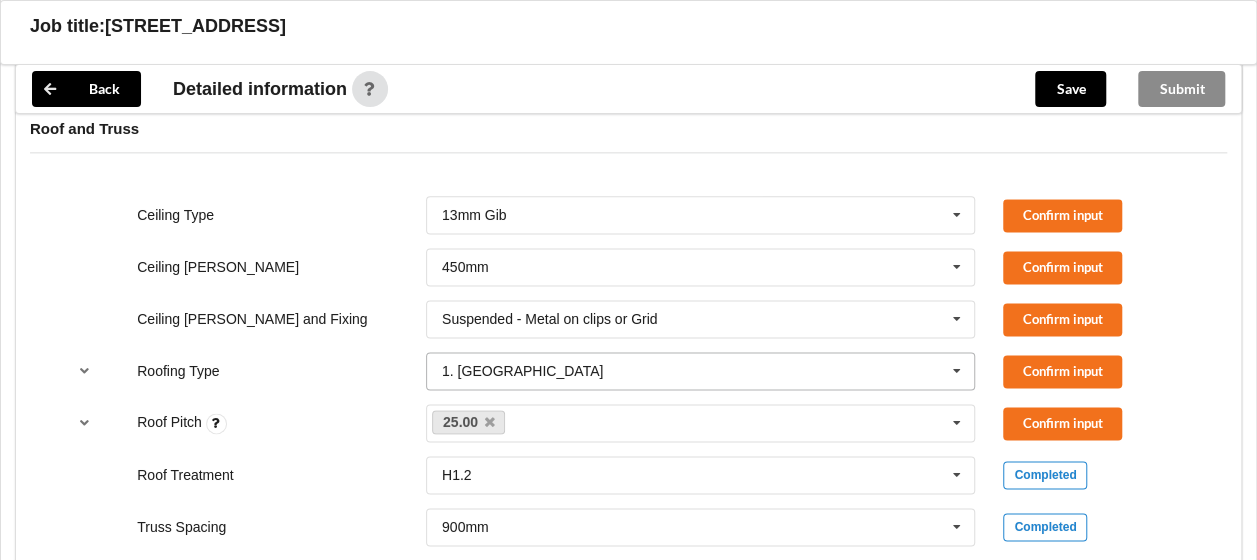 click at bounding box center [957, 371] 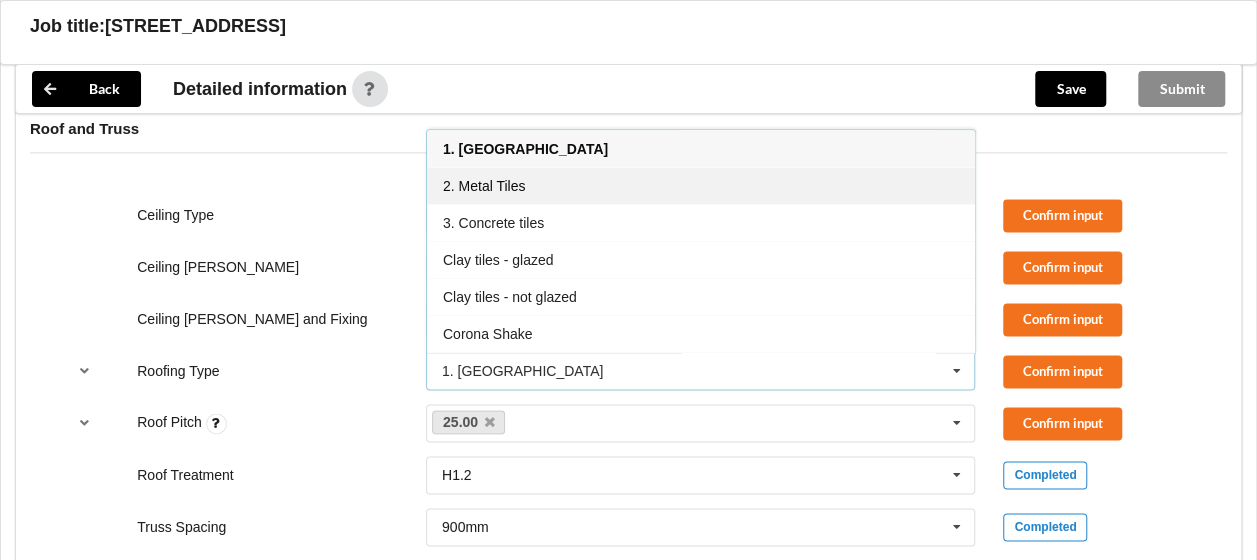 click on "2. Metal Tiles" at bounding box center [701, 185] 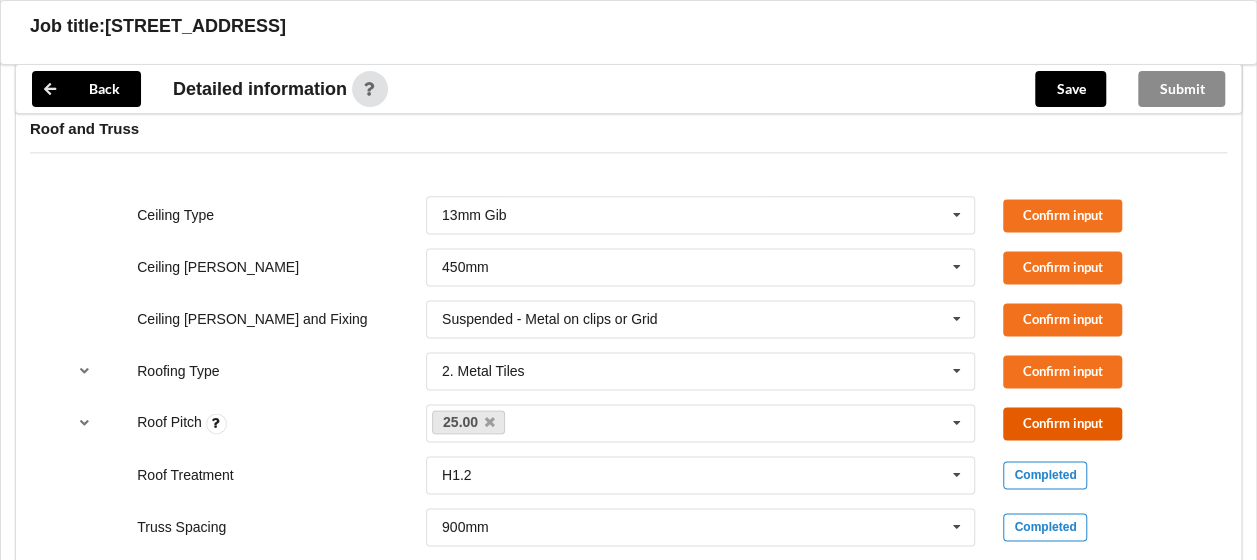 click on "Confirm input" at bounding box center (1062, 423) 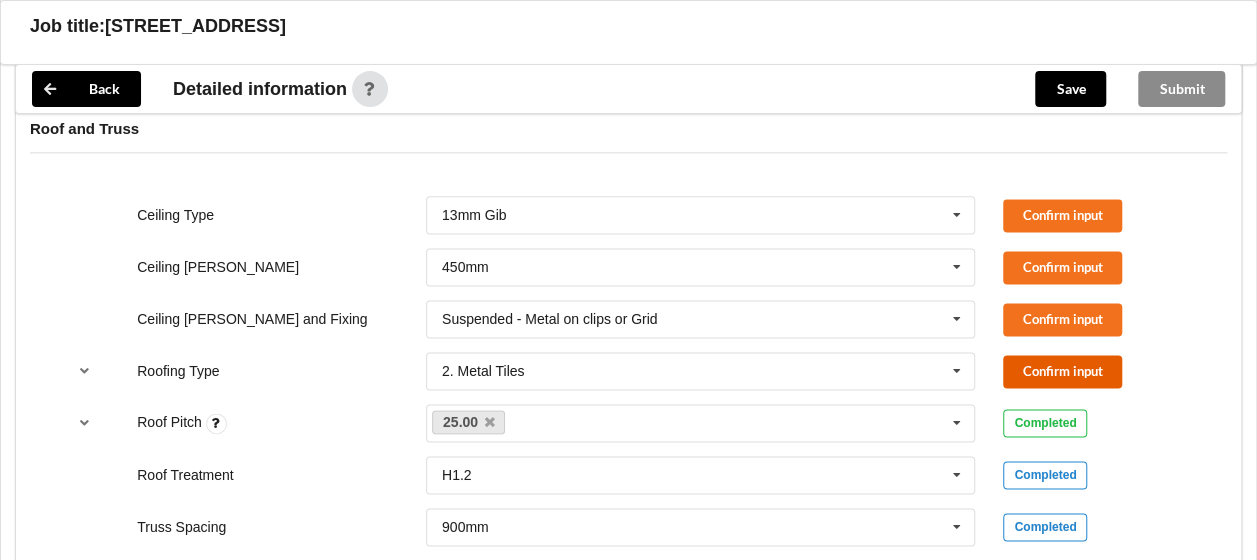 click on "Confirm input" at bounding box center (1062, 371) 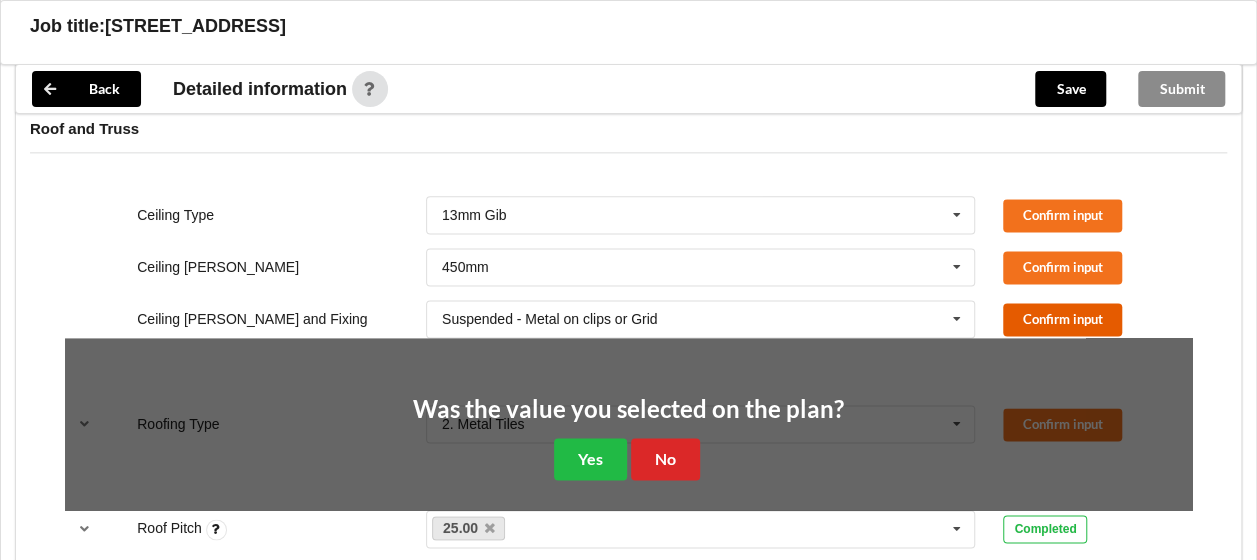 click on "Confirm input" at bounding box center [1062, 319] 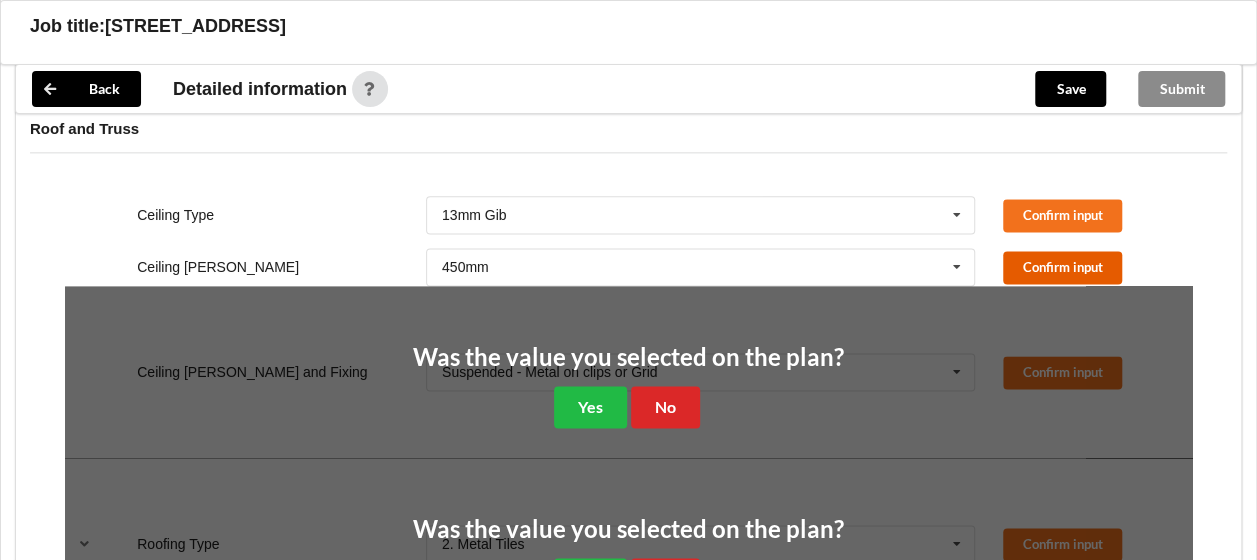 click on "Confirm input" at bounding box center [1062, 267] 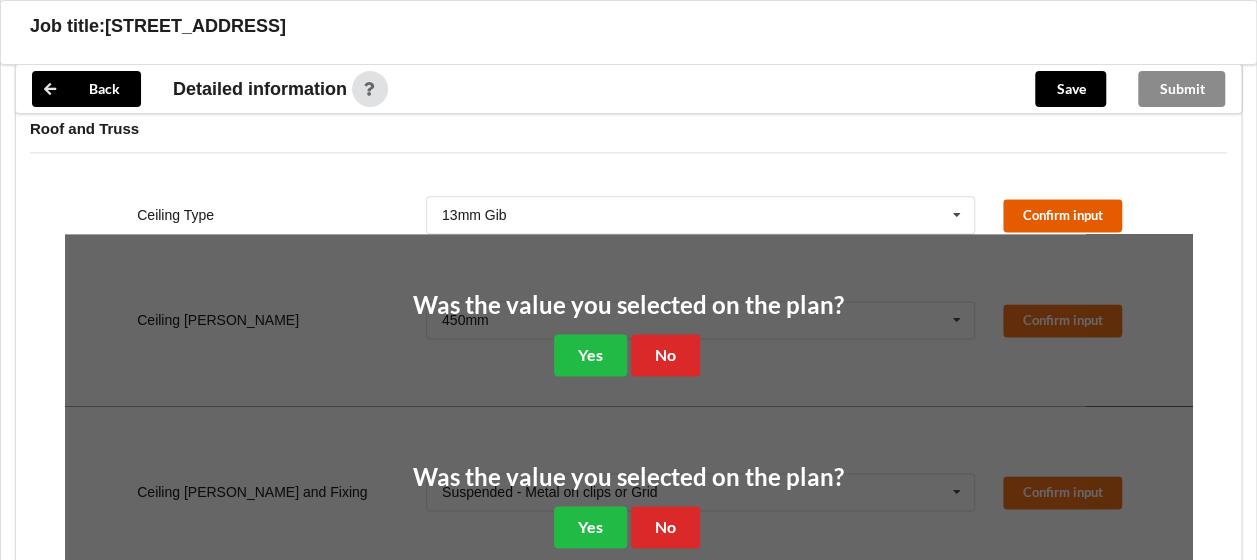 click on "Confirm input" at bounding box center (1062, 215) 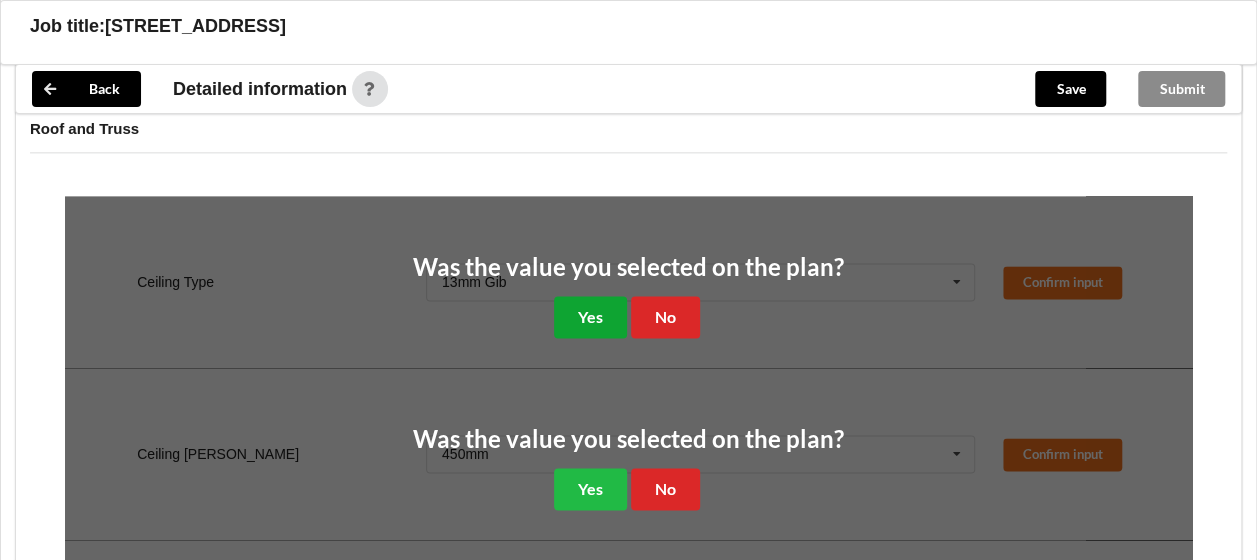 click on "Yes" at bounding box center [590, 316] 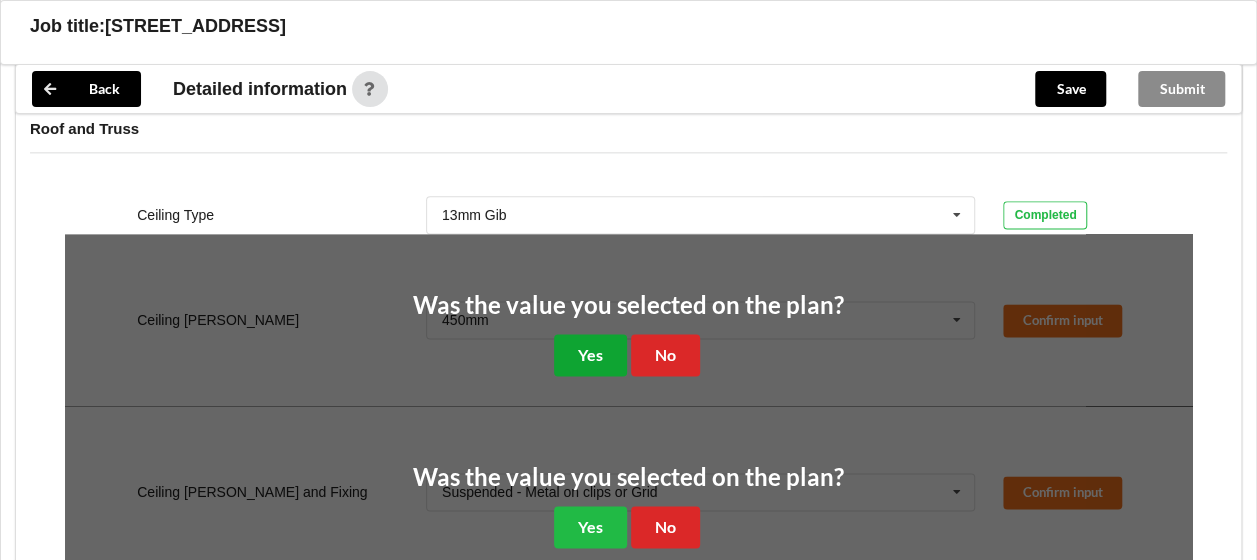 drag, startPoint x: 583, startPoint y: 340, endPoint x: 594, endPoint y: 357, distance: 20.248457 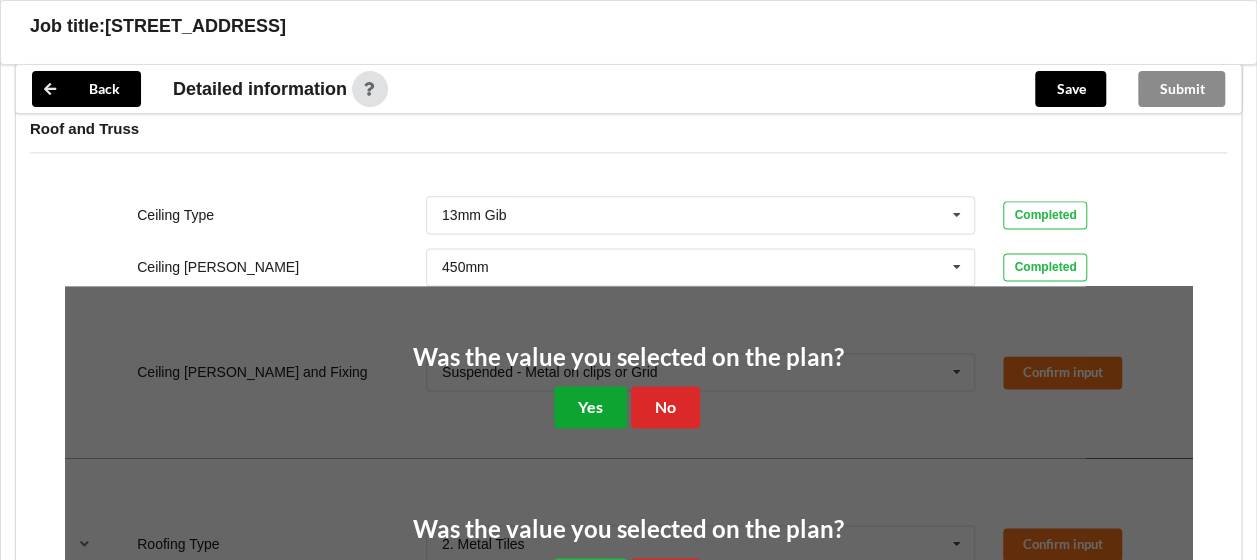 drag, startPoint x: 600, startPoint y: 400, endPoint x: 600, endPoint y: 412, distance: 12 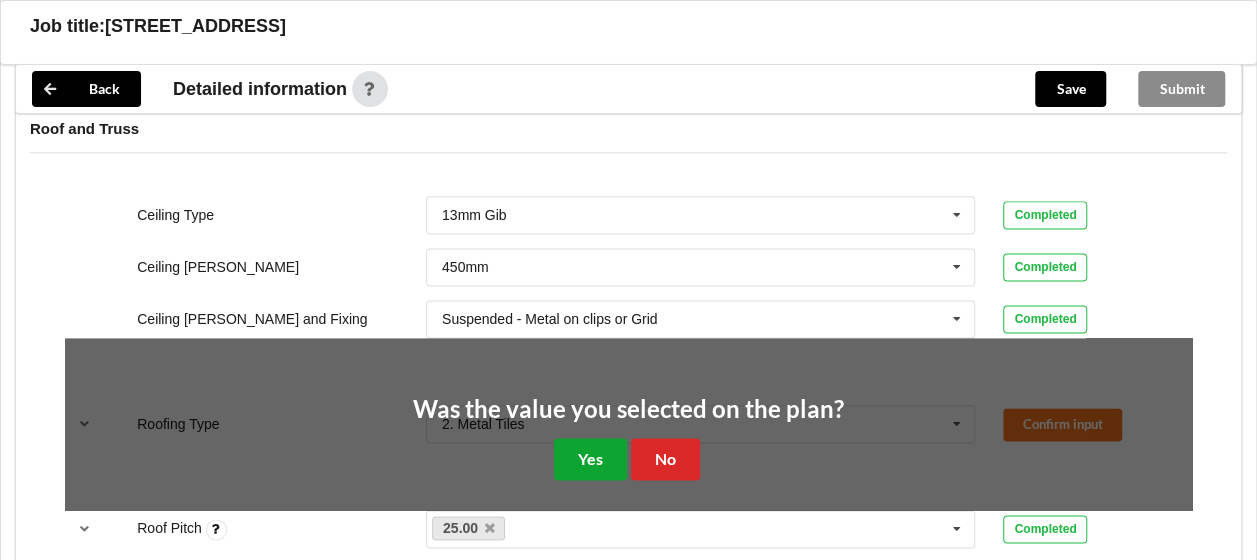 click on "Yes" at bounding box center (590, 458) 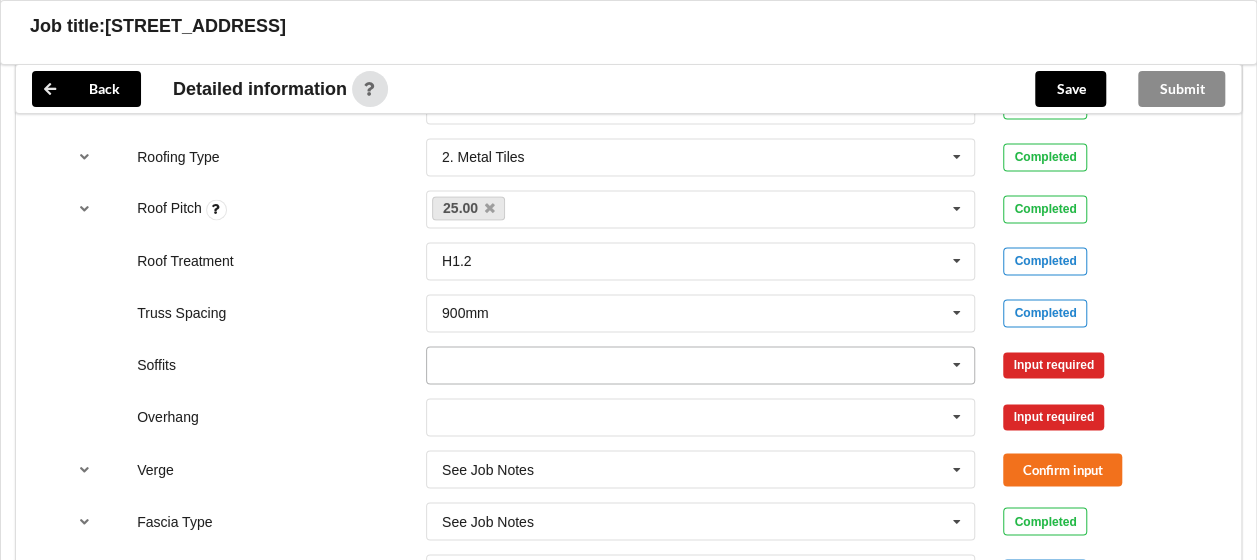 scroll, scrollTop: 1500, scrollLeft: 0, axis: vertical 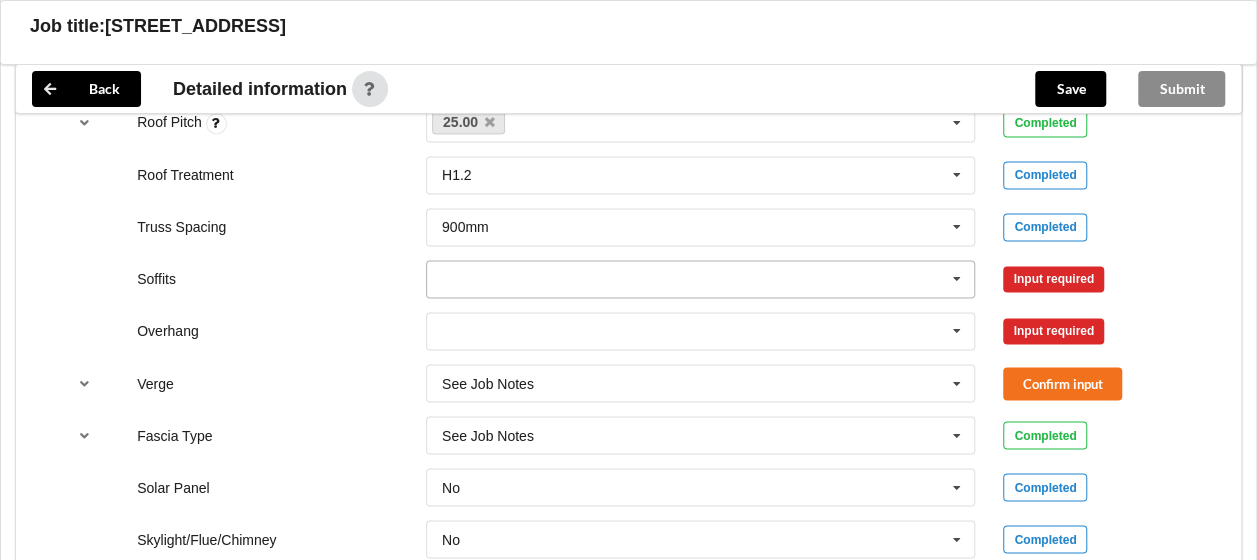 click at bounding box center [957, 279] 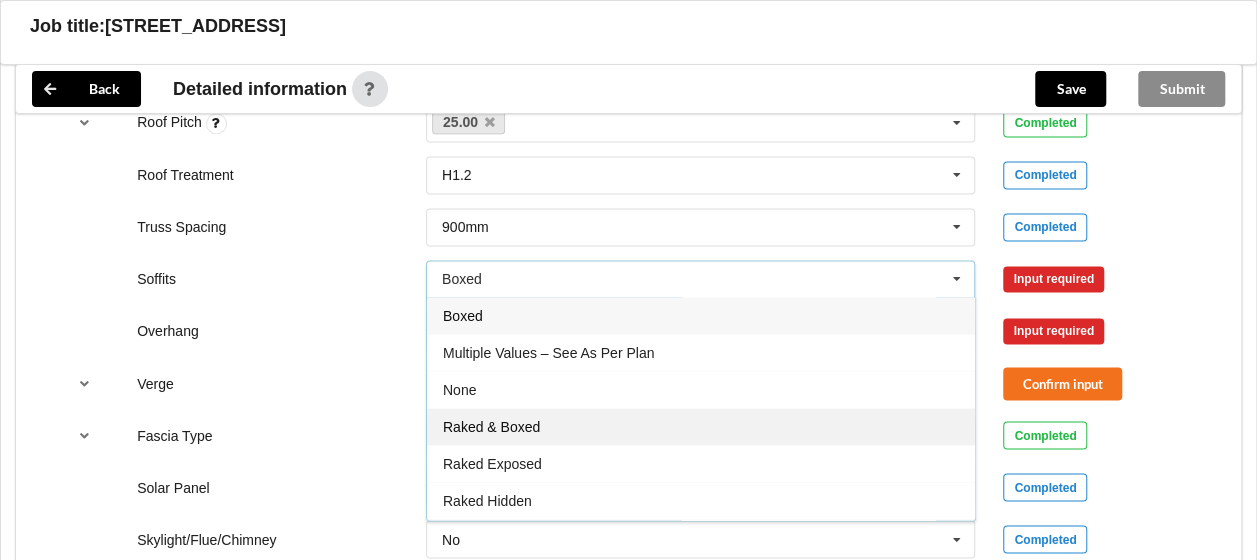 click on "Raked & Boxed" at bounding box center [701, 426] 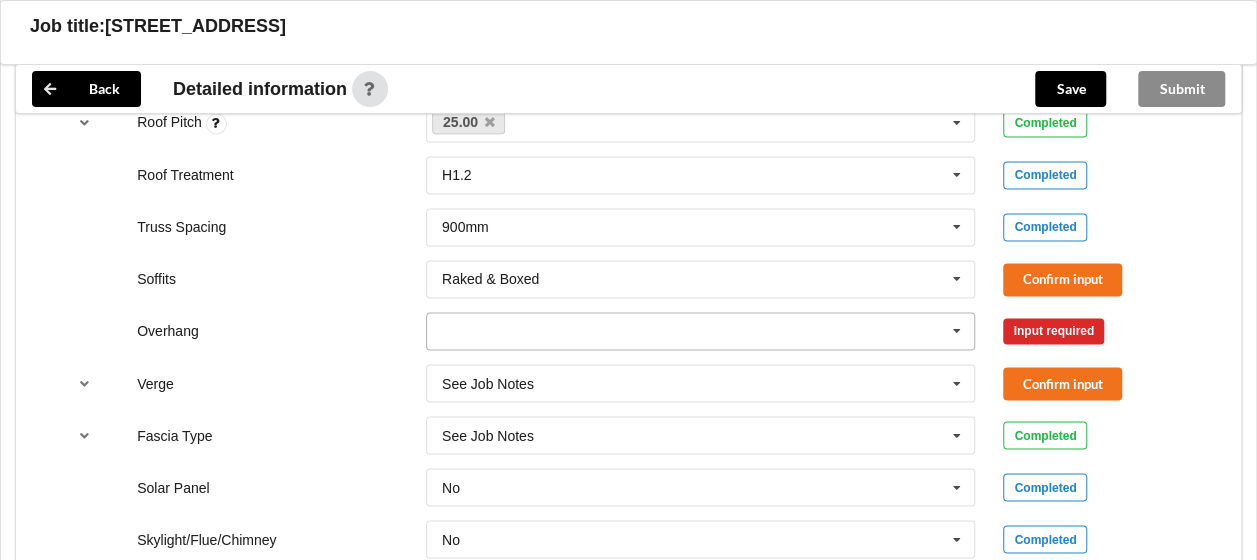 click at bounding box center [957, 331] 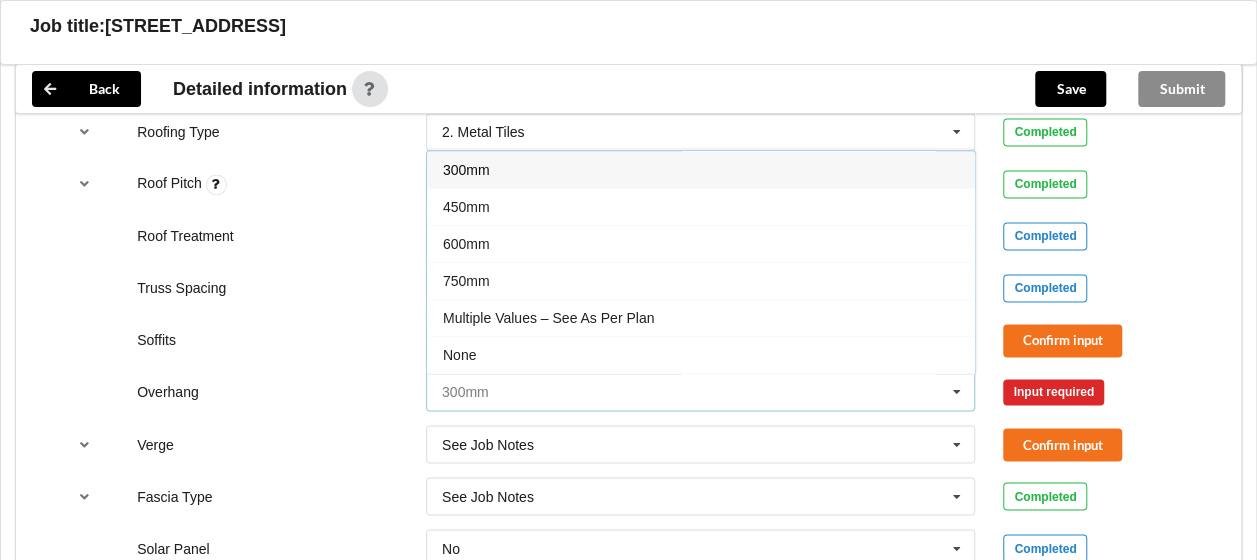 scroll, scrollTop: 1400, scrollLeft: 0, axis: vertical 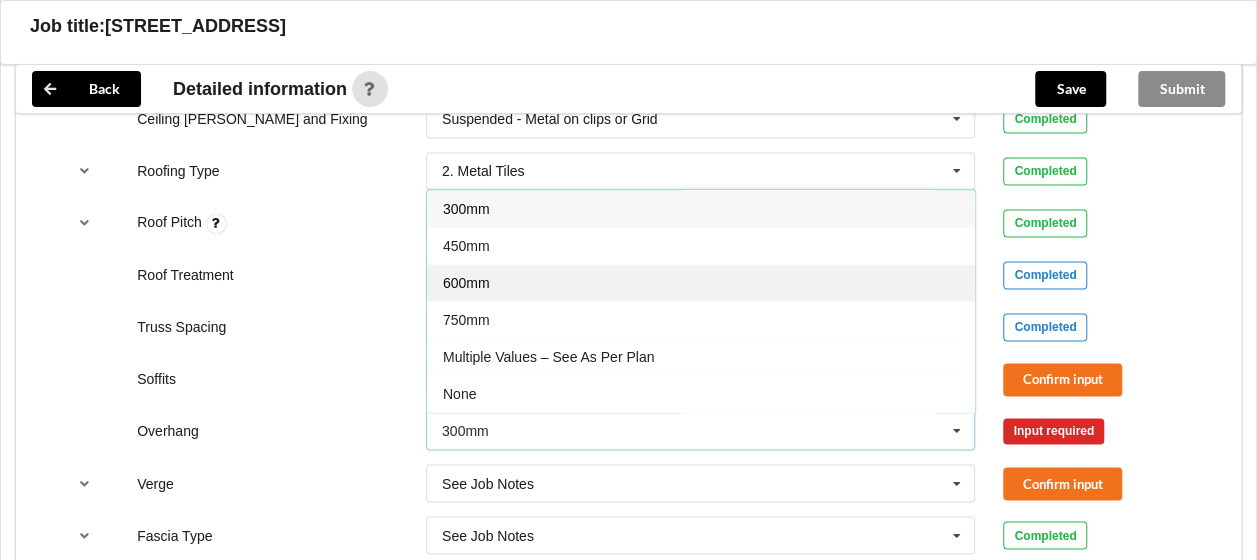 click on "600mm" at bounding box center (701, 282) 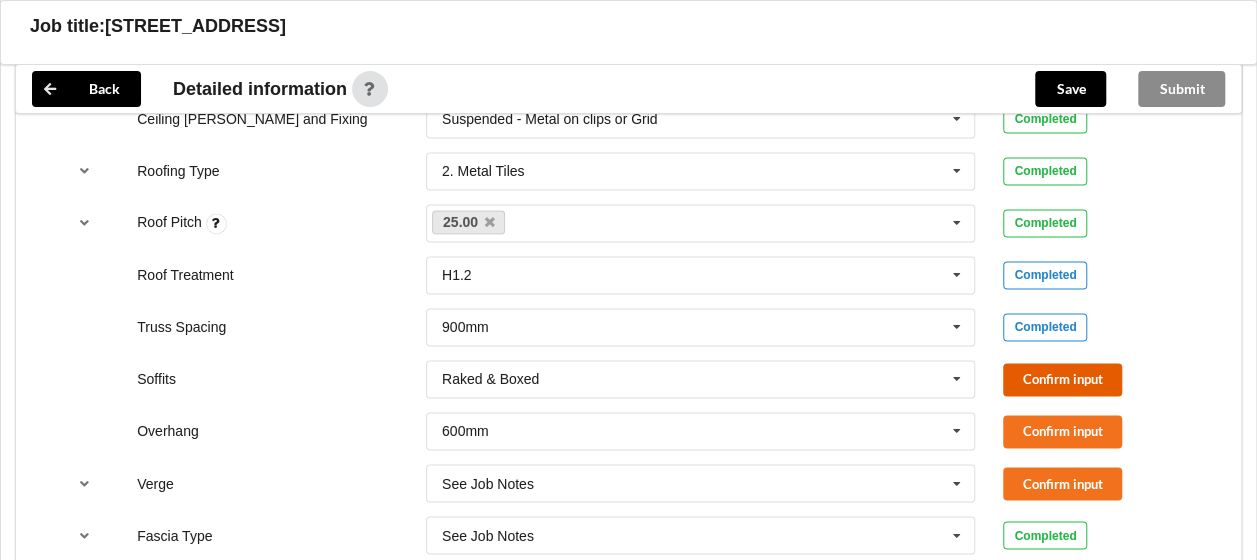 click on "Confirm input" at bounding box center [1062, 379] 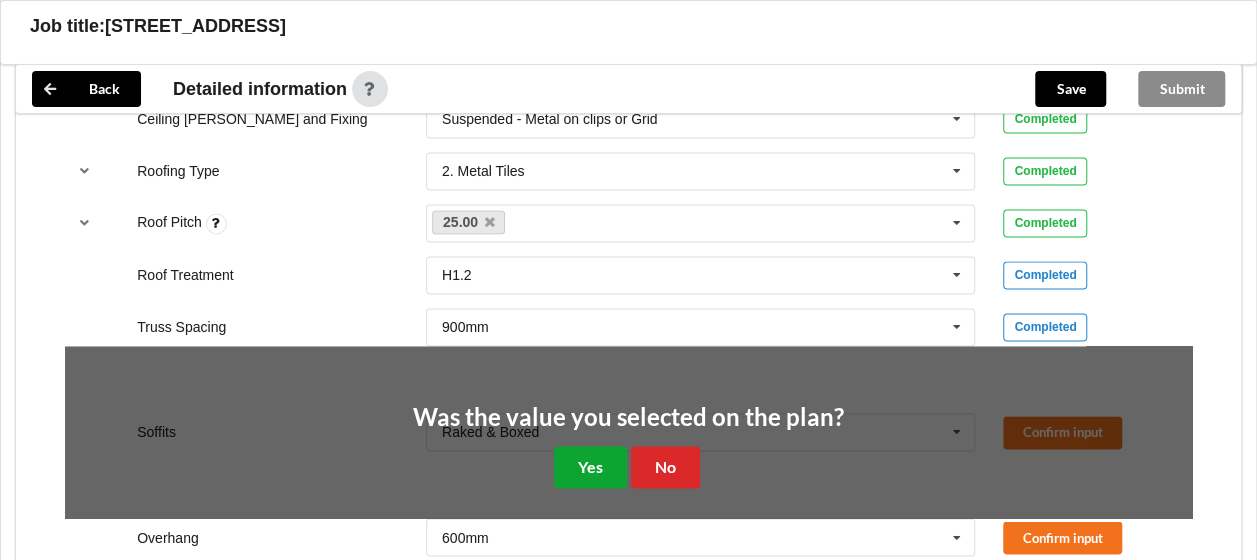 click on "Yes" at bounding box center (590, 466) 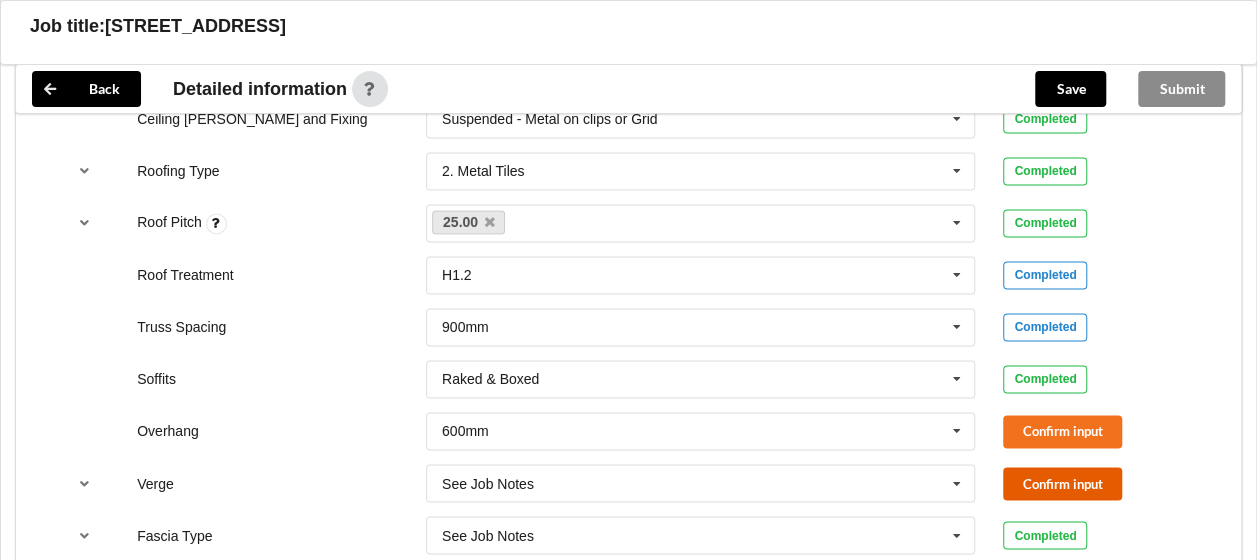 click on "Confirm input" at bounding box center [1062, 483] 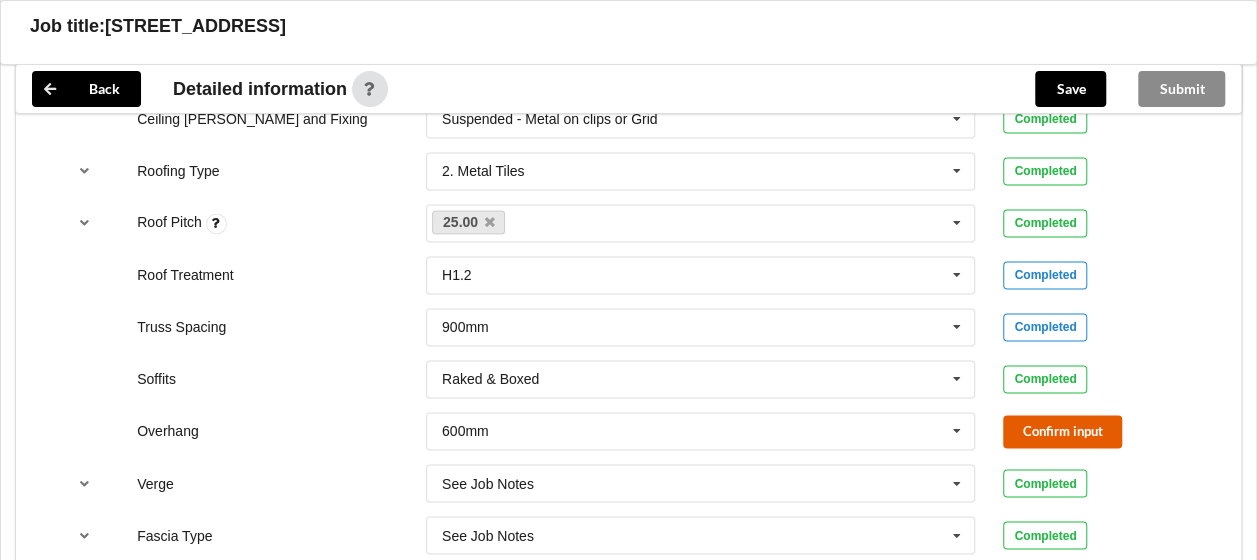 click on "Confirm input" at bounding box center (1062, 431) 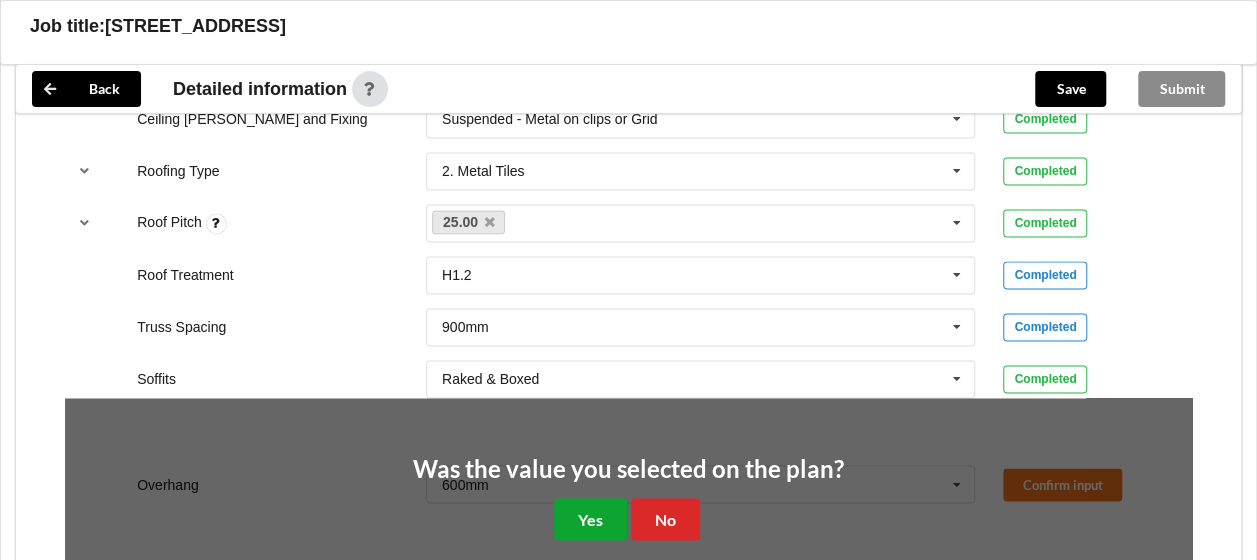 click on "Yes" at bounding box center (590, 518) 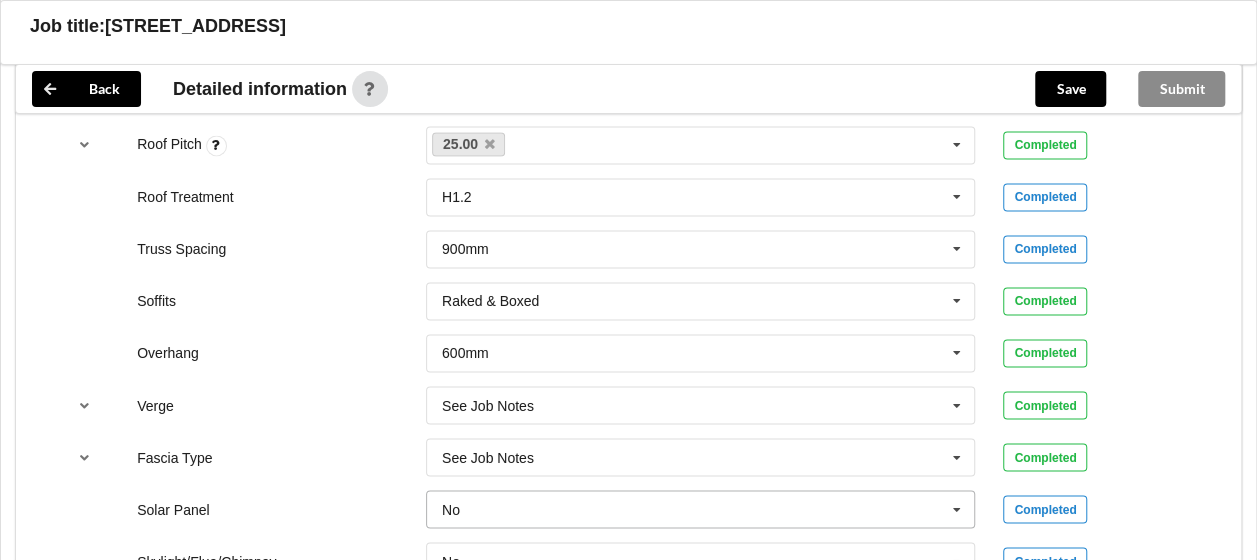 scroll, scrollTop: 1600, scrollLeft: 0, axis: vertical 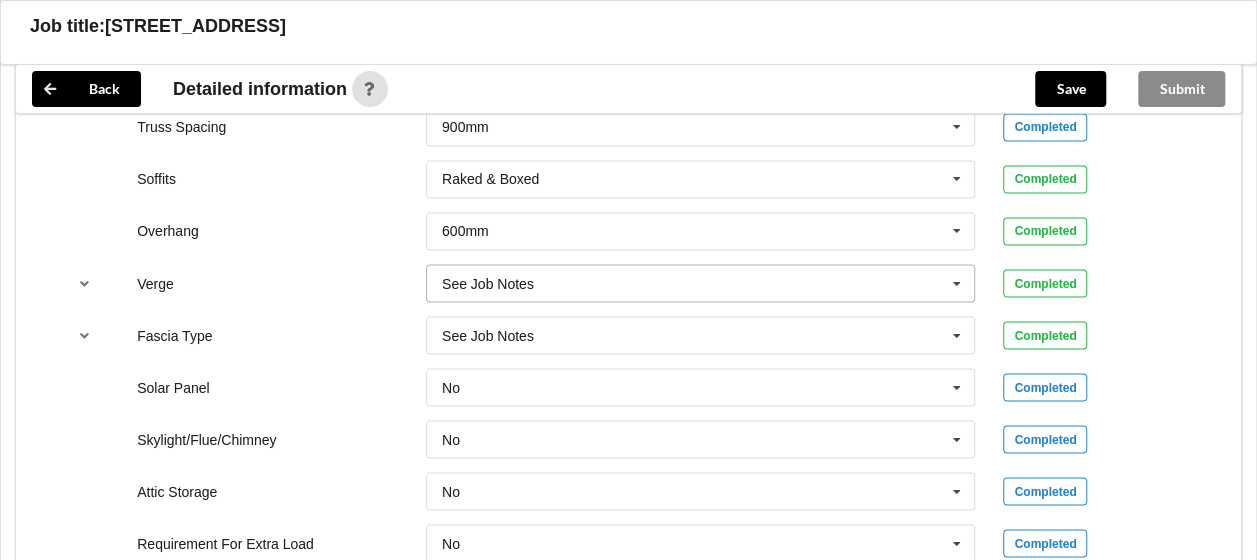 drag, startPoint x: 942, startPoint y: 280, endPoint x: 928, endPoint y: 292, distance: 18.439089 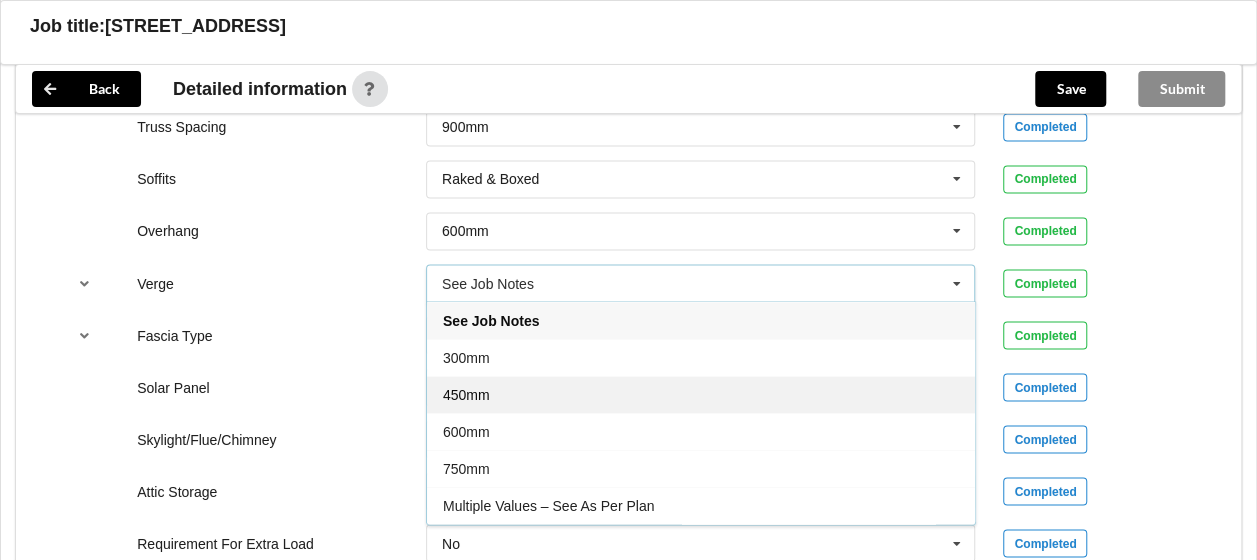 click on "450mm" at bounding box center [701, 393] 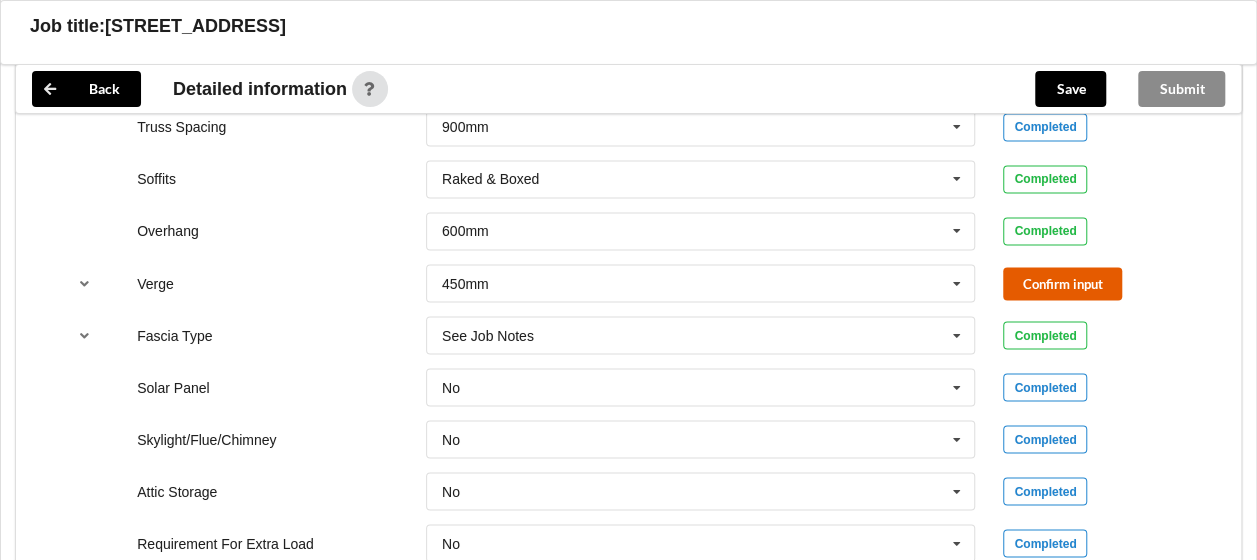 click on "Confirm input" at bounding box center (1062, 283) 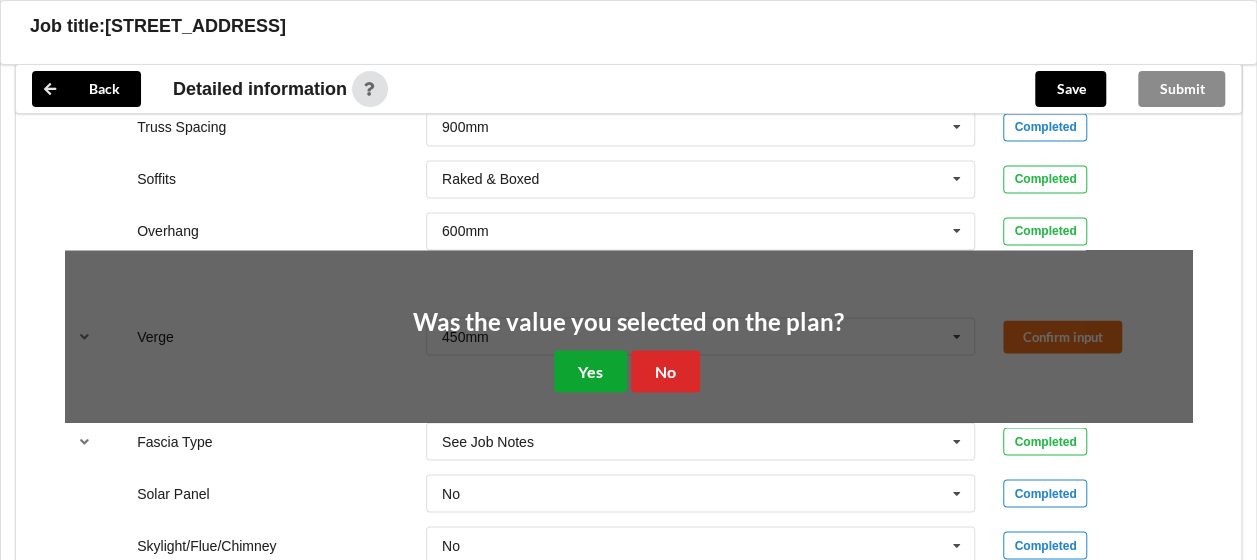 click on "Yes" at bounding box center [590, 370] 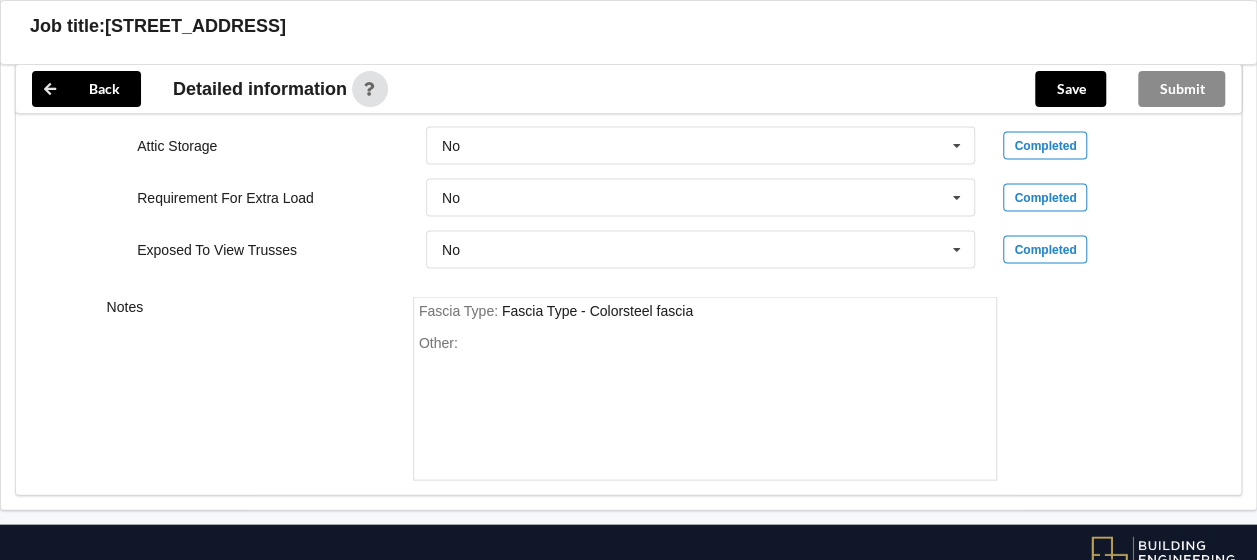 scroll, scrollTop: 2000, scrollLeft: 0, axis: vertical 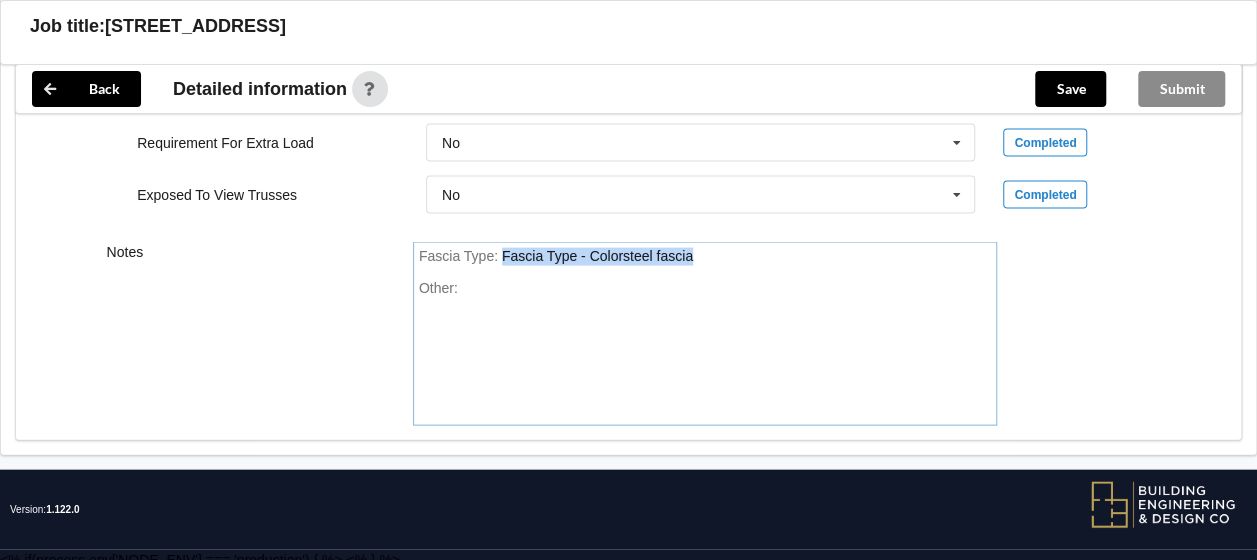 drag, startPoint x: 718, startPoint y: 259, endPoint x: 491, endPoint y: 267, distance: 227.14093 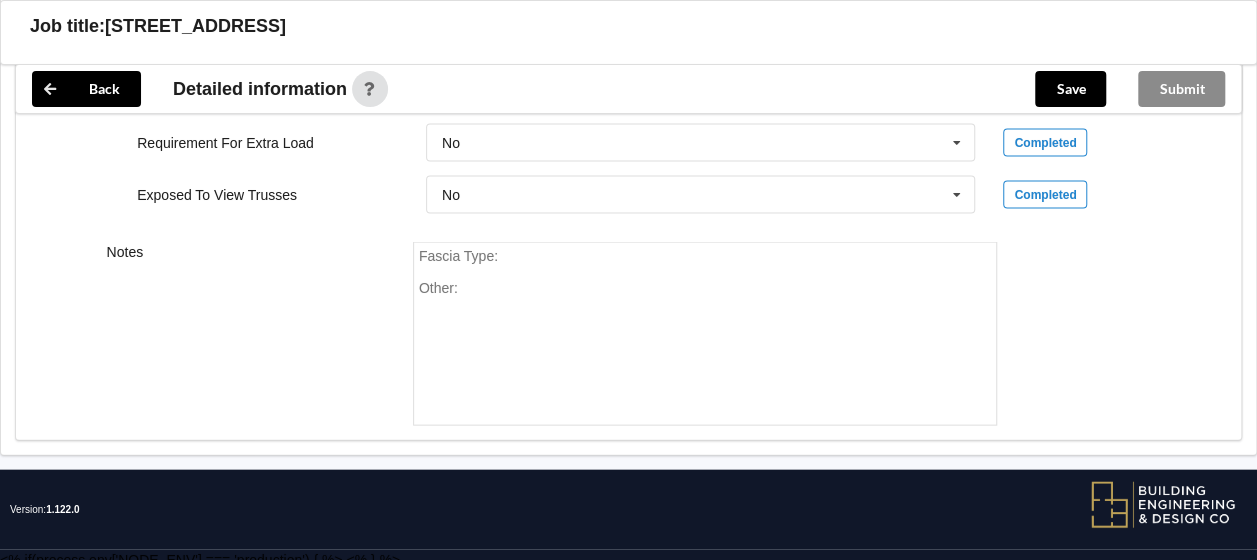 scroll, scrollTop: 1986, scrollLeft: 0, axis: vertical 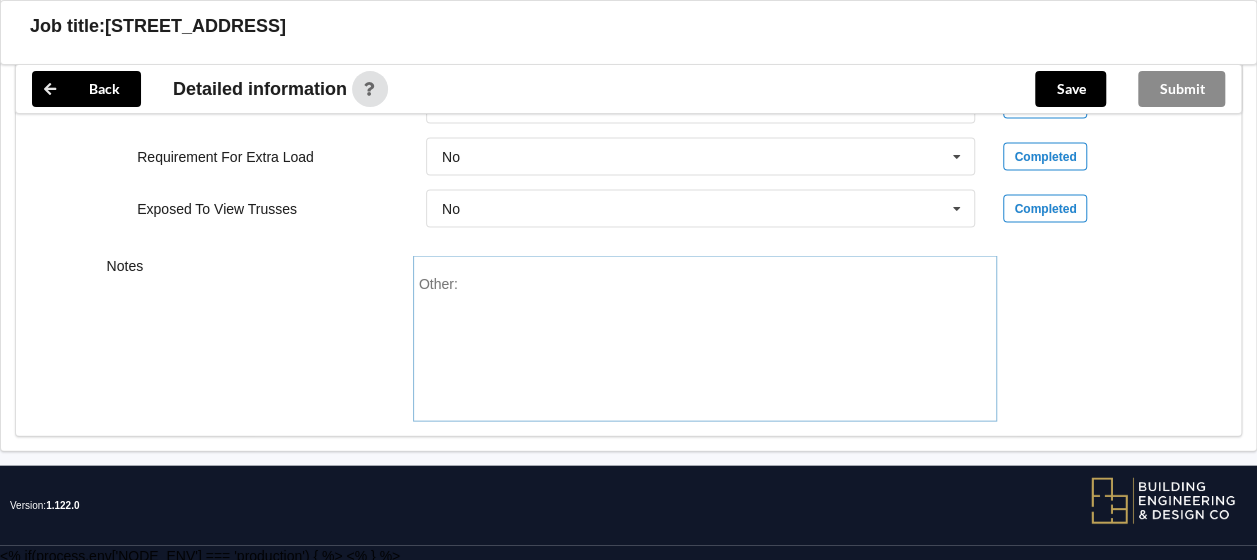 click on "Other:" at bounding box center (705, 346) 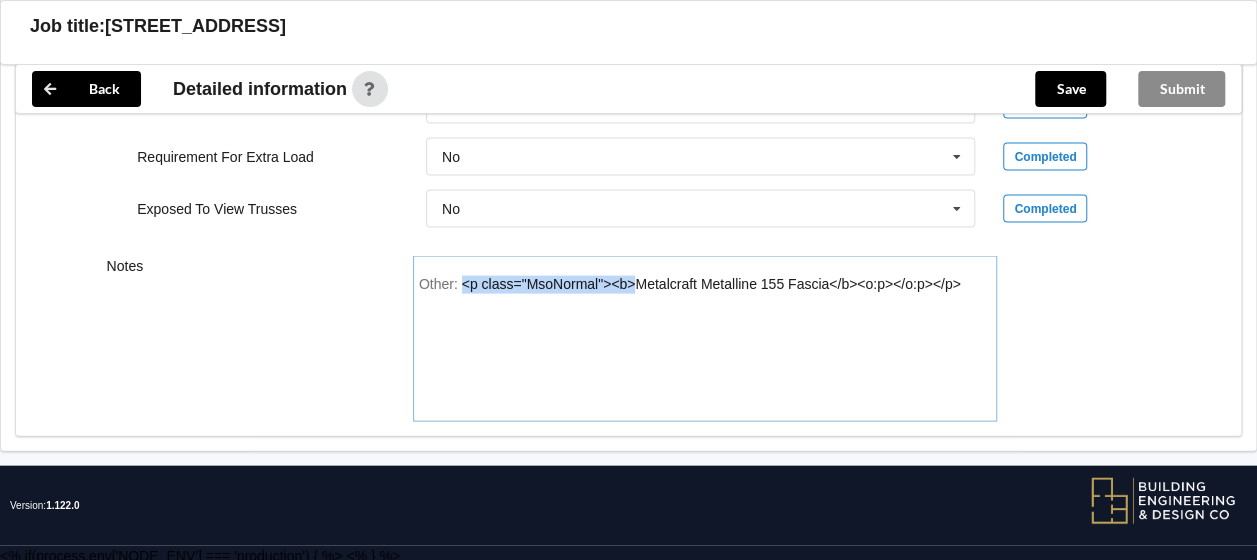drag, startPoint x: 636, startPoint y: 276, endPoint x: 396, endPoint y: 295, distance: 240.75092 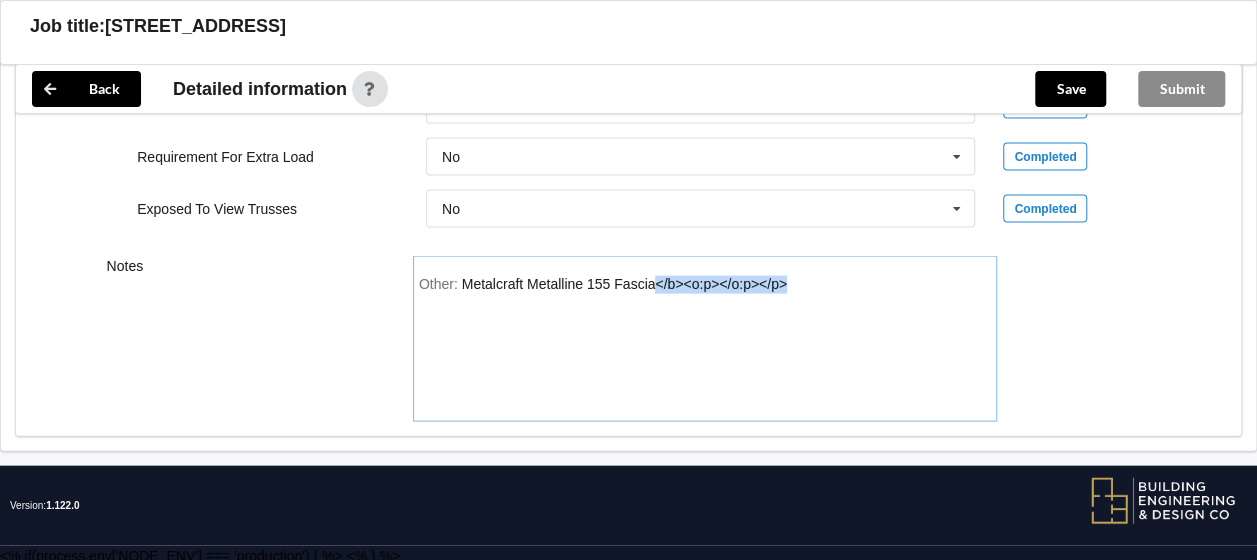 drag, startPoint x: 653, startPoint y: 278, endPoint x: 915, endPoint y: 270, distance: 262.1221 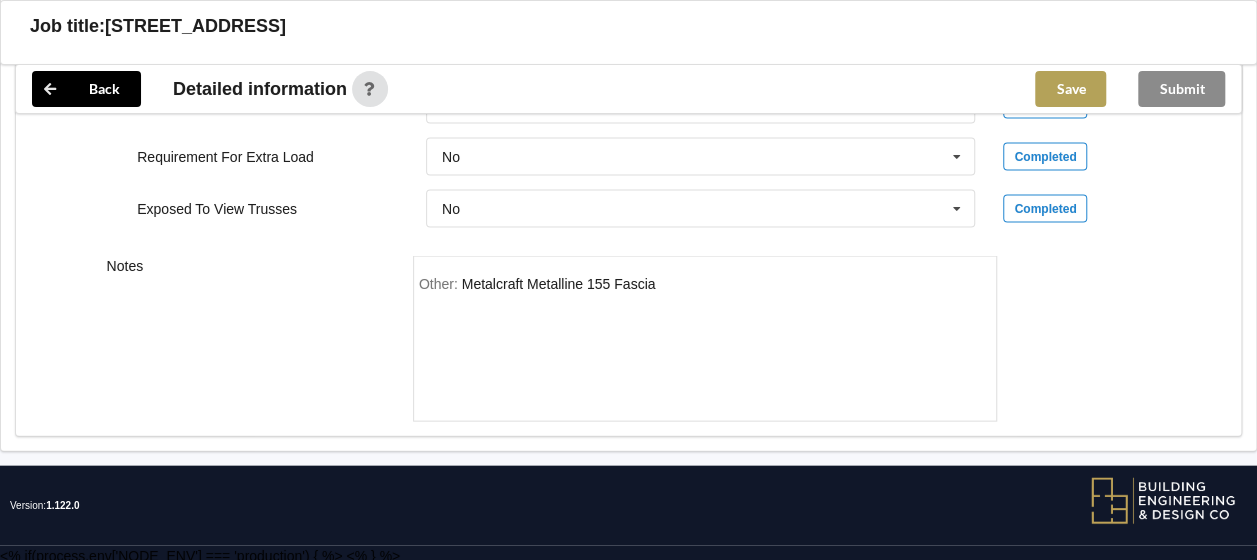 click on "Save" at bounding box center [1070, 89] 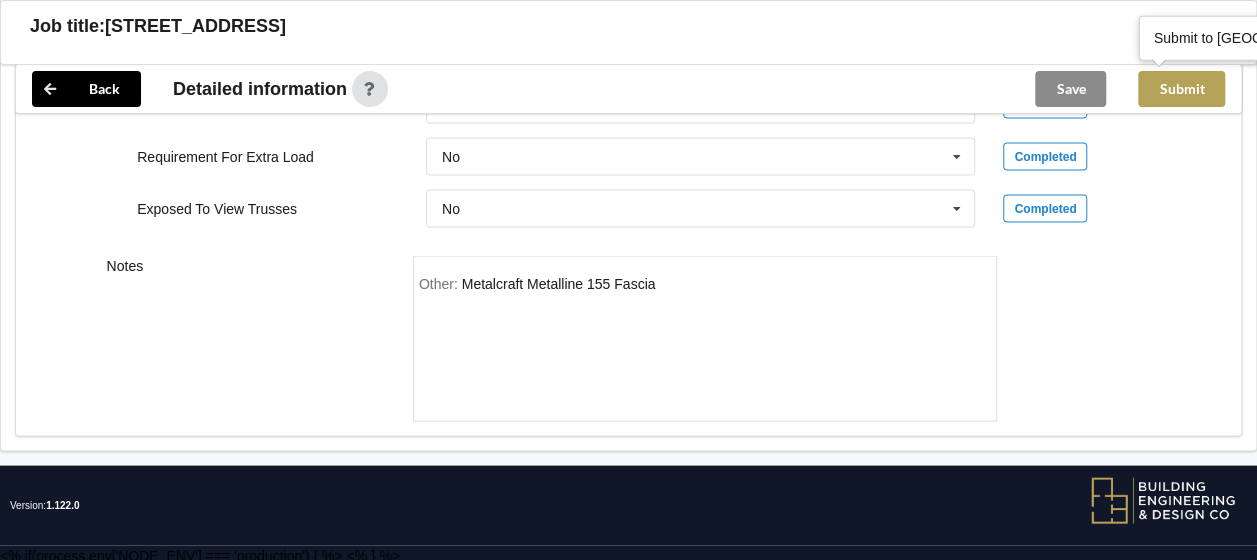 click on "Submit" at bounding box center [1181, 89] 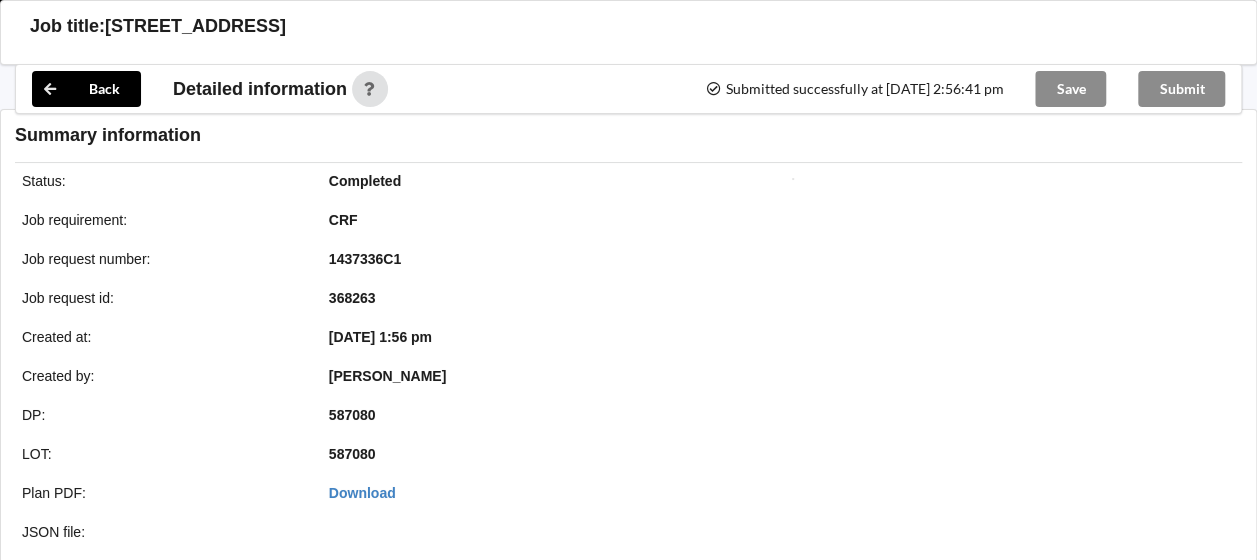 scroll, scrollTop: 1894, scrollLeft: 0, axis: vertical 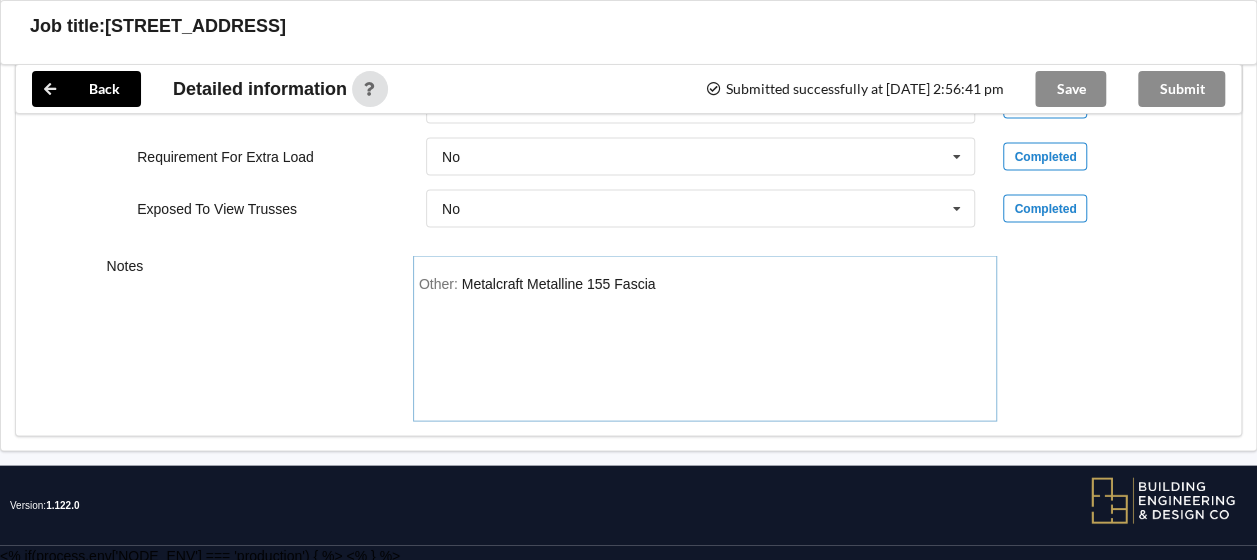 click on "Metalcraft Metalline 155 Fascia" at bounding box center (559, 284) 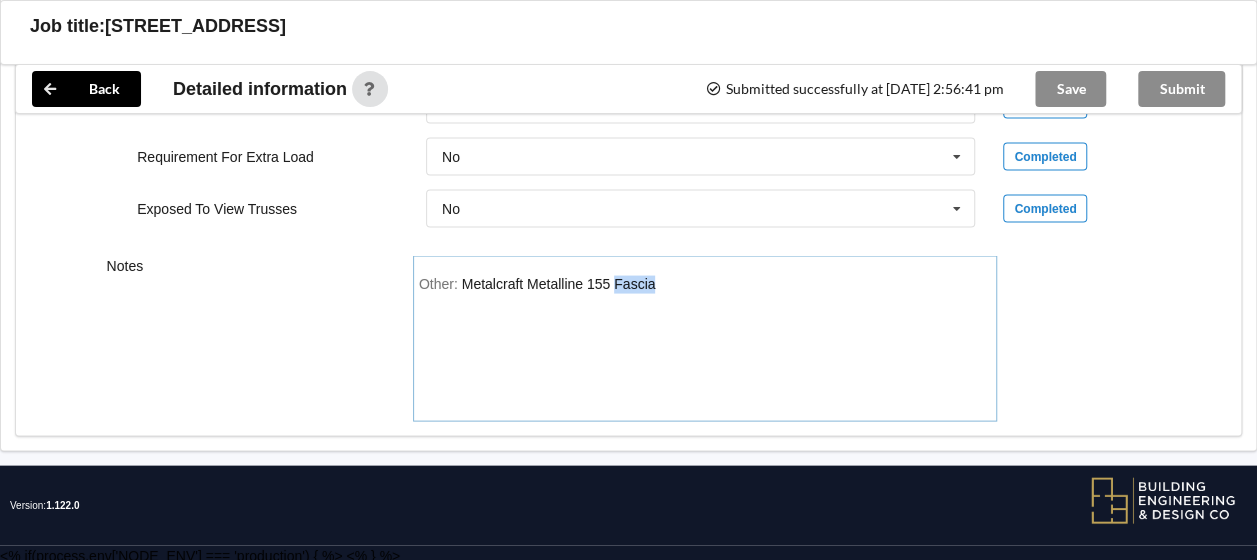 click on "Metalcraft Metalline 155 Fascia" at bounding box center [559, 284] 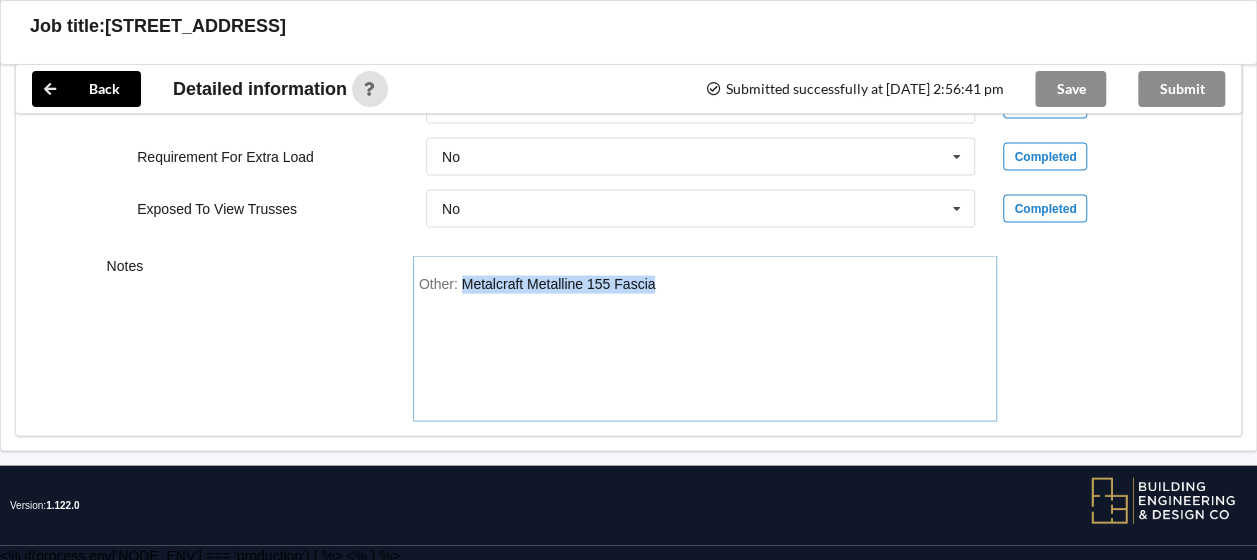 click on "Metalcraft Metalline 155 Fascia" at bounding box center [559, 284] 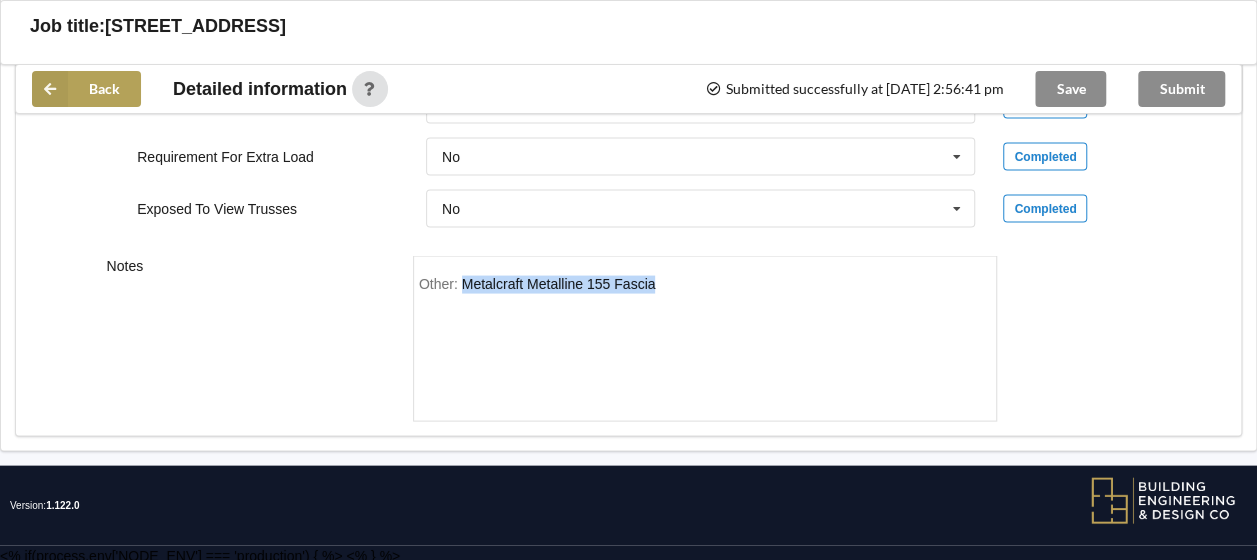 click on "Back" at bounding box center (86, 89) 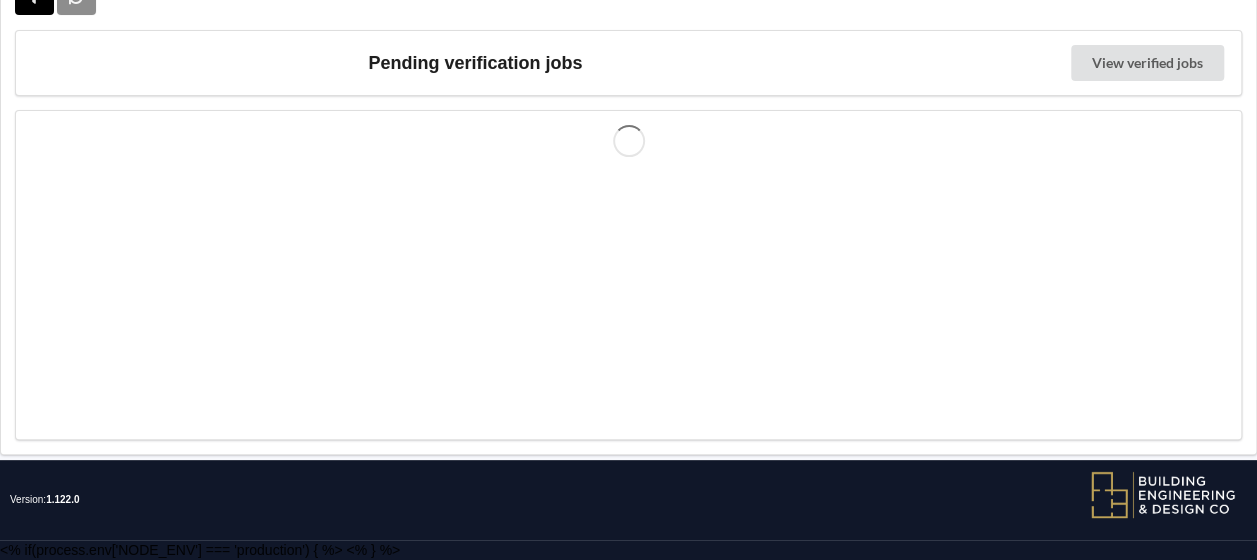 scroll, scrollTop: 0, scrollLeft: 0, axis: both 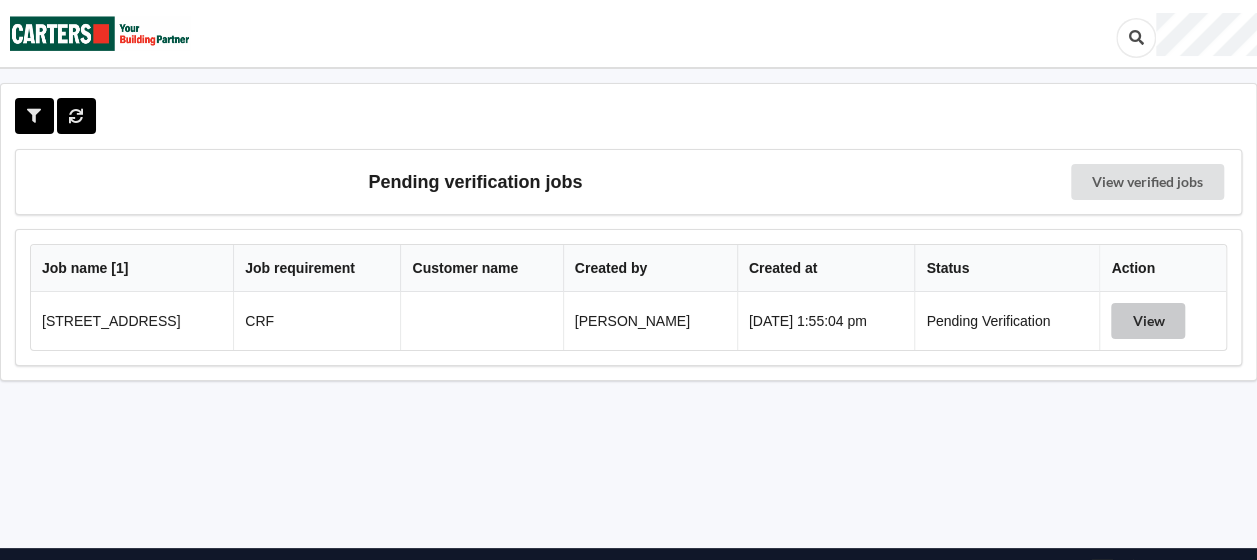 click on "View" at bounding box center (1148, 321) 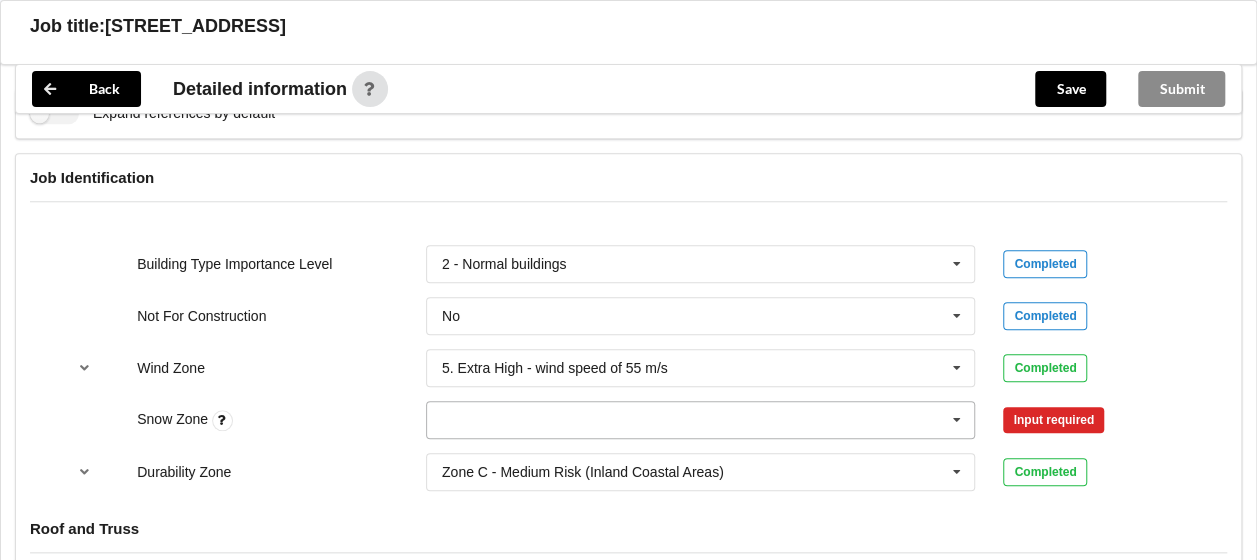 drag, startPoint x: 959, startPoint y: 414, endPoint x: 942, endPoint y: 412, distance: 17.117243 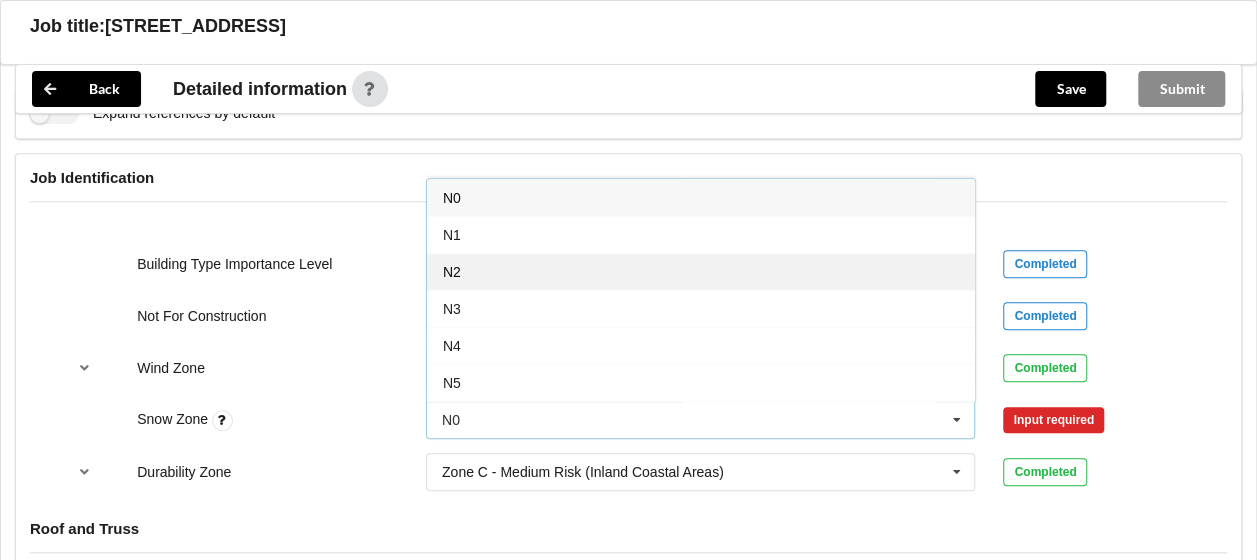 click on "N2" at bounding box center [701, 271] 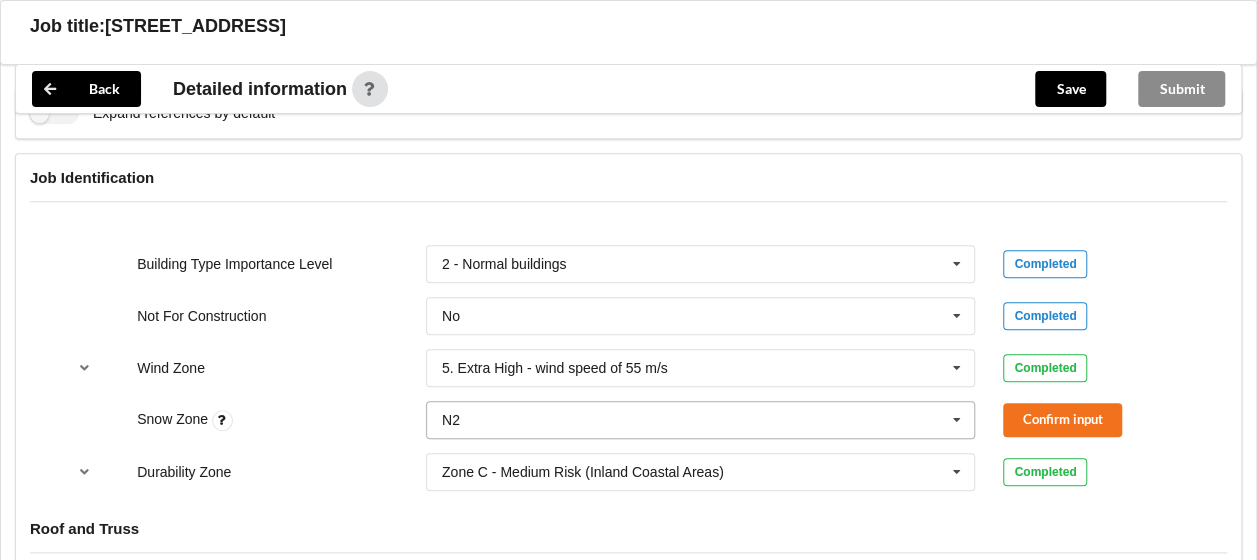 click at bounding box center (702, 420) 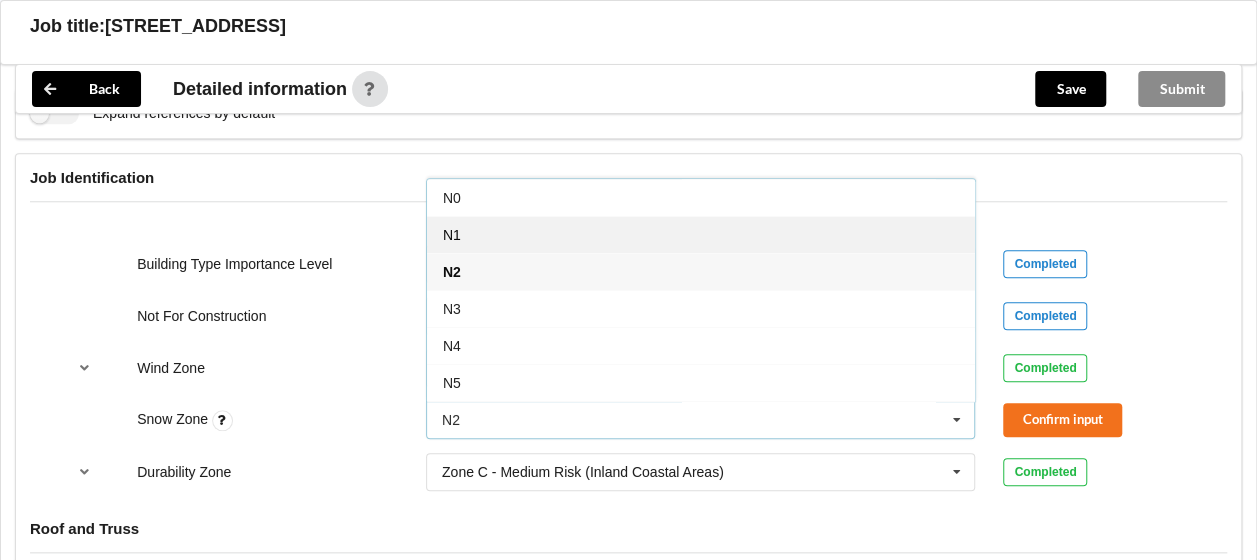click on "N1" at bounding box center (701, 234) 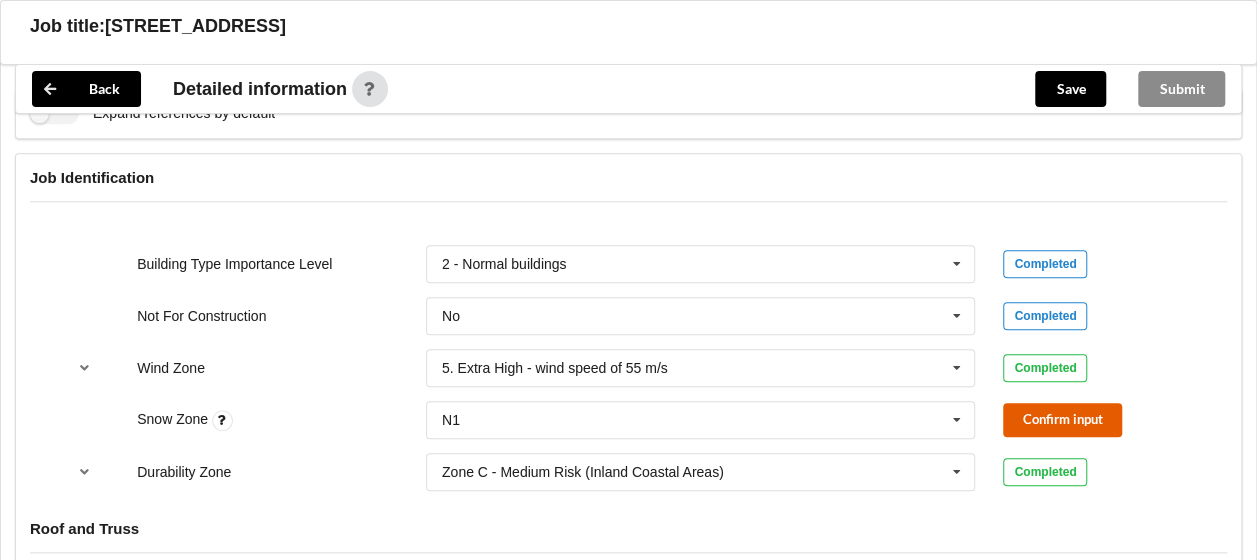 click on "Confirm input" at bounding box center (1062, 419) 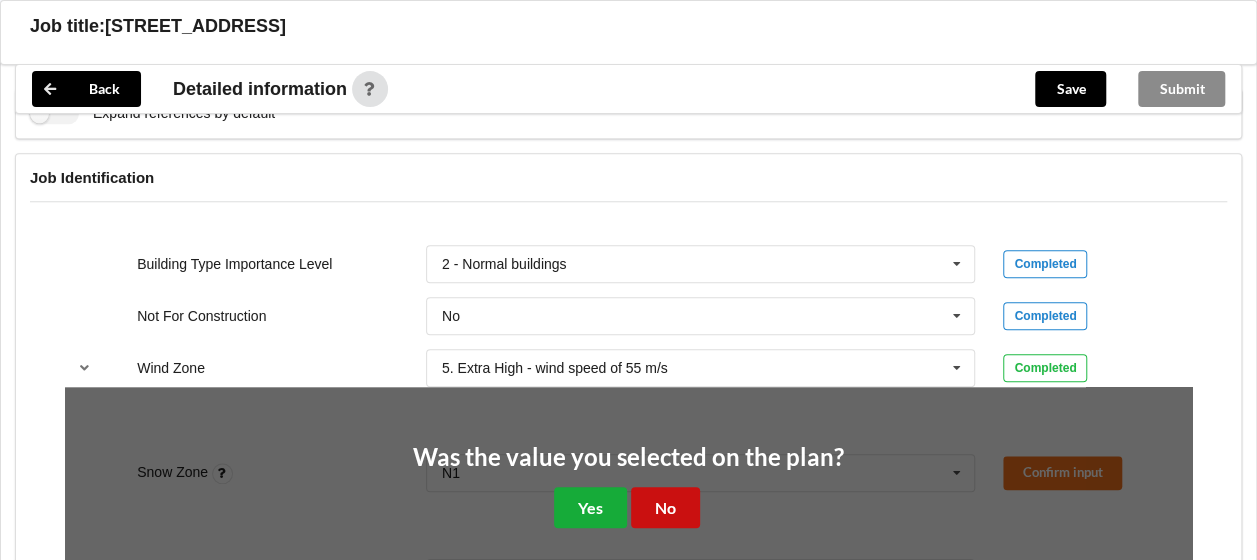 click on "Was the value you selected on the plan? Yes No" at bounding box center (628, 487) 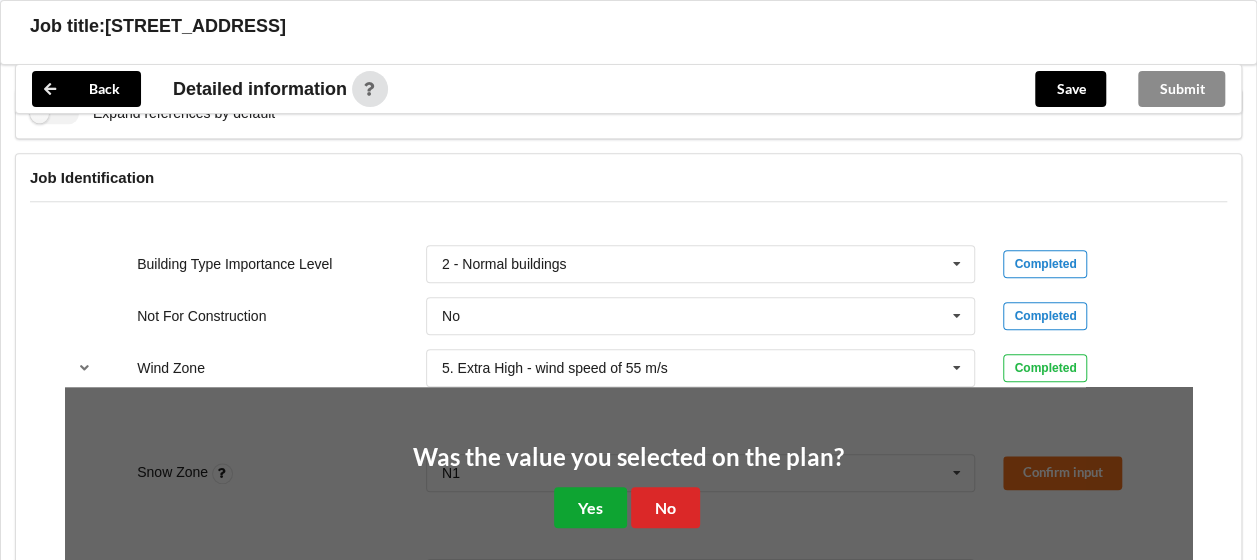 click on "Yes" at bounding box center (590, 507) 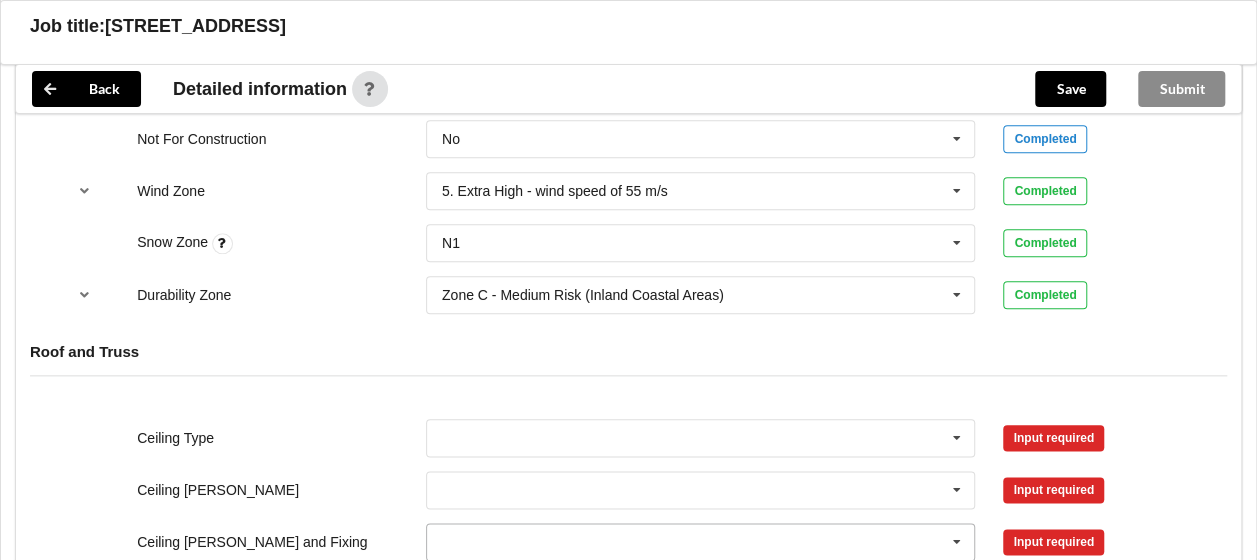 scroll, scrollTop: 1100, scrollLeft: 0, axis: vertical 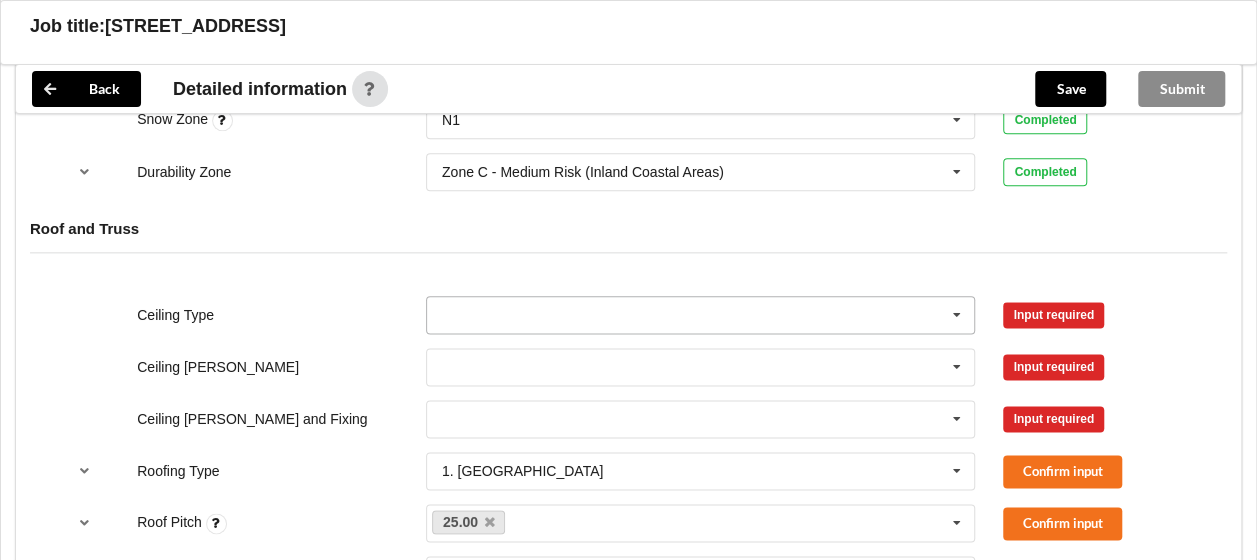 click at bounding box center [957, 315] 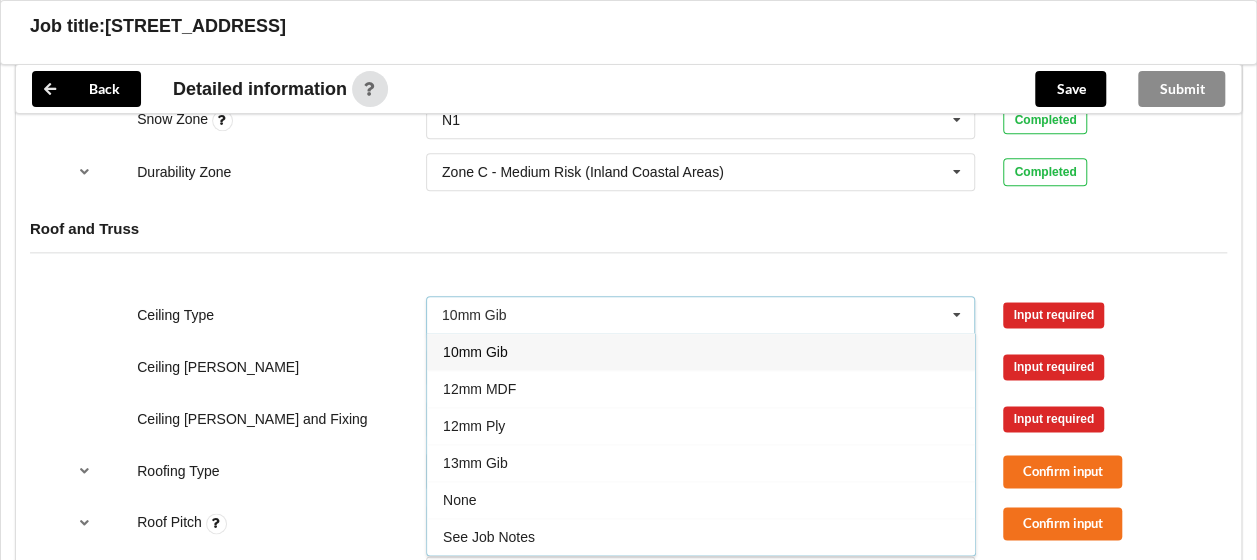 click on "13mm Gib" at bounding box center [701, 462] 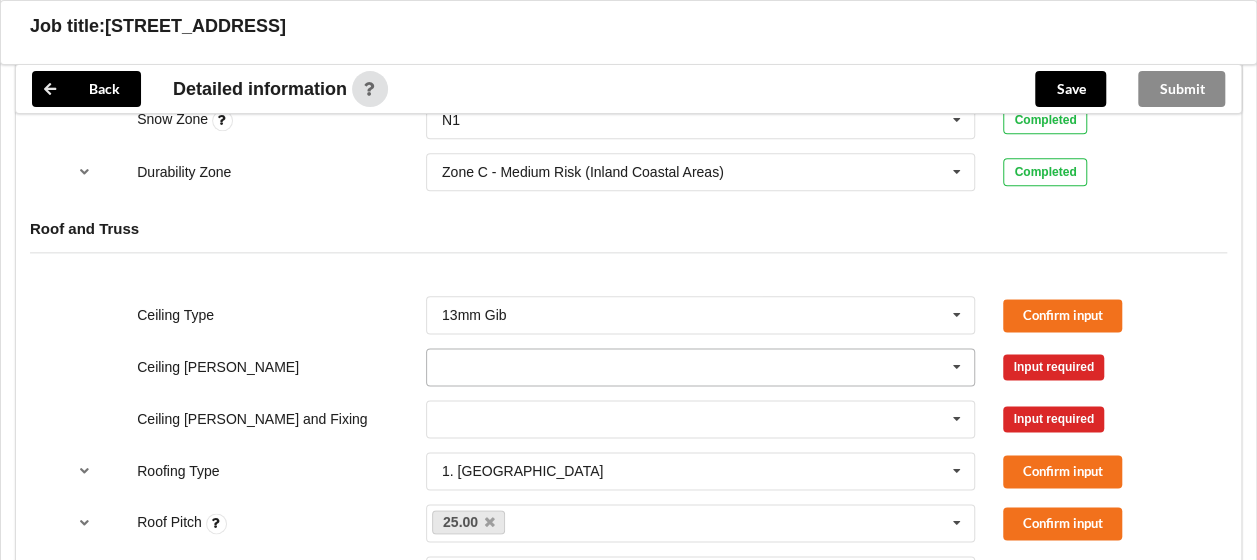 click at bounding box center [702, 367] 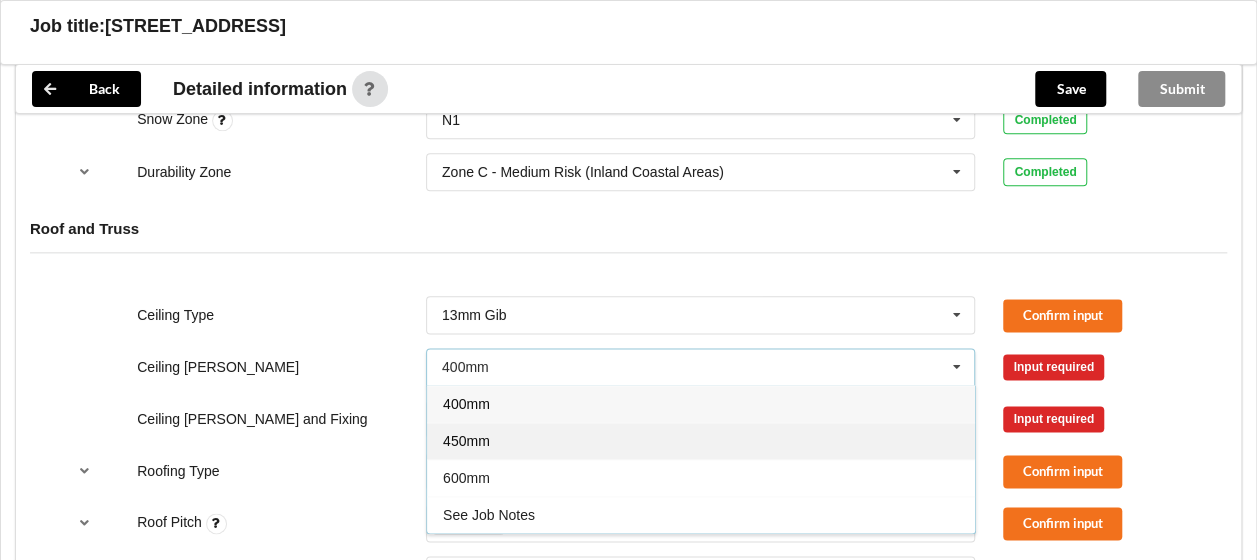 click on "450mm" at bounding box center [701, 440] 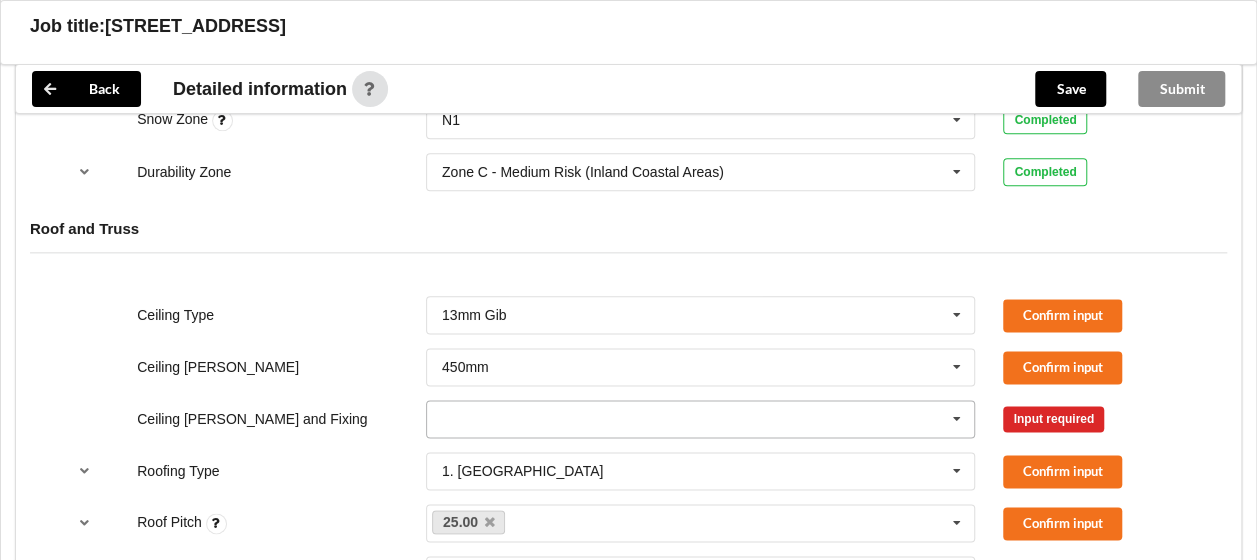 click at bounding box center [957, 419] 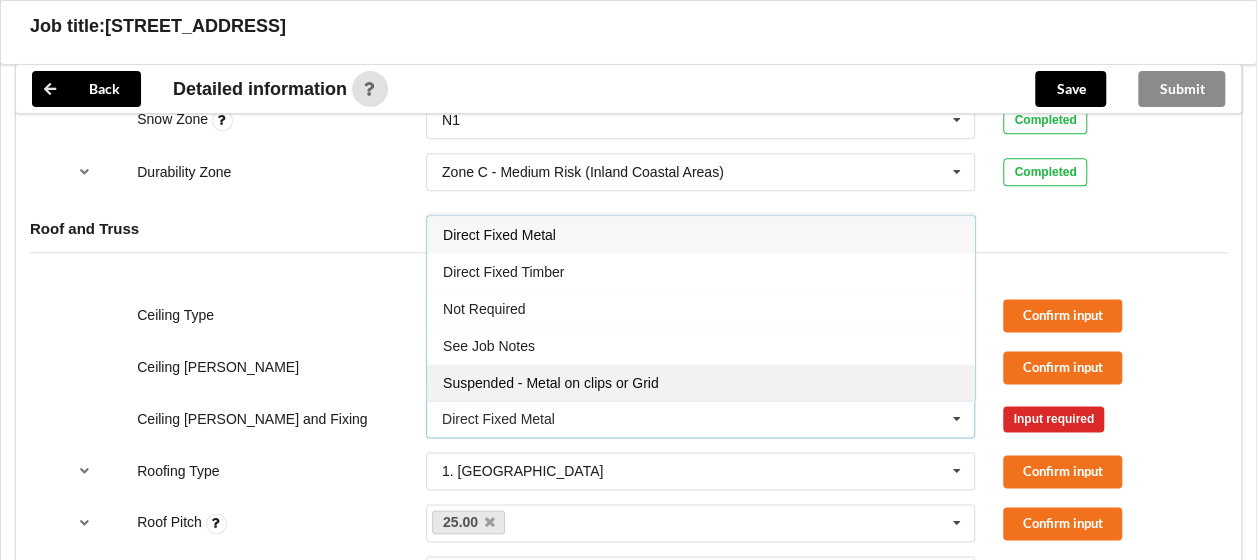 click on "Suspended - Metal on clips or Grid" at bounding box center (701, 382) 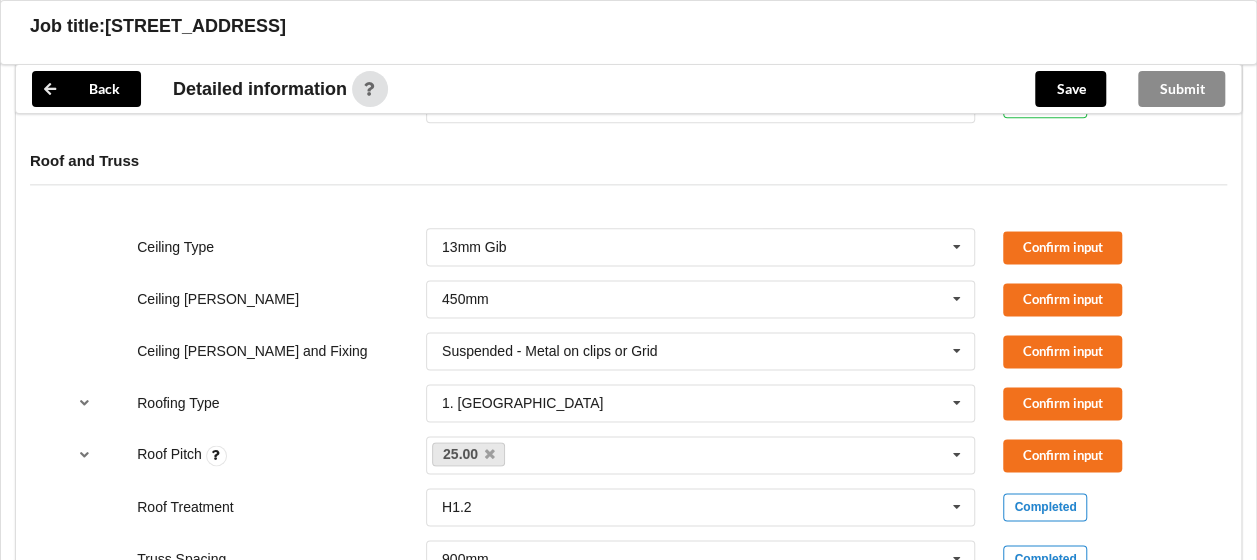 scroll, scrollTop: 1200, scrollLeft: 0, axis: vertical 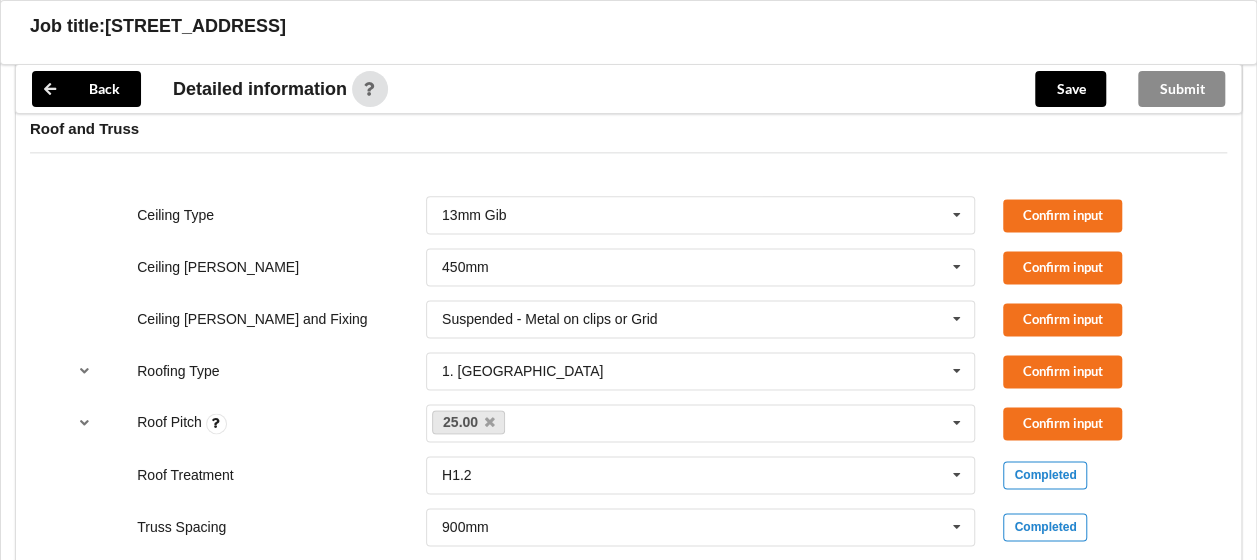 click on "1. Longrun 1. Longrun 2. Metal Tiles 3. Concrete tiles Clay tiles - glazed Clay tiles - not glazed Corona Shake Decramastic tiles Membrane on Ply None See Job Notes Shingles on 15 mm Plywood Shingles on 17 mm Plywood" at bounding box center [701, 371] 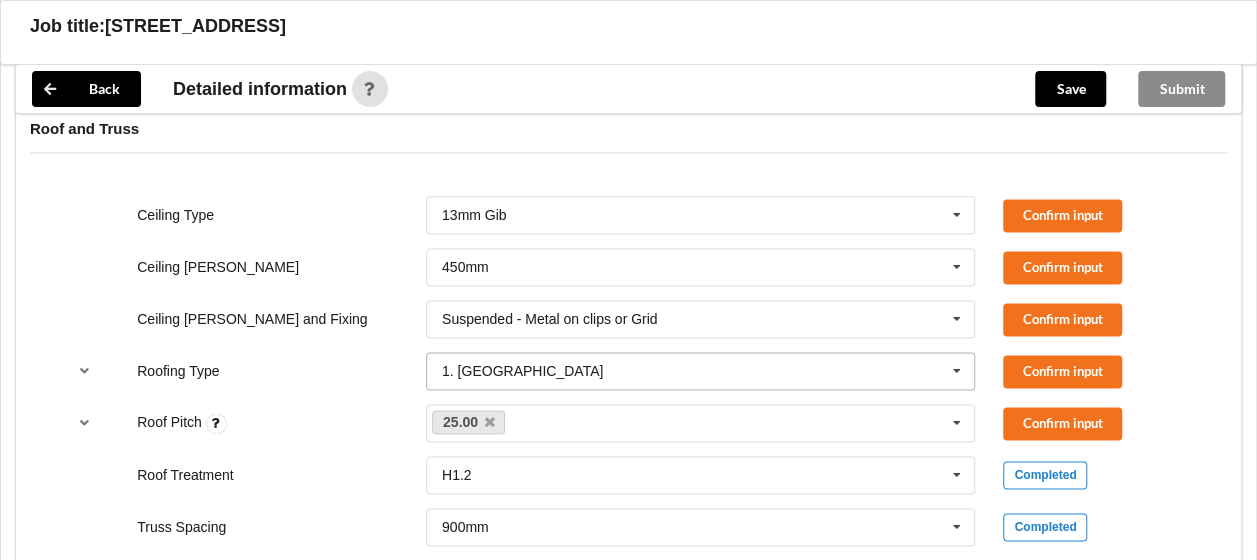 click at bounding box center [957, 371] 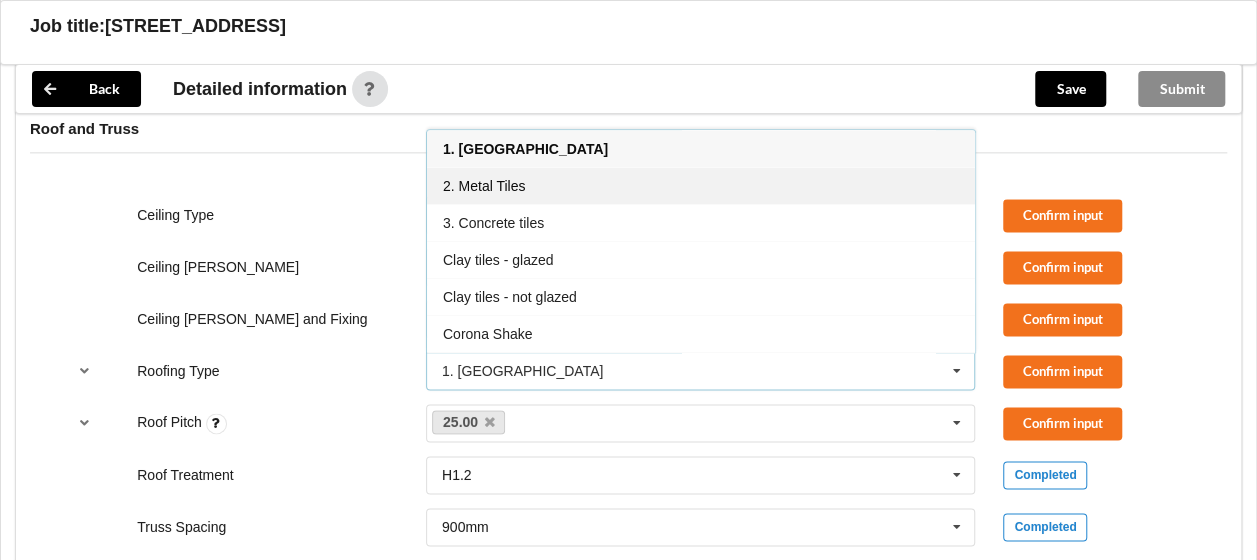 click on "2. Metal Tiles" at bounding box center [701, 185] 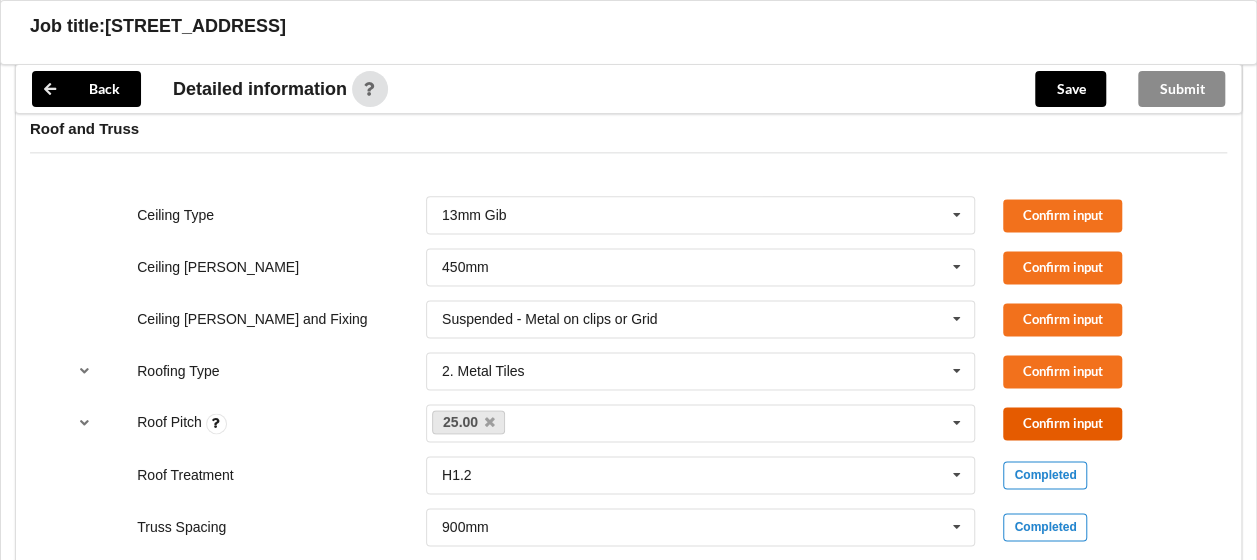 click on "Confirm input" at bounding box center (1062, 423) 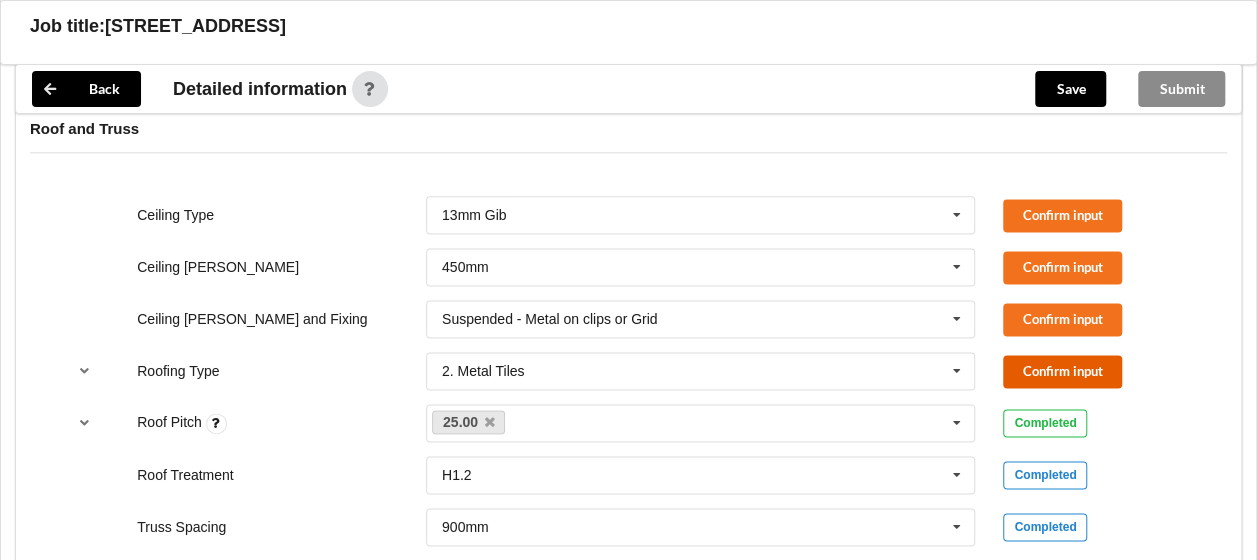 click on "Confirm input" at bounding box center [1062, 371] 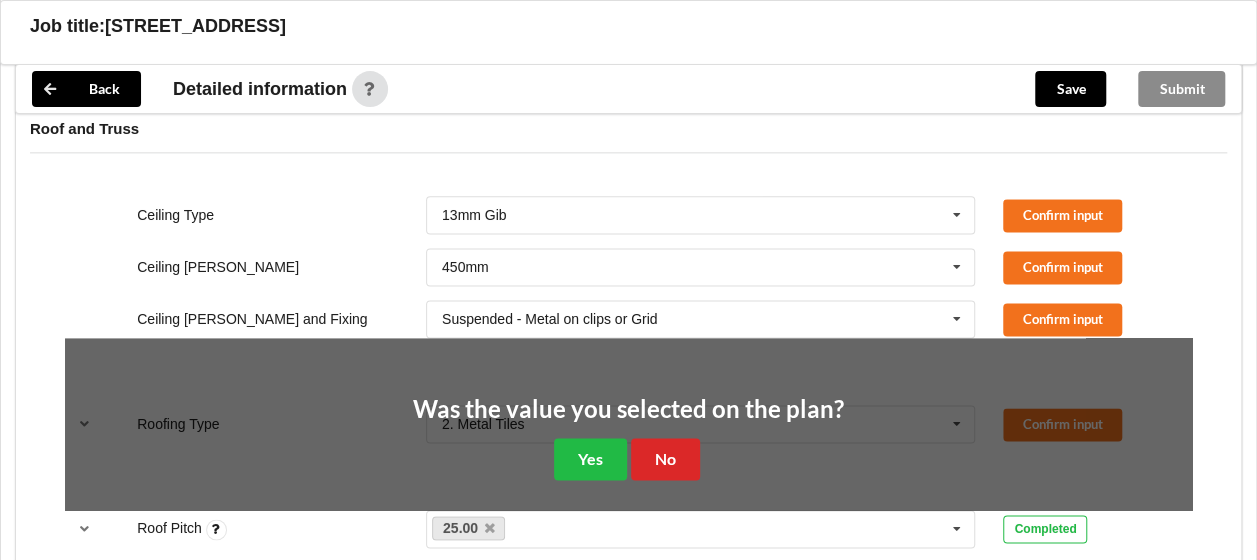 click on "Ceiling [PERSON_NAME] and Fixing   Suspended - Metal on clips or Grid Direct Fixed Metal Direct Fixed Timber Not Required See Job Notes Suspended - Metal on clips or Grid Confirm input" at bounding box center [628, 319] 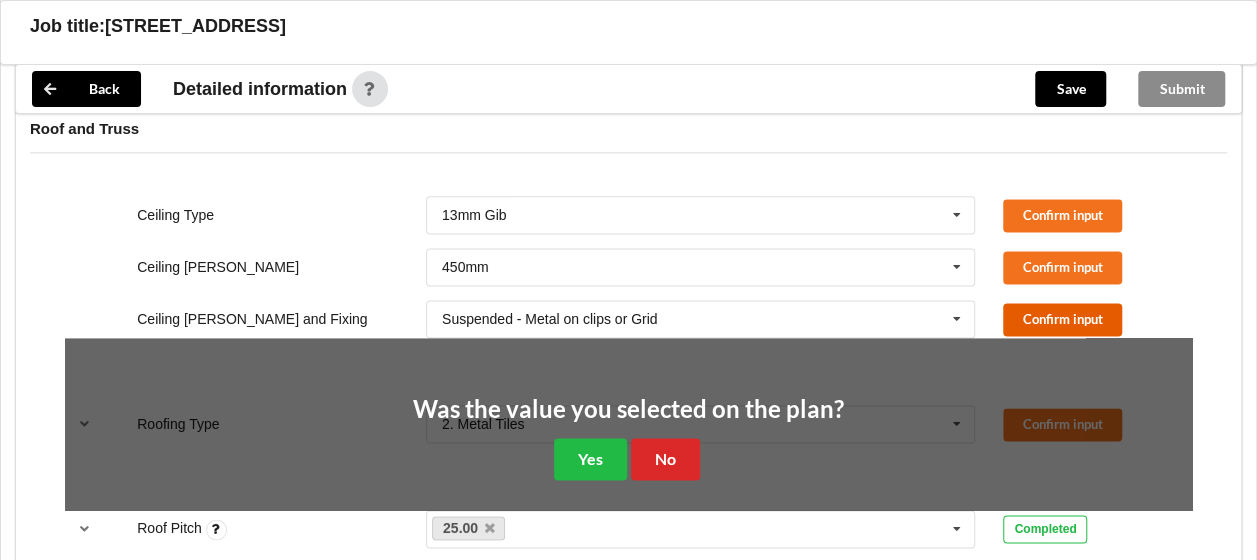 click on "Confirm input" at bounding box center [1062, 319] 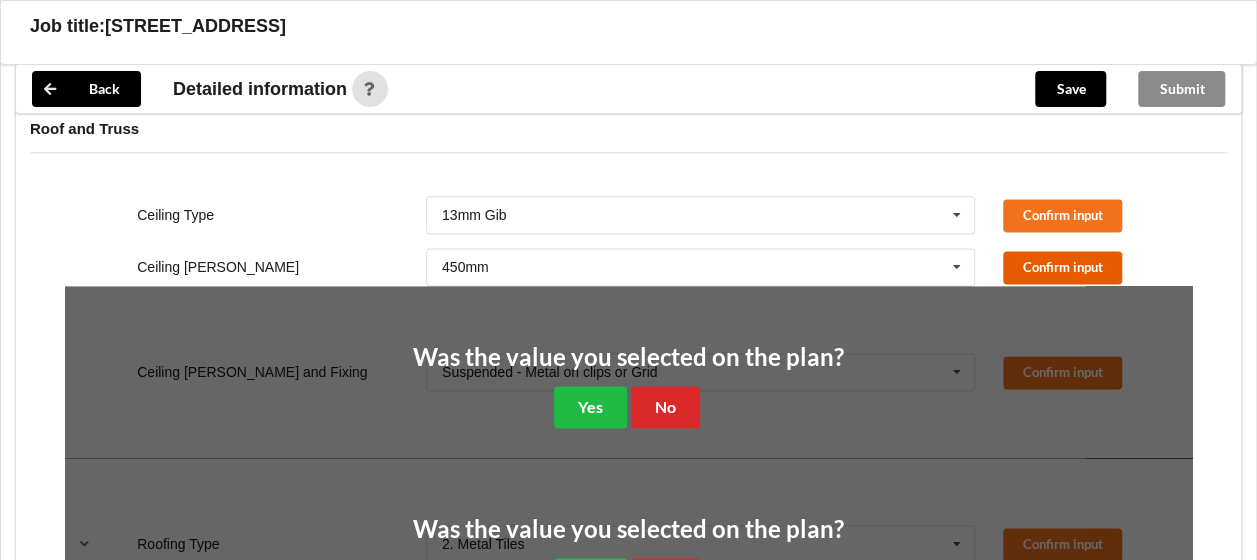 click on "Confirm input" at bounding box center [1062, 267] 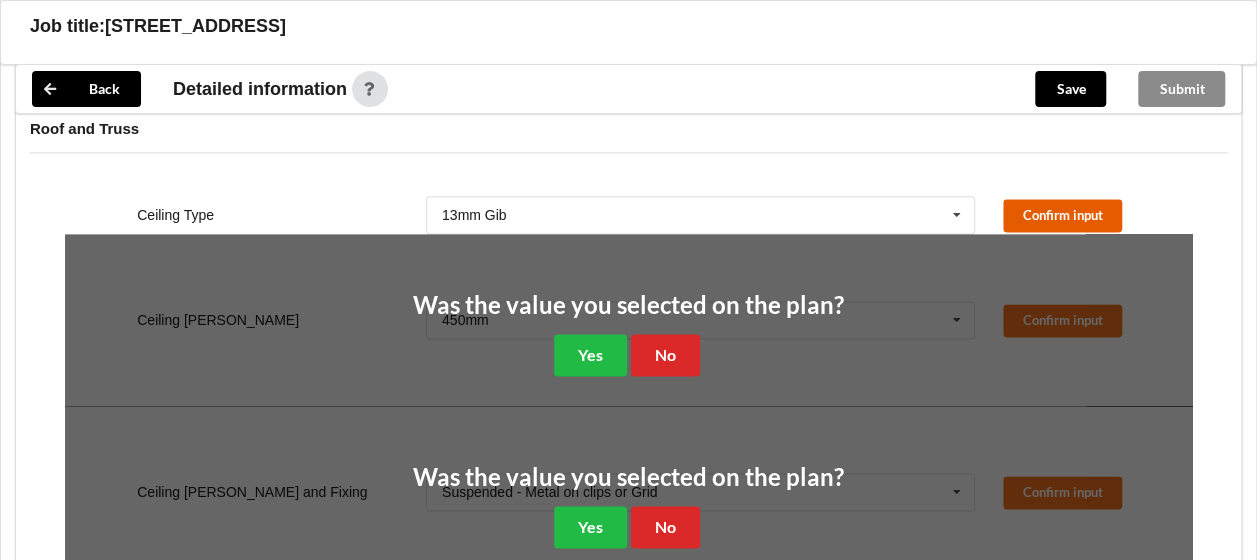 click on "Confirm input" at bounding box center [1062, 215] 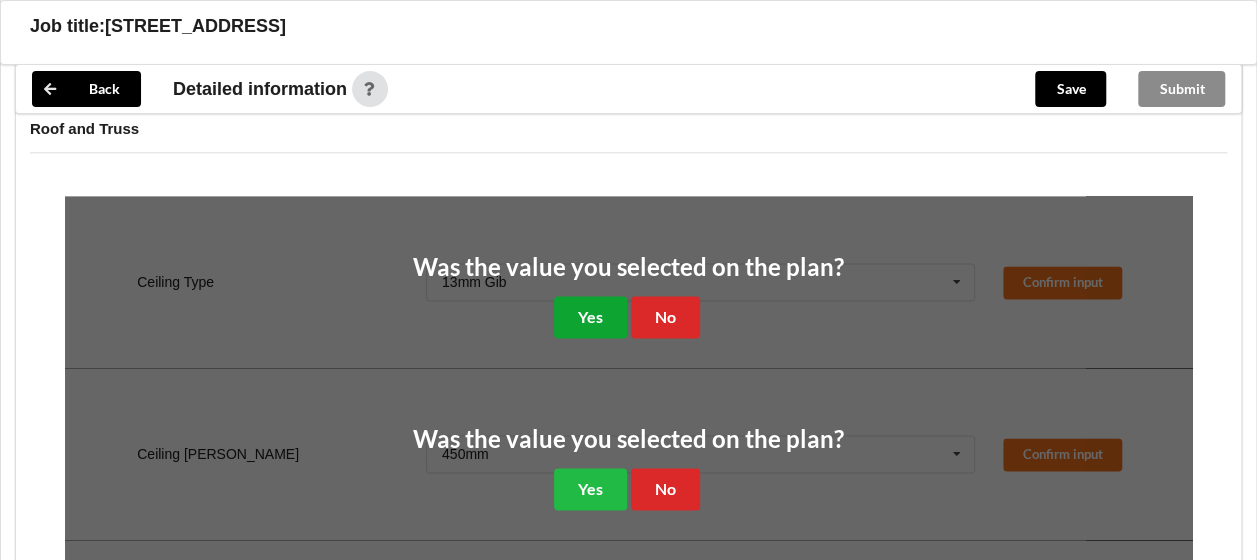 click on "Yes" at bounding box center (590, 316) 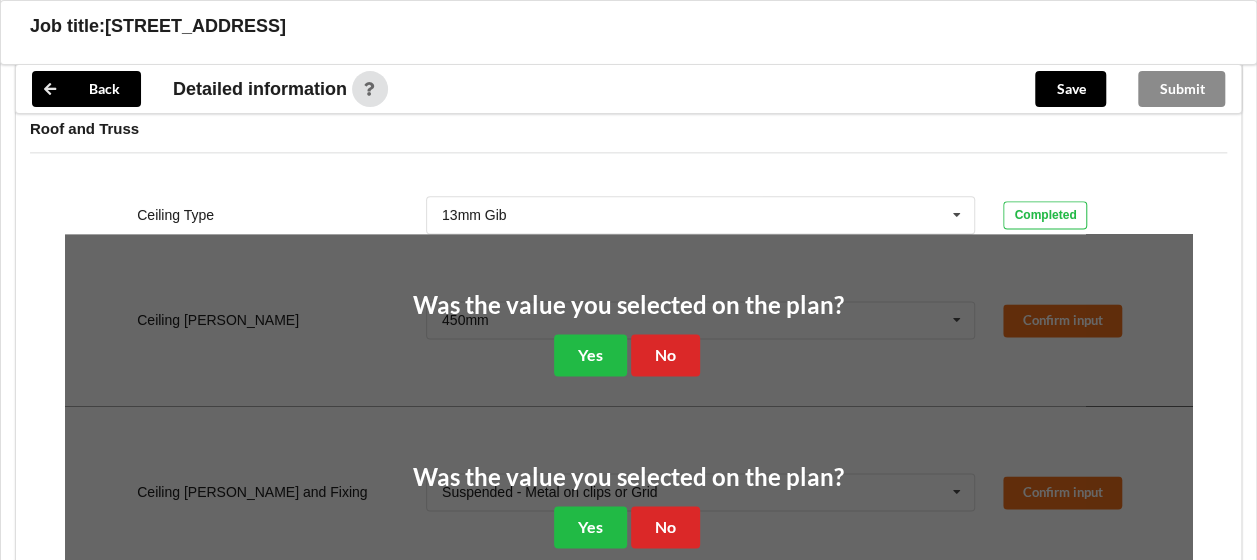 click on "Was the value you selected on the plan? Yes No" at bounding box center (628, 334) 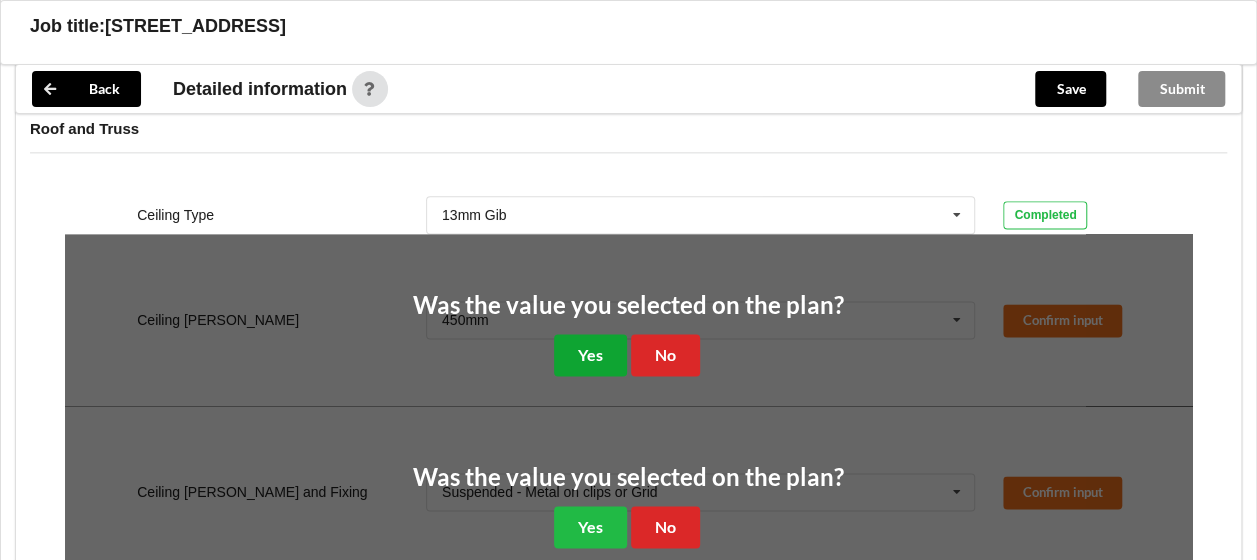 click on "Yes" at bounding box center [590, 354] 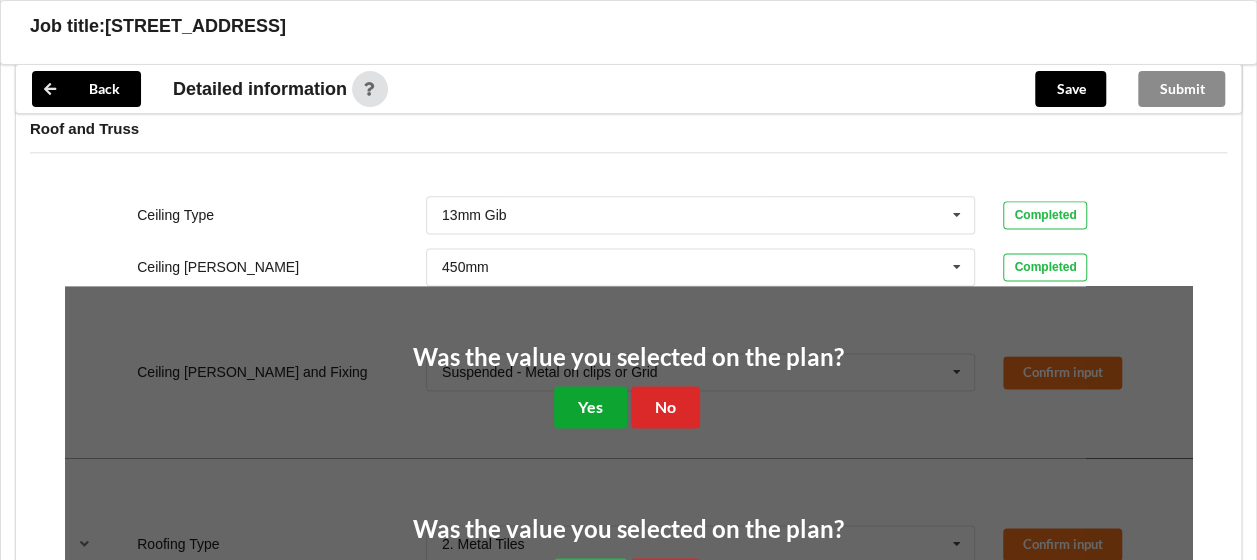 drag, startPoint x: 590, startPoint y: 391, endPoint x: 591, endPoint y: 405, distance: 14.035668 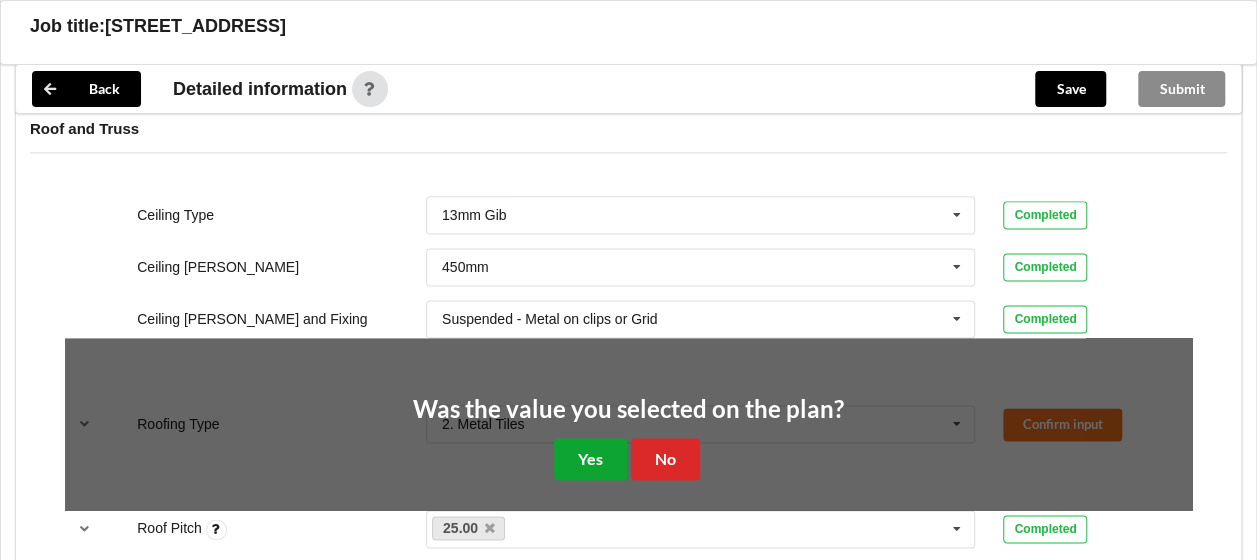 click on "Yes" at bounding box center [590, 458] 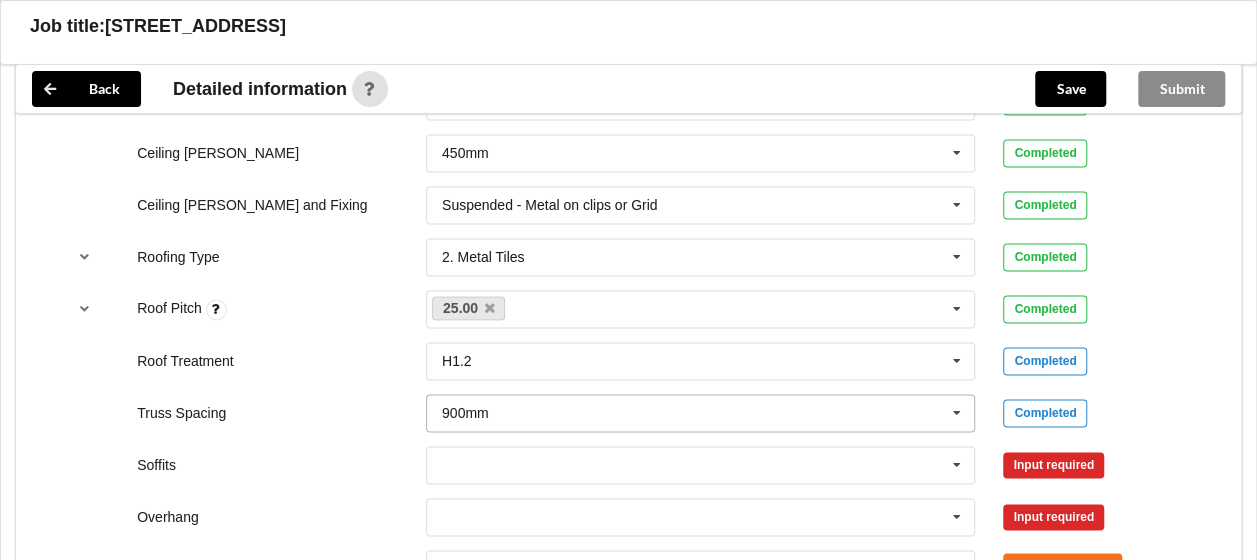 scroll, scrollTop: 1400, scrollLeft: 0, axis: vertical 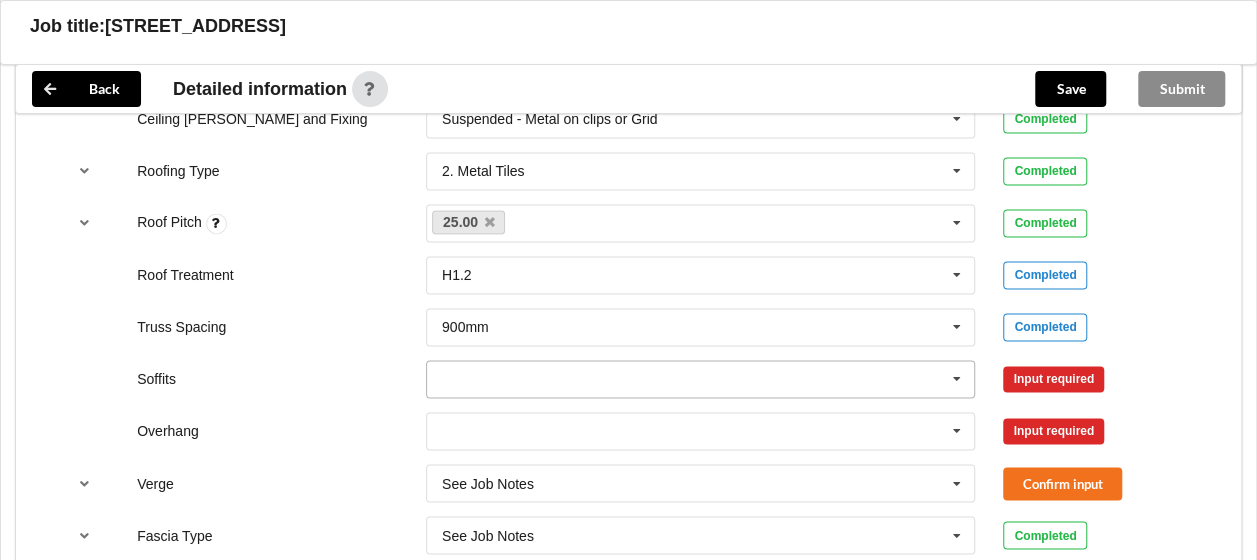 click at bounding box center (957, 379) 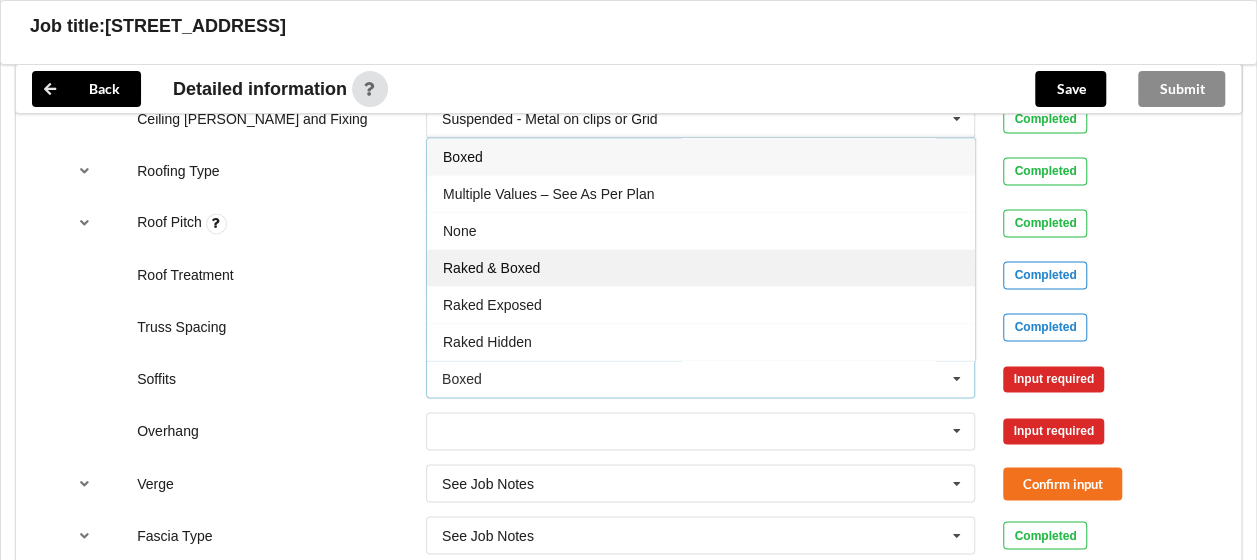 click on "Raked & Boxed" at bounding box center [701, 267] 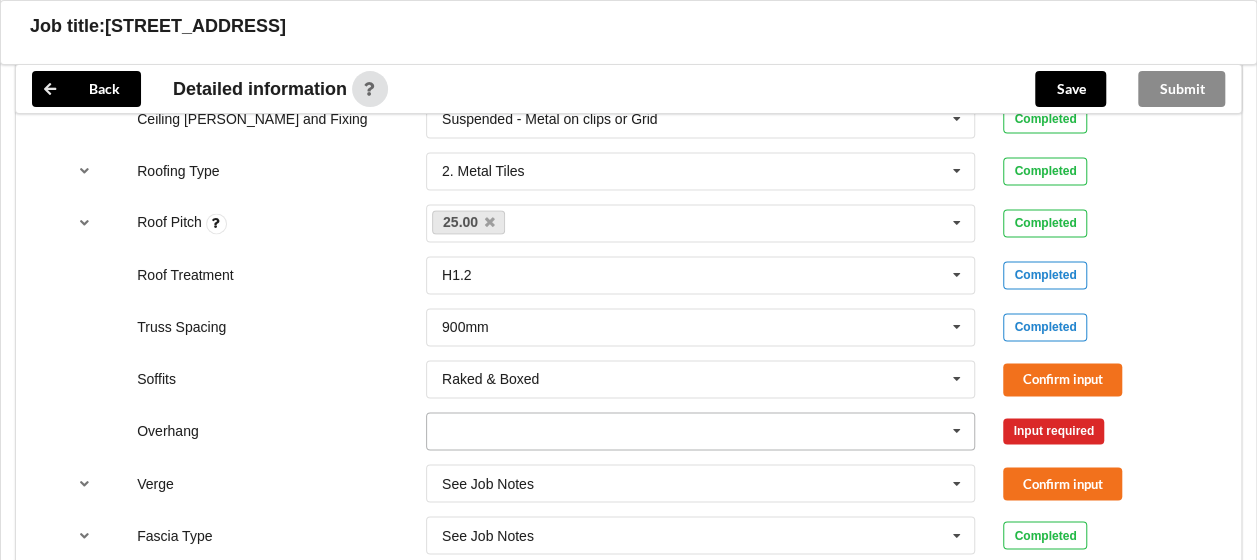 click at bounding box center [702, 431] 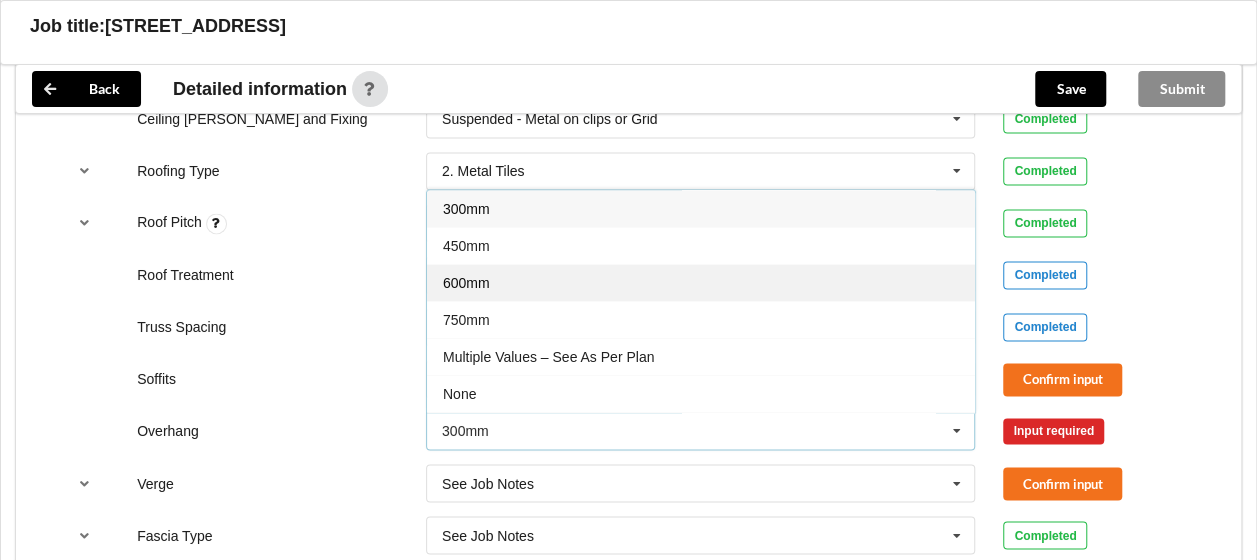 click on "600mm" at bounding box center (701, 282) 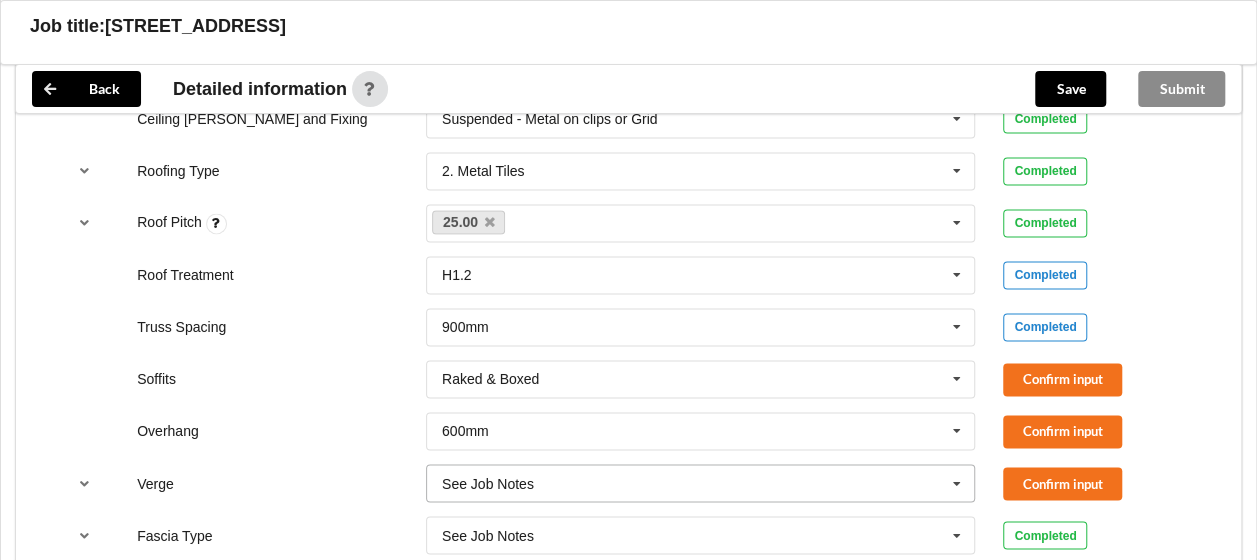 click at bounding box center (702, 483) 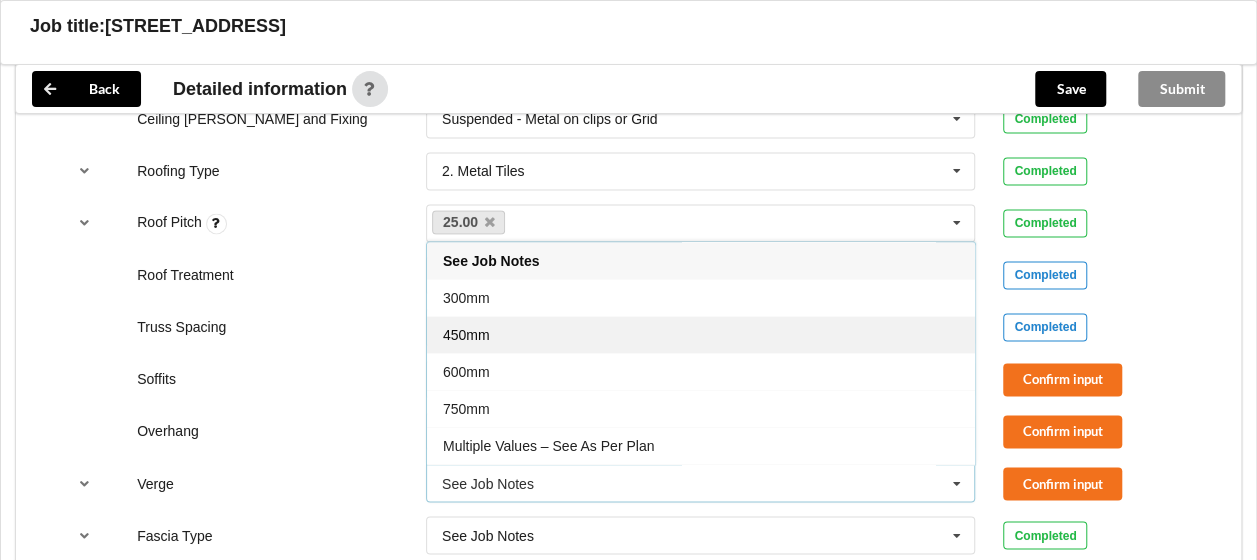 click on "450mm" at bounding box center (701, 334) 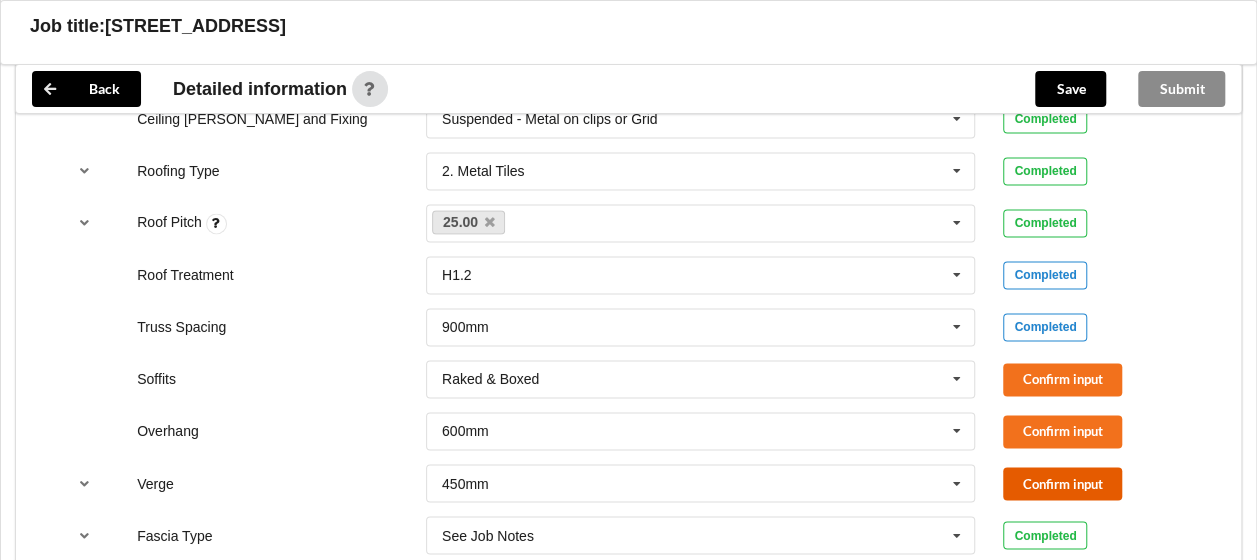 click on "Confirm input" at bounding box center [1062, 483] 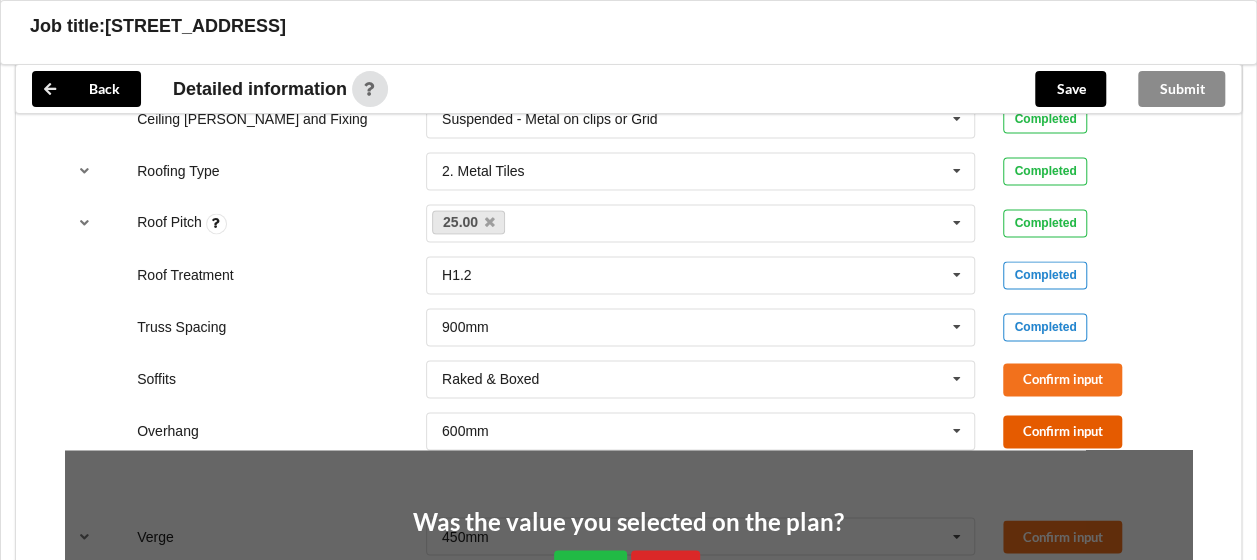 click on "Confirm input" at bounding box center (1062, 431) 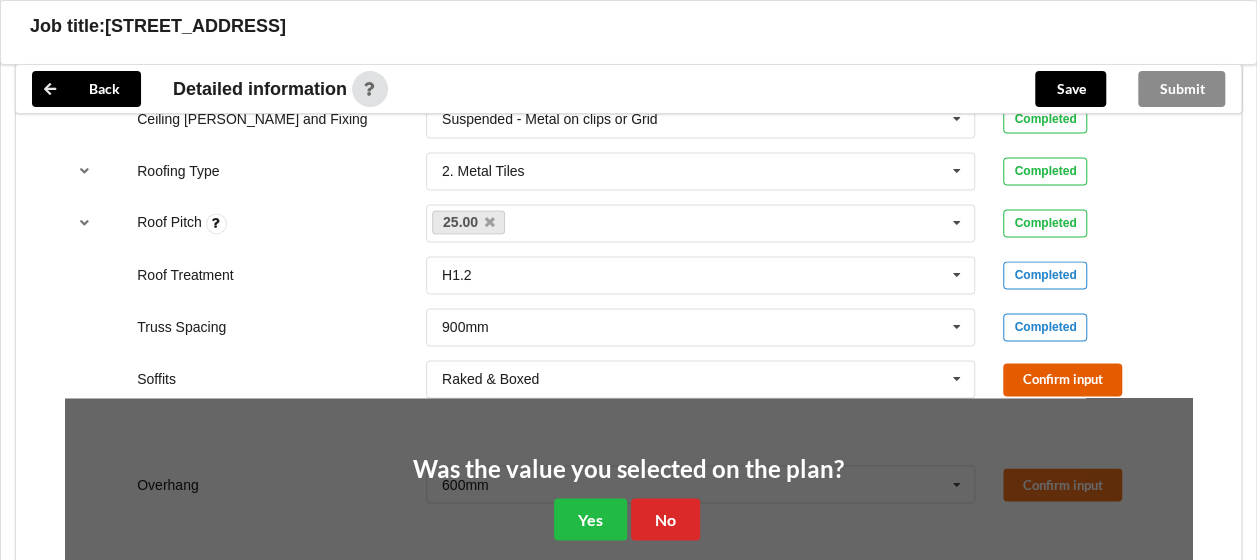 click on "Confirm input" at bounding box center [1062, 379] 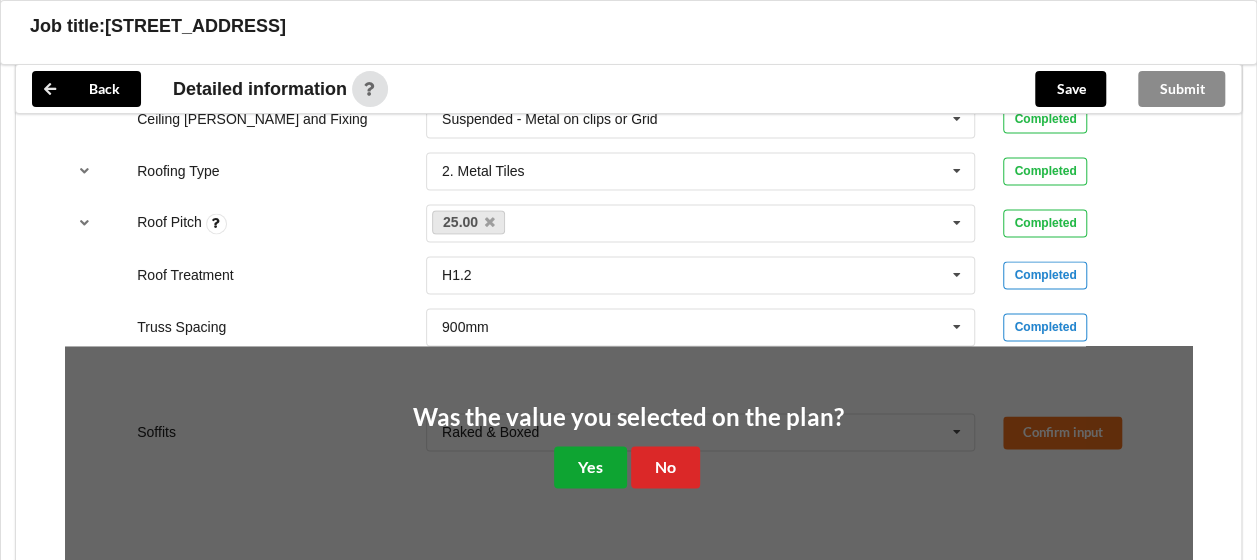 click on "Yes" at bounding box center [590, 466] 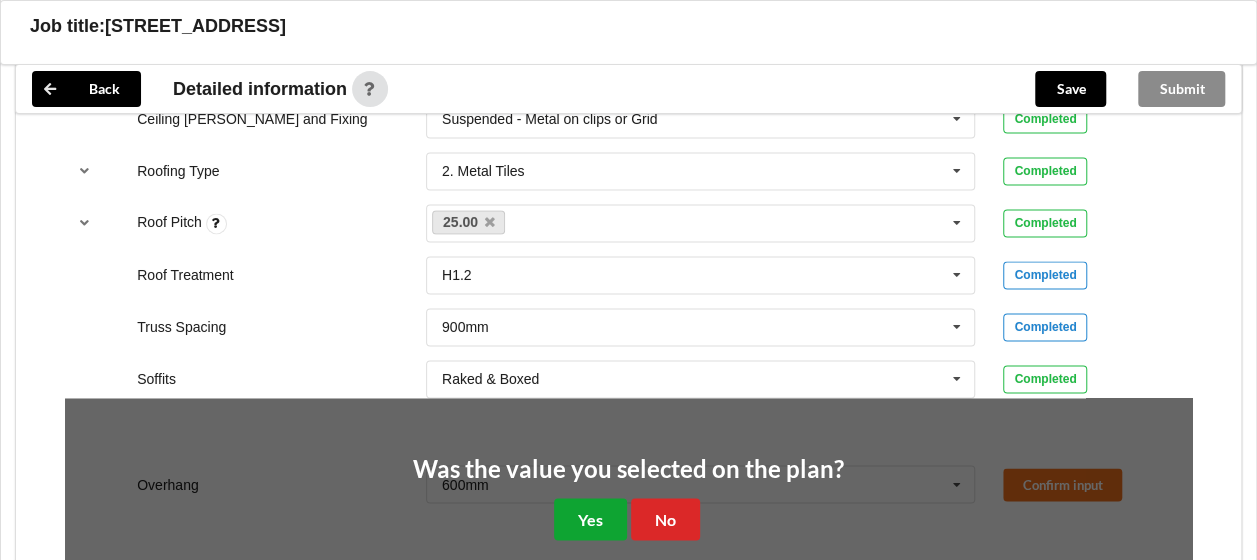 click on "Yes" at bounding box center [590, 518] 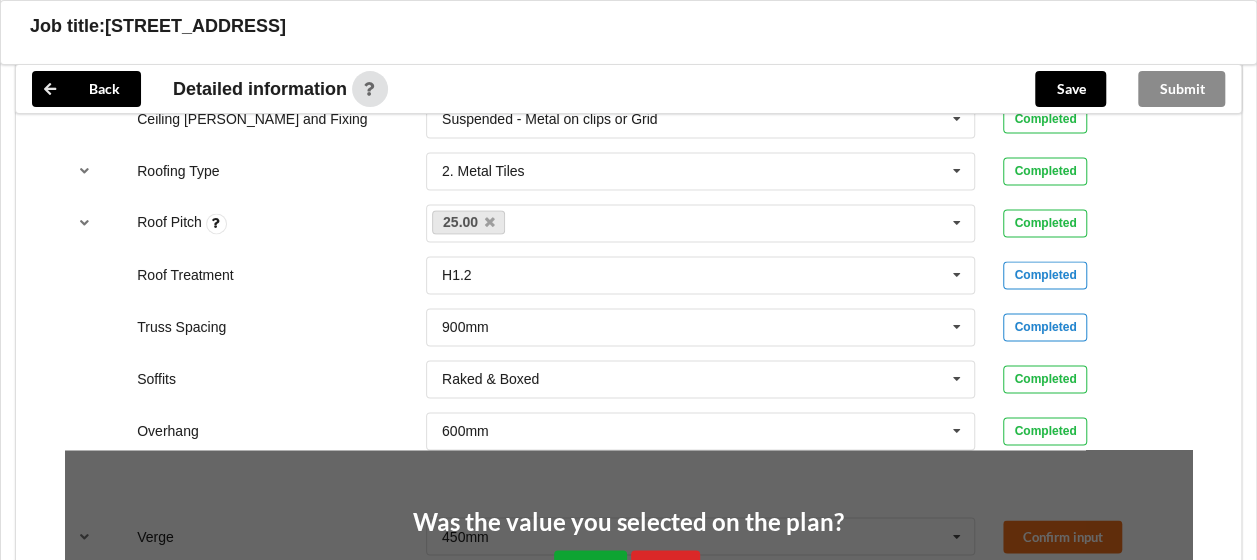click on "Yes" at bounding box center [590, 570] 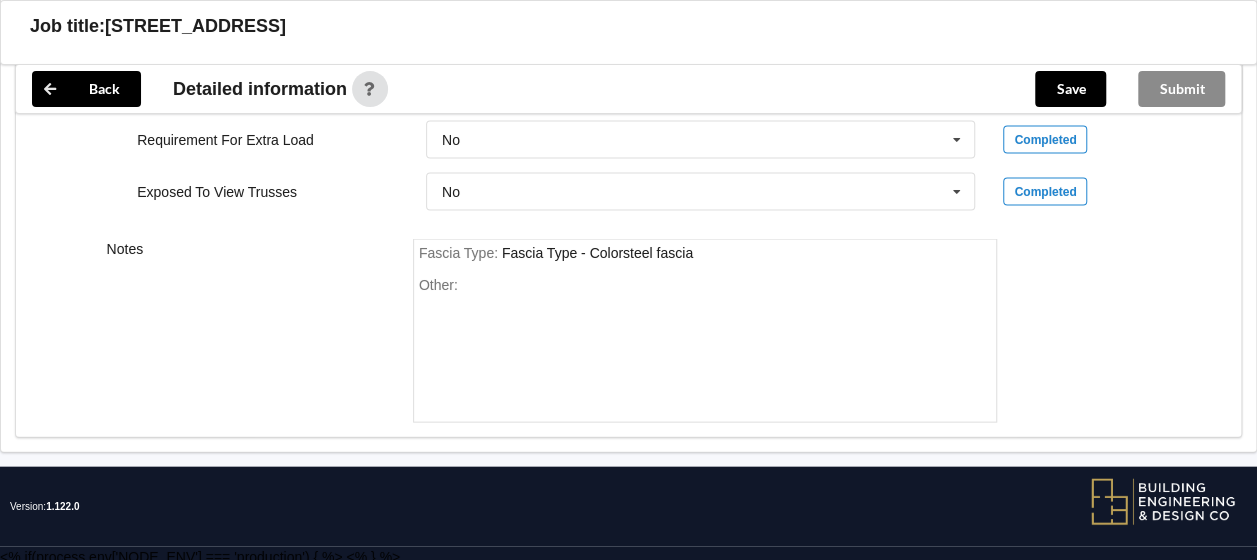 scroll, scrollTop: 2004, scrollLeft: 0, axis: vertical 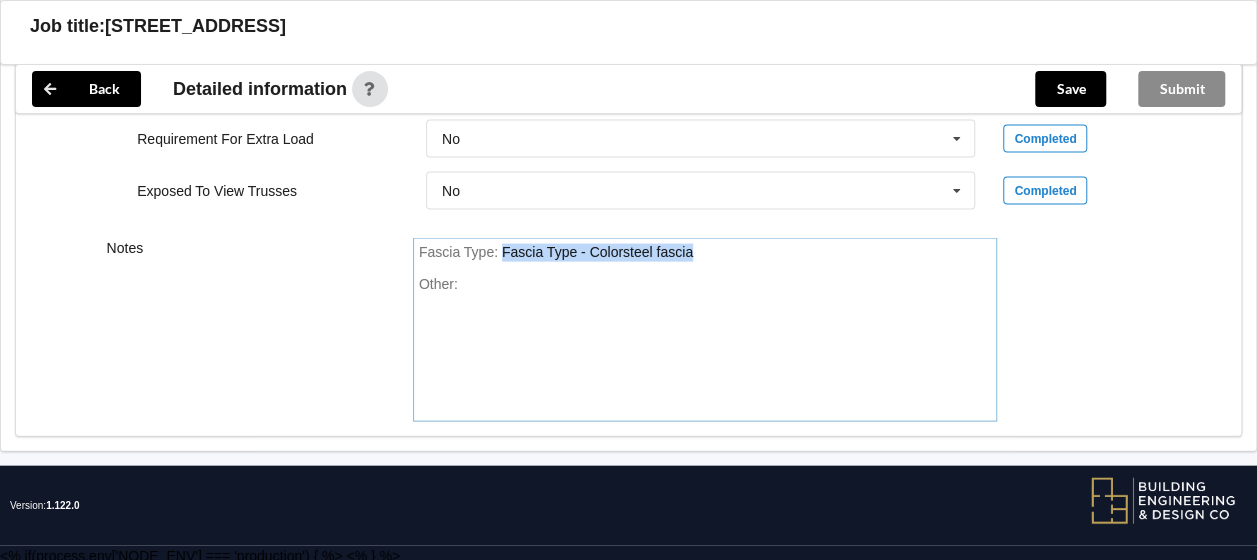 drag, startPoint x: 719, startPoint y: 242, endPoint x: 472, endPoint y: 260, distance: 247.655 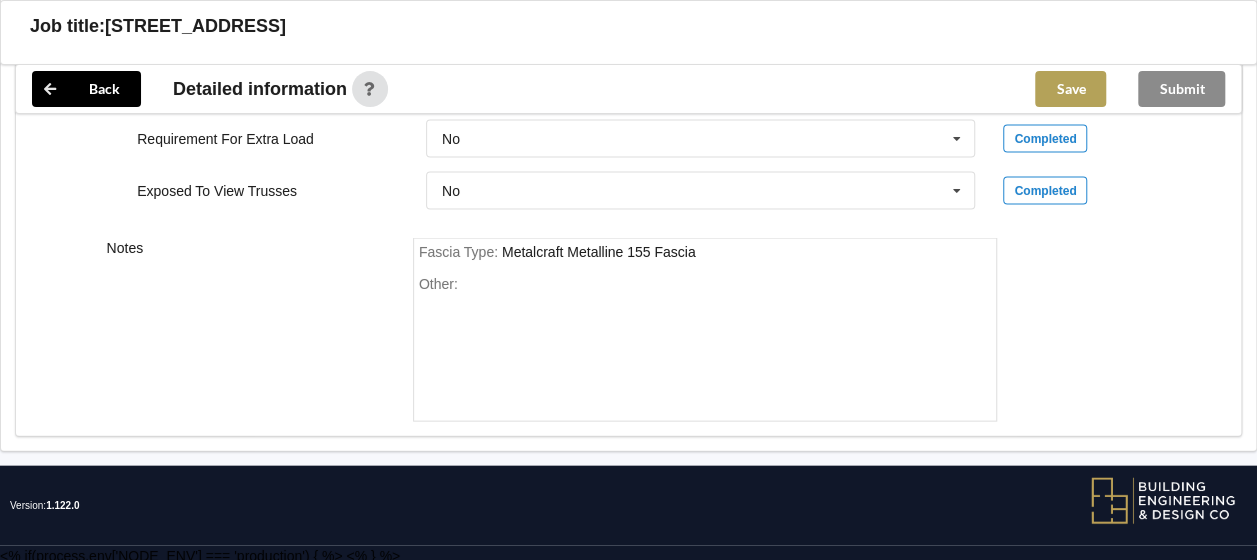 click on "Save" at bounding box center [1070, 89] 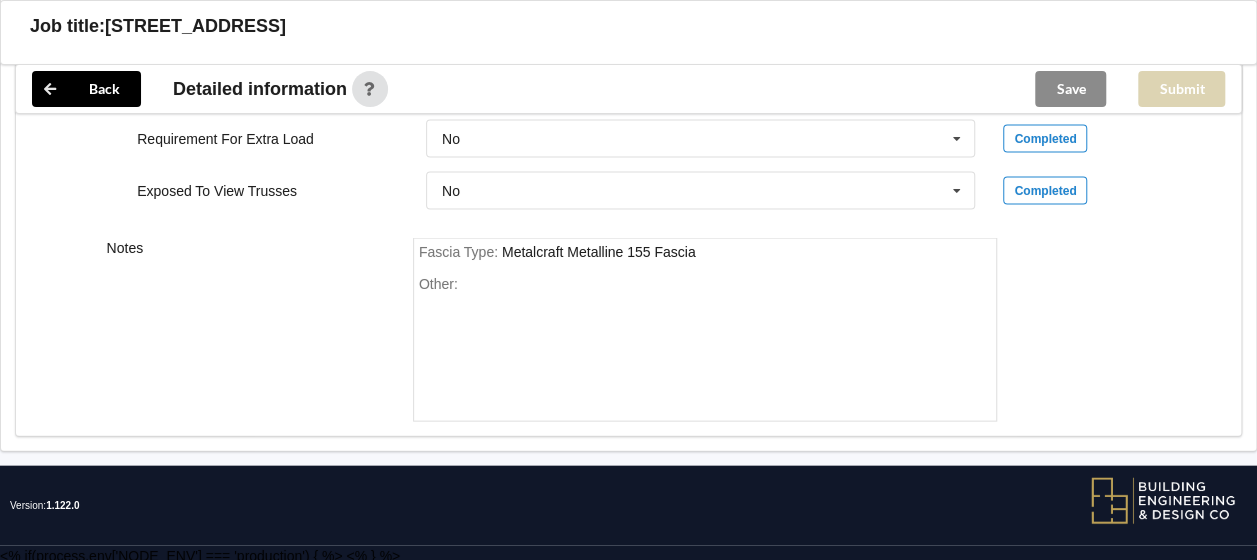 click on "Submit" at bounding box center (1181, 89) 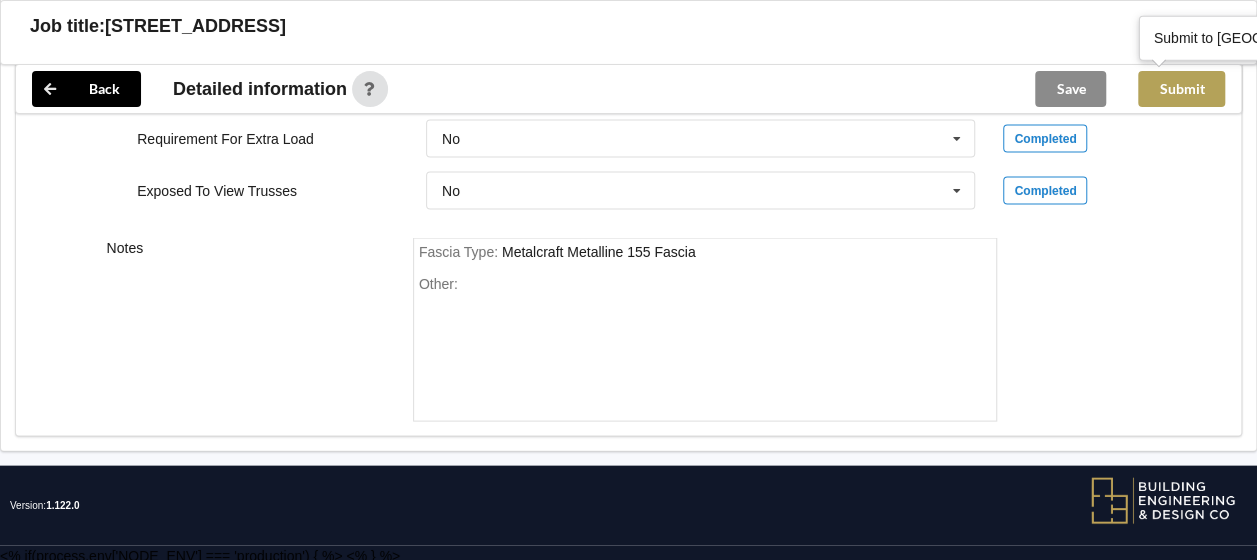 click on "Submit" at bounding box center [1181, 89] 